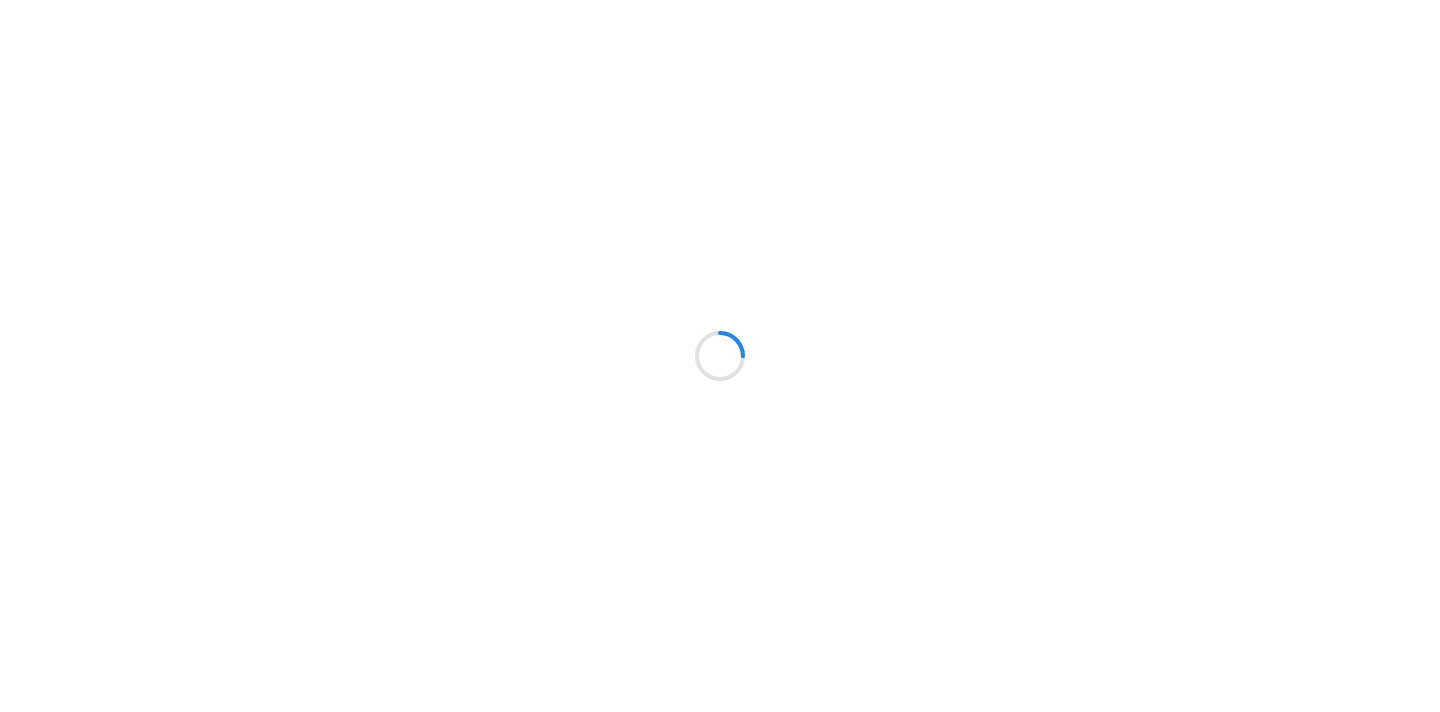 scroll, scrollTop: 0, scrollLeft: 0, axis: both 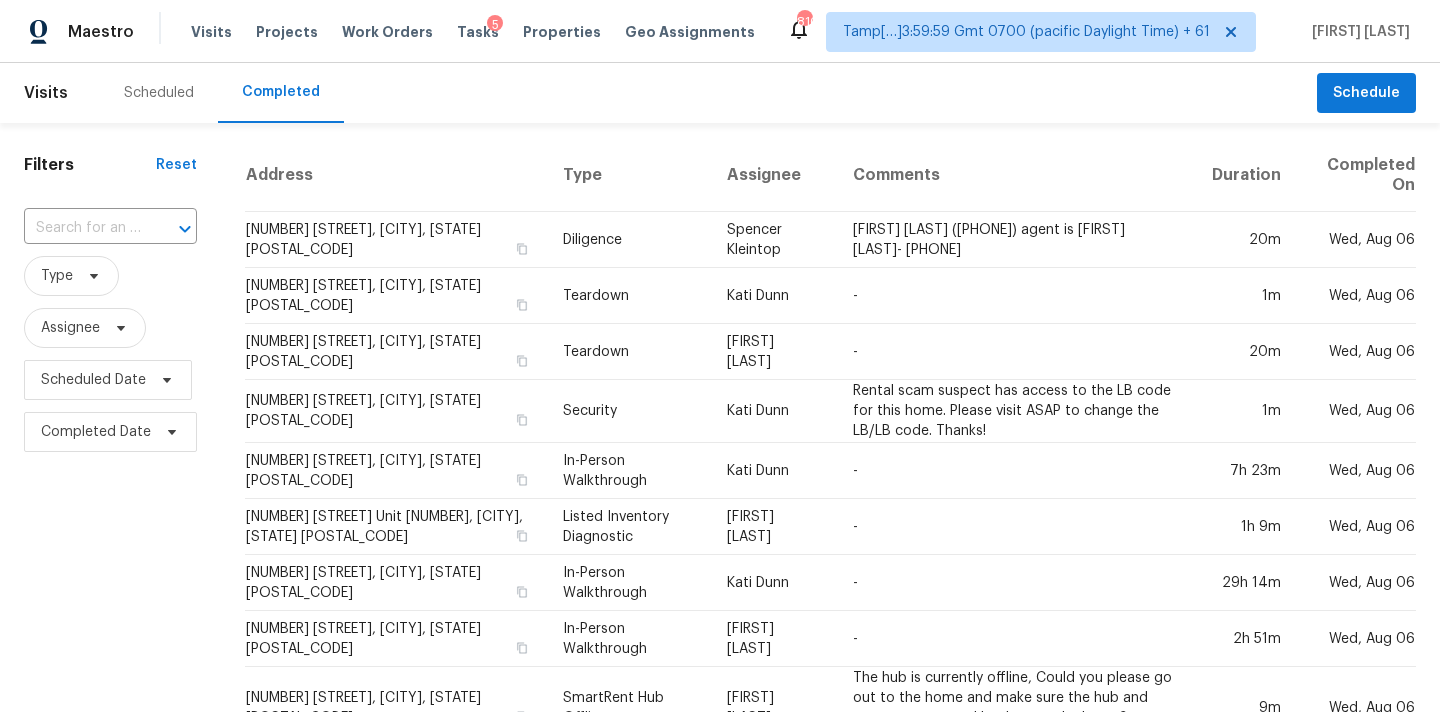 click on "​" at bounding box center (110, 228) 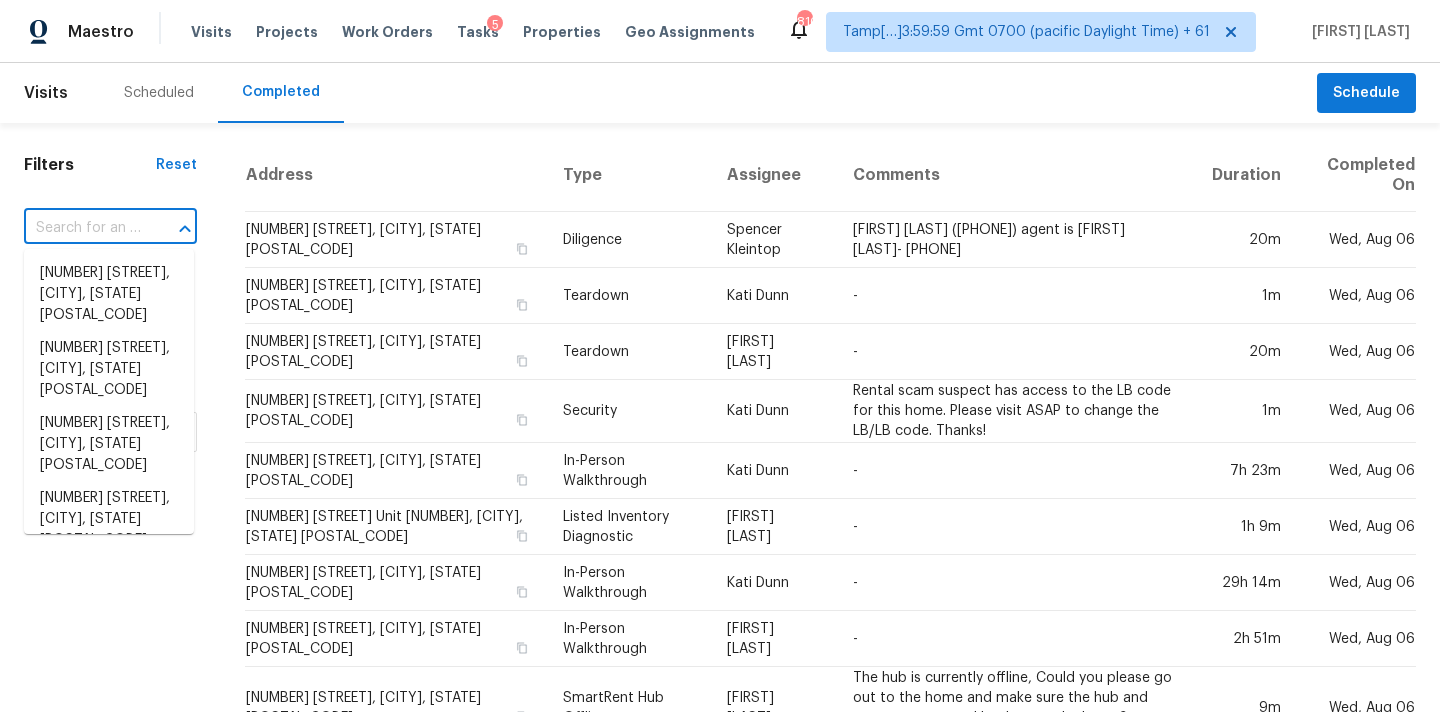 paste on "[NUMBER] [STREET] # [NUMBER], [CITY], [STATE] [POSTAL_CODE]" 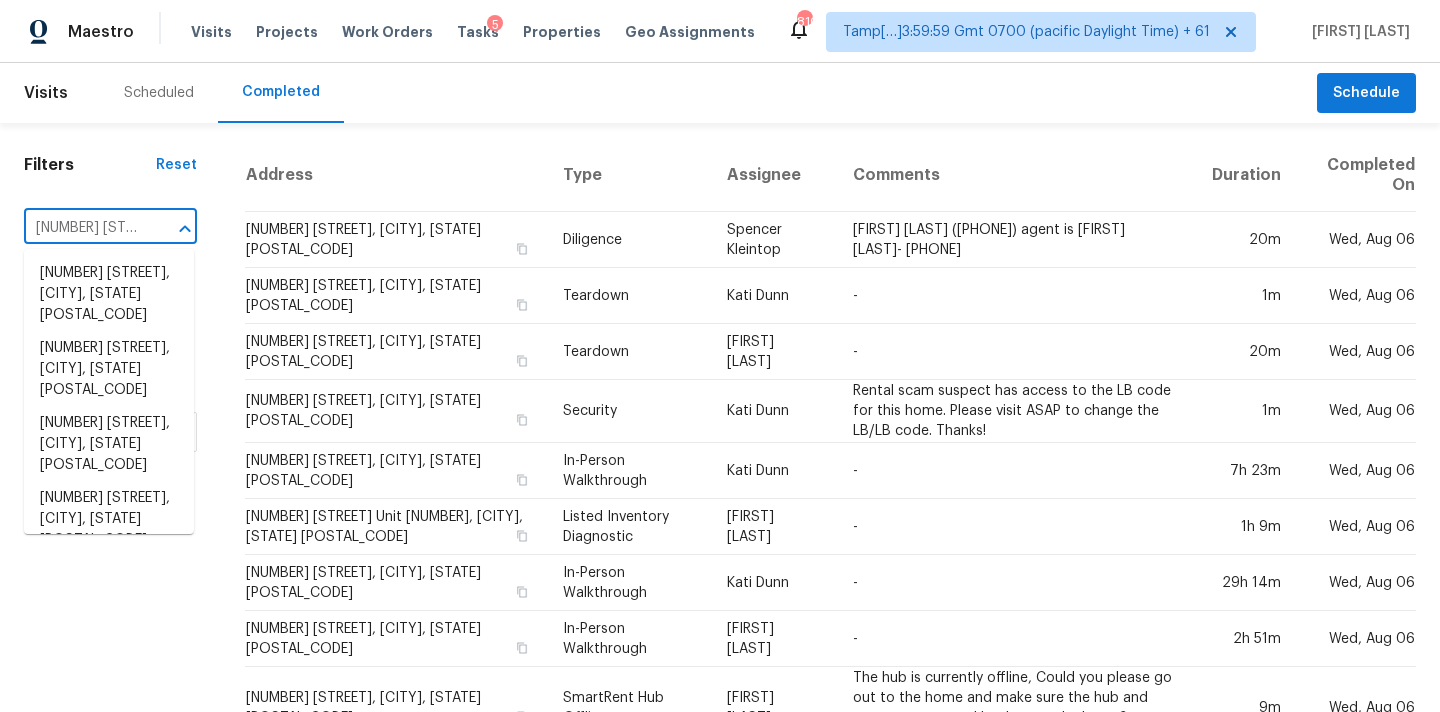 scroll, scrollTop: 0, scrollLeft: 224, axis: horizontal 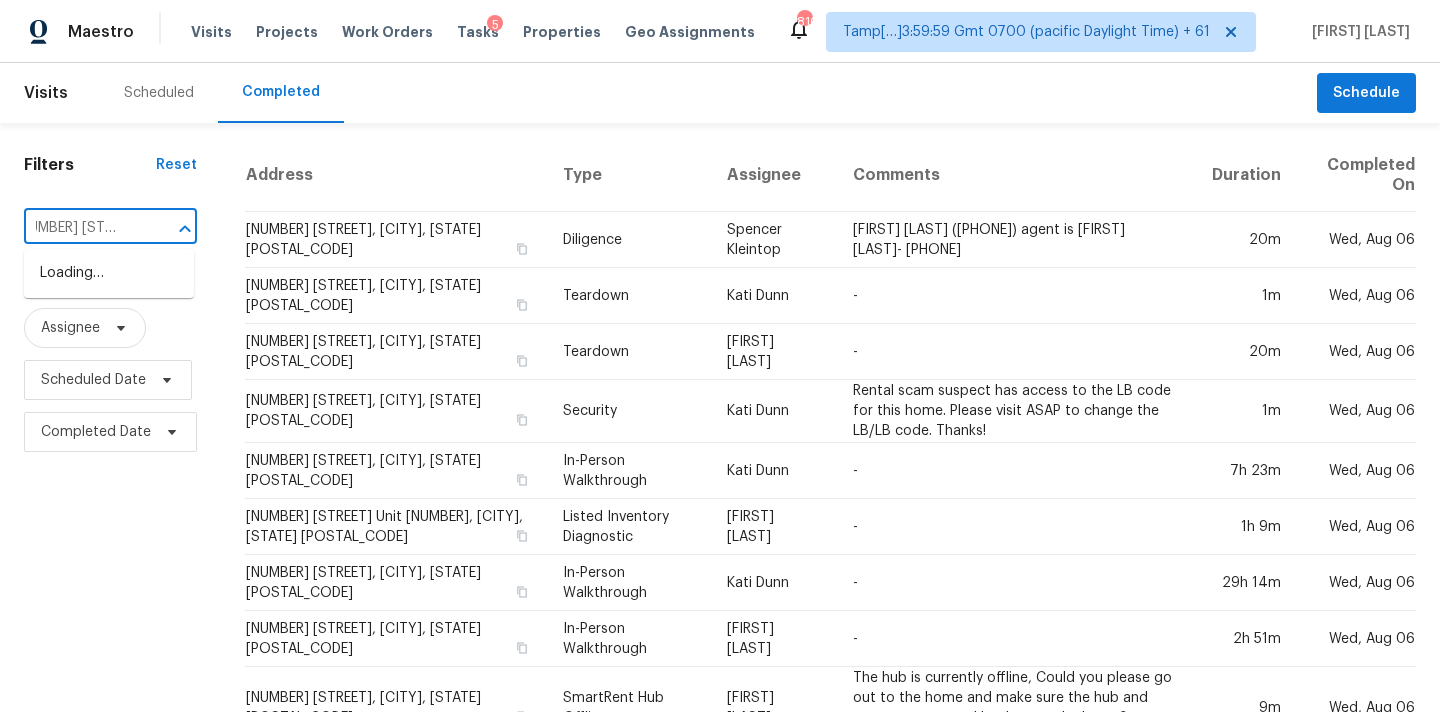 type on "19596 W Badgett Ln" 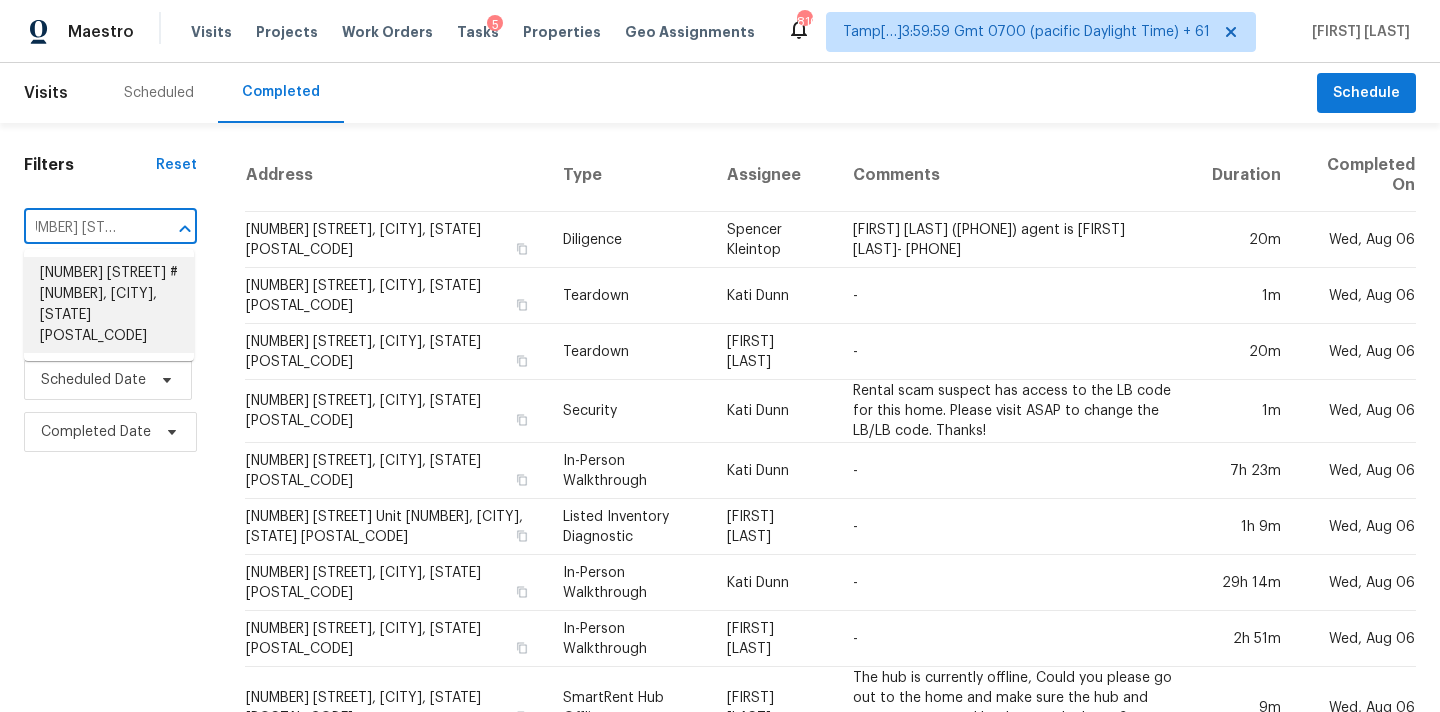 click on "19596 W Badgett Ln # 0, Litchfield Park, AZ 85340" at bounding box center [109, 305] 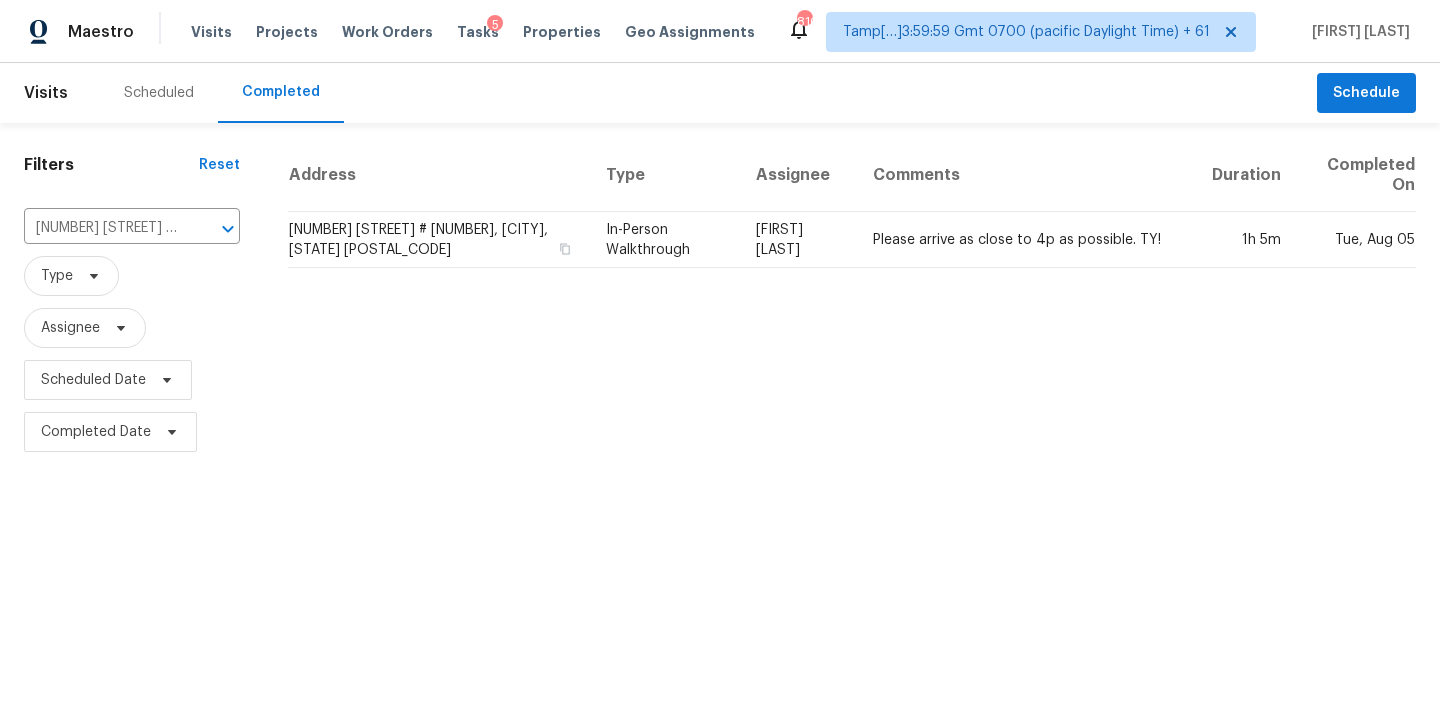click on "In-Person Walkthrough" at bounding box center [665, 240] 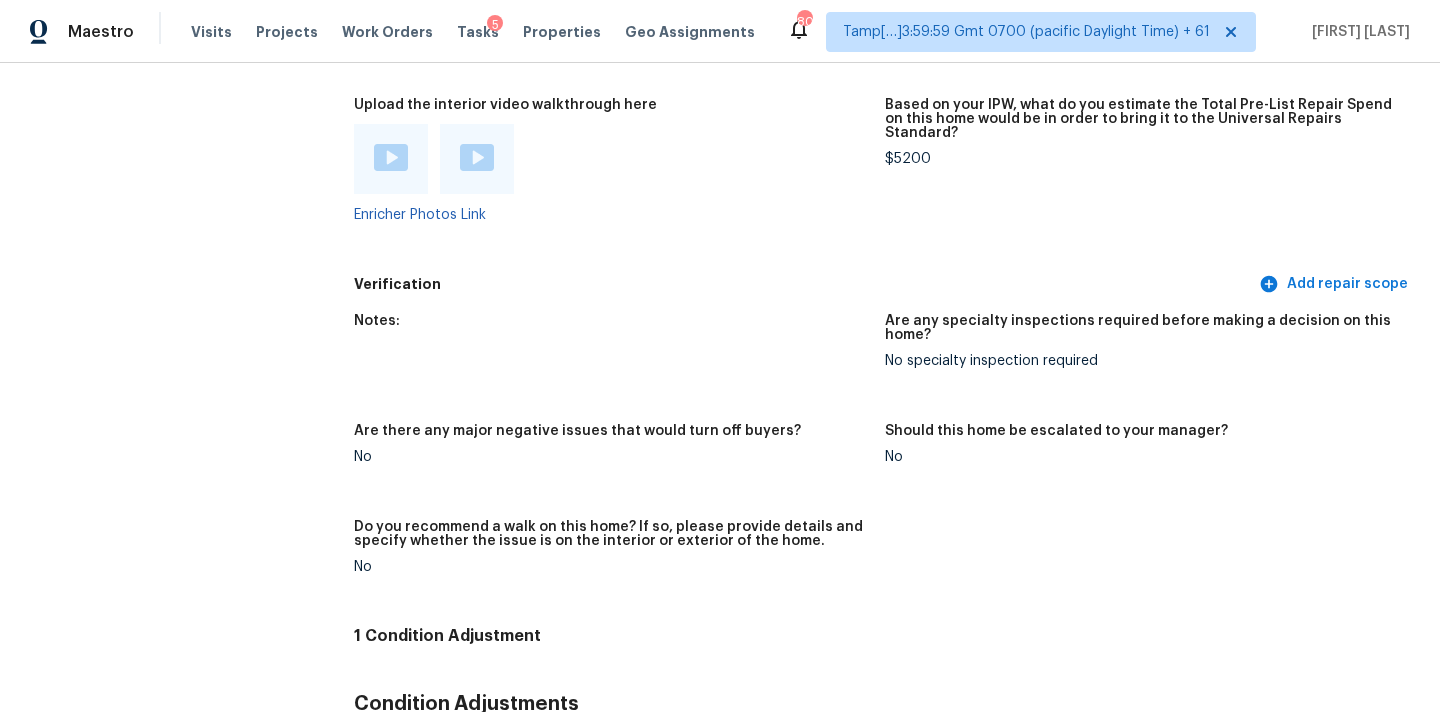 scroll, scrollTop: 99, scrollLeft: 0, axis: vertical 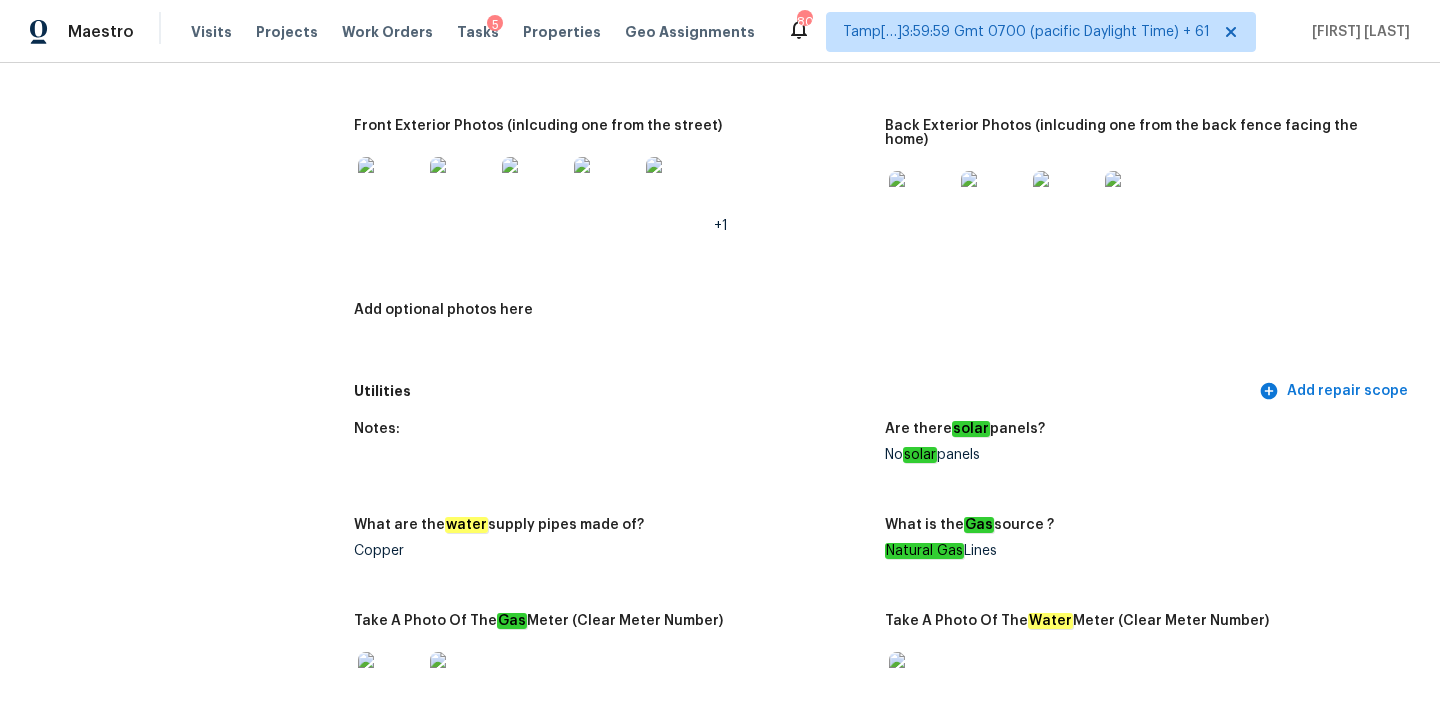 click at bounding box center [678, 189] 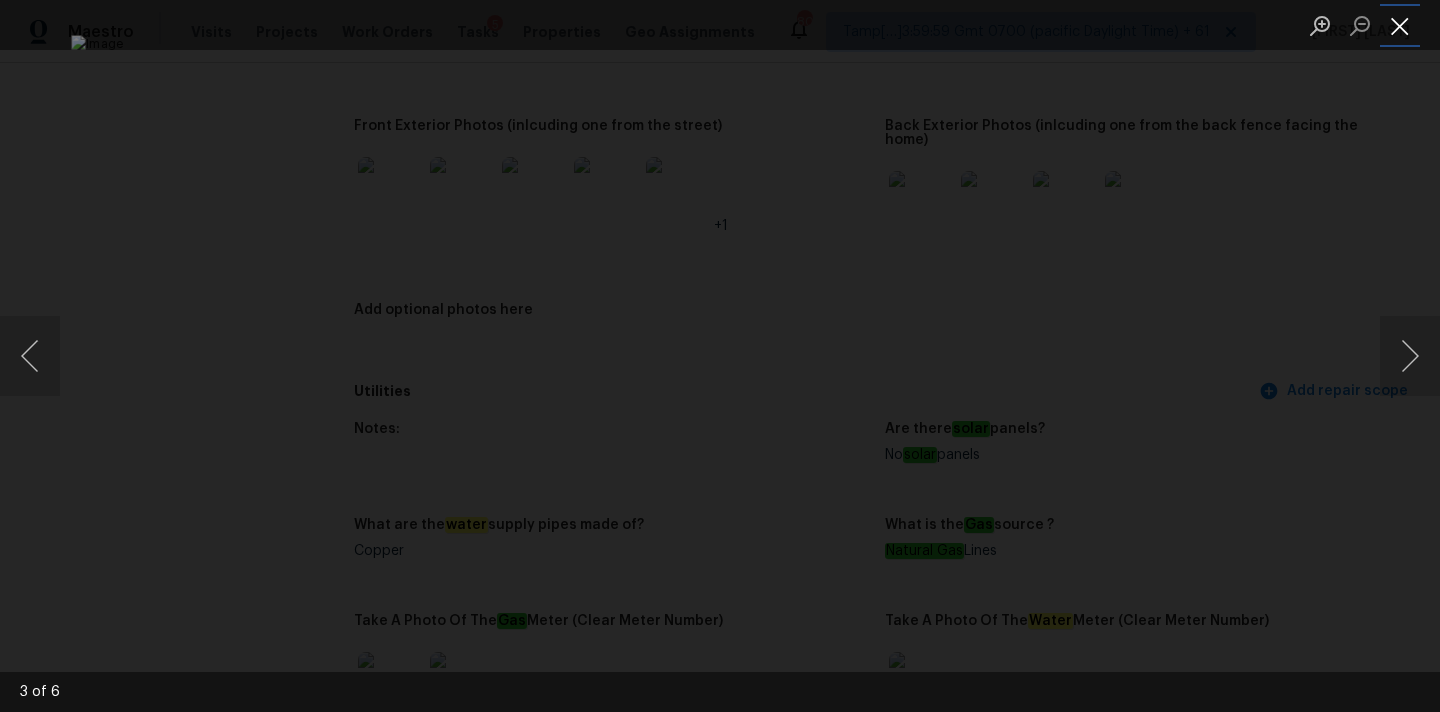 click at bounding box center (1400, 25) 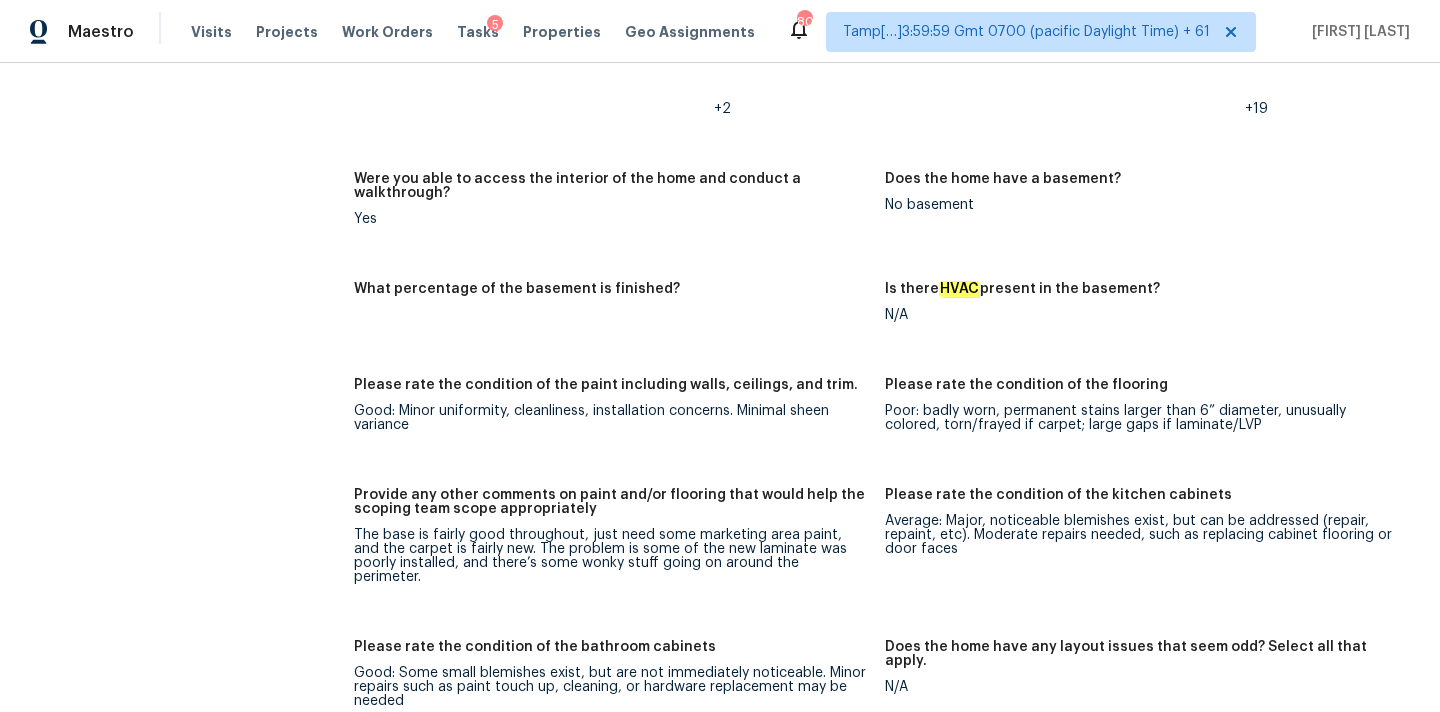scroll, scrollTop: 2666, scrollLeft: 0, axis: vertical 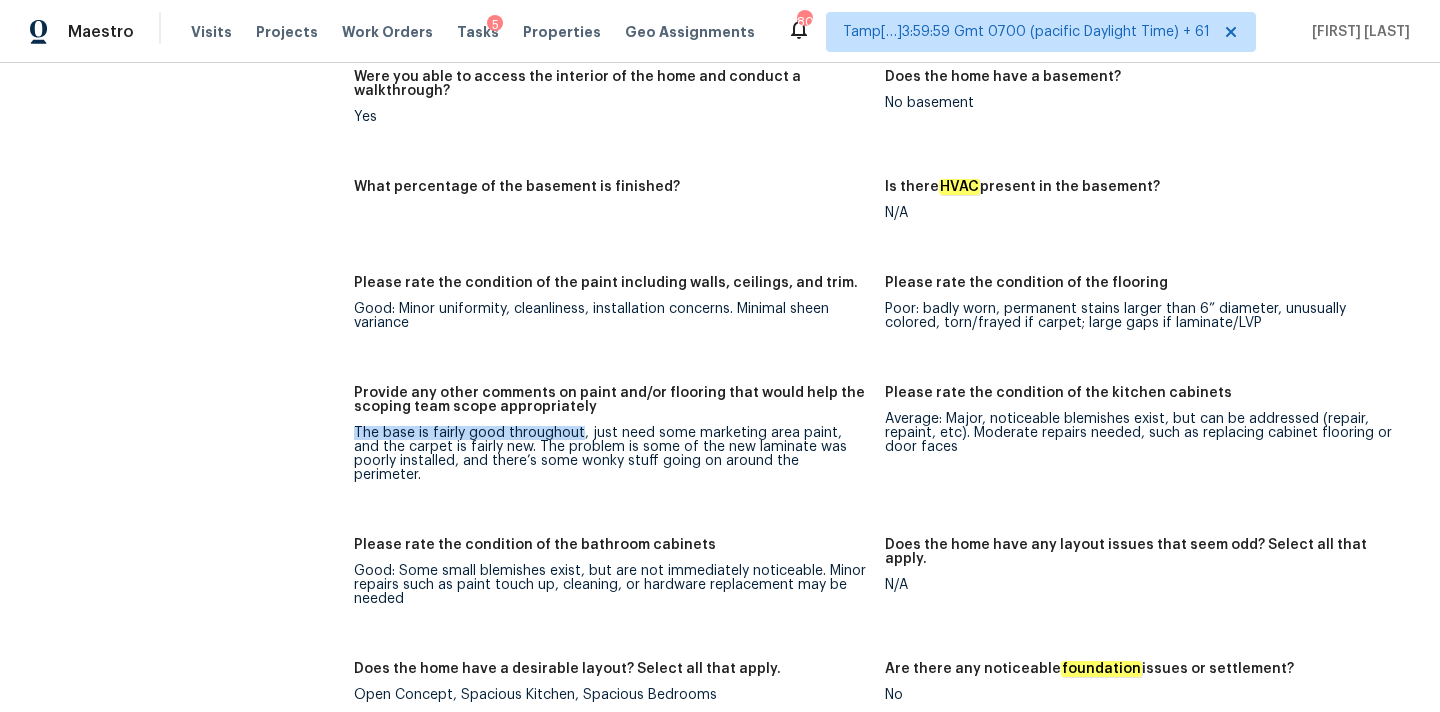 drag, startPoint x: 353, startPoint y: 404, endPoint x: 577, endPoint y: 405, distance: 224.00223 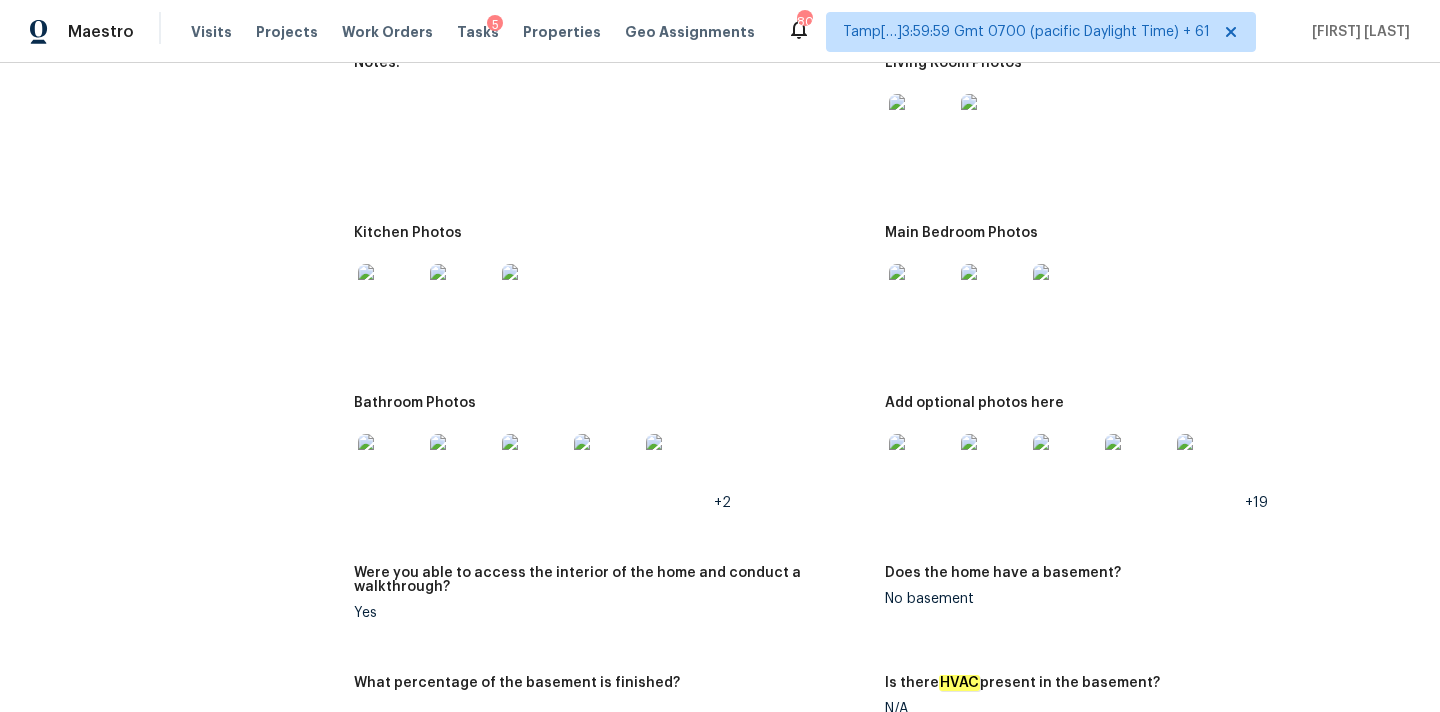 scroll, scrollTop: 2101, scrollLeft: 0, axis: vertical 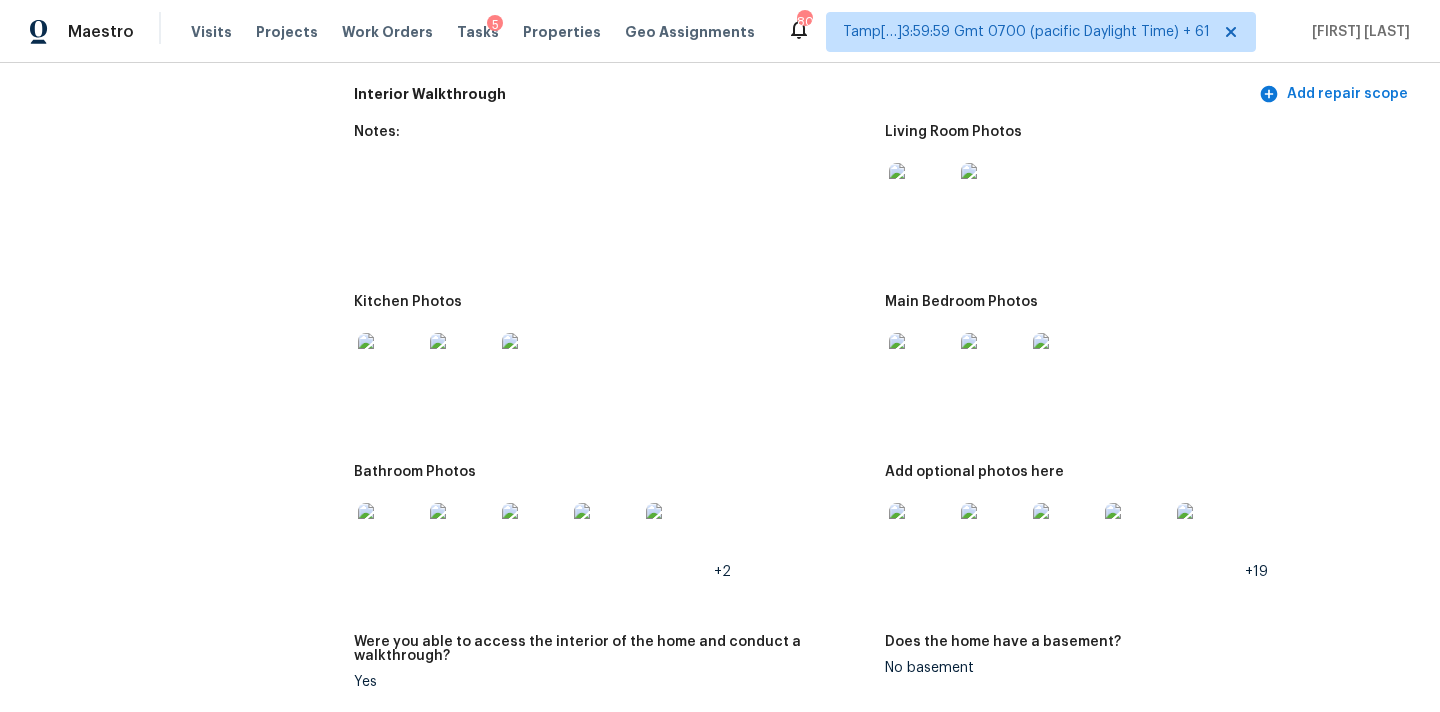 click at bounding box center (921, 195) 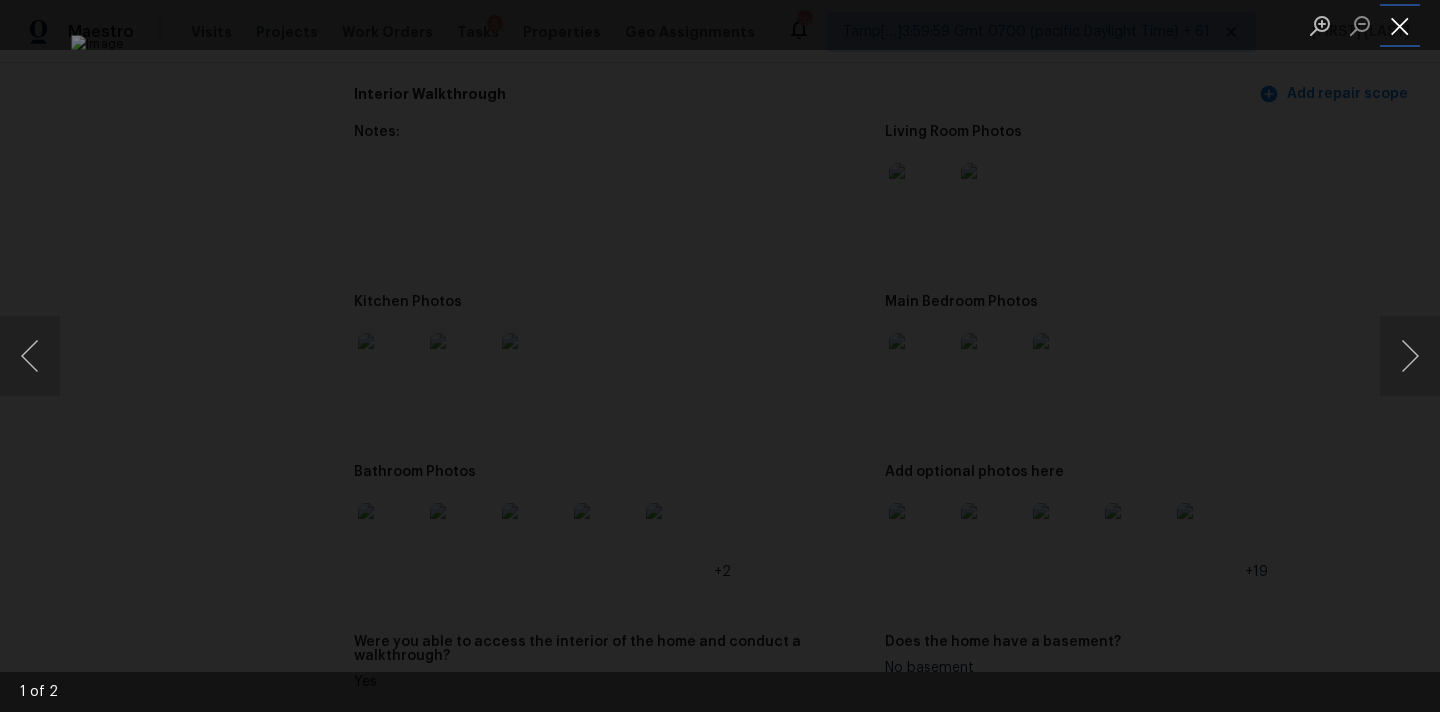 click at bounding box center (1400, 25) 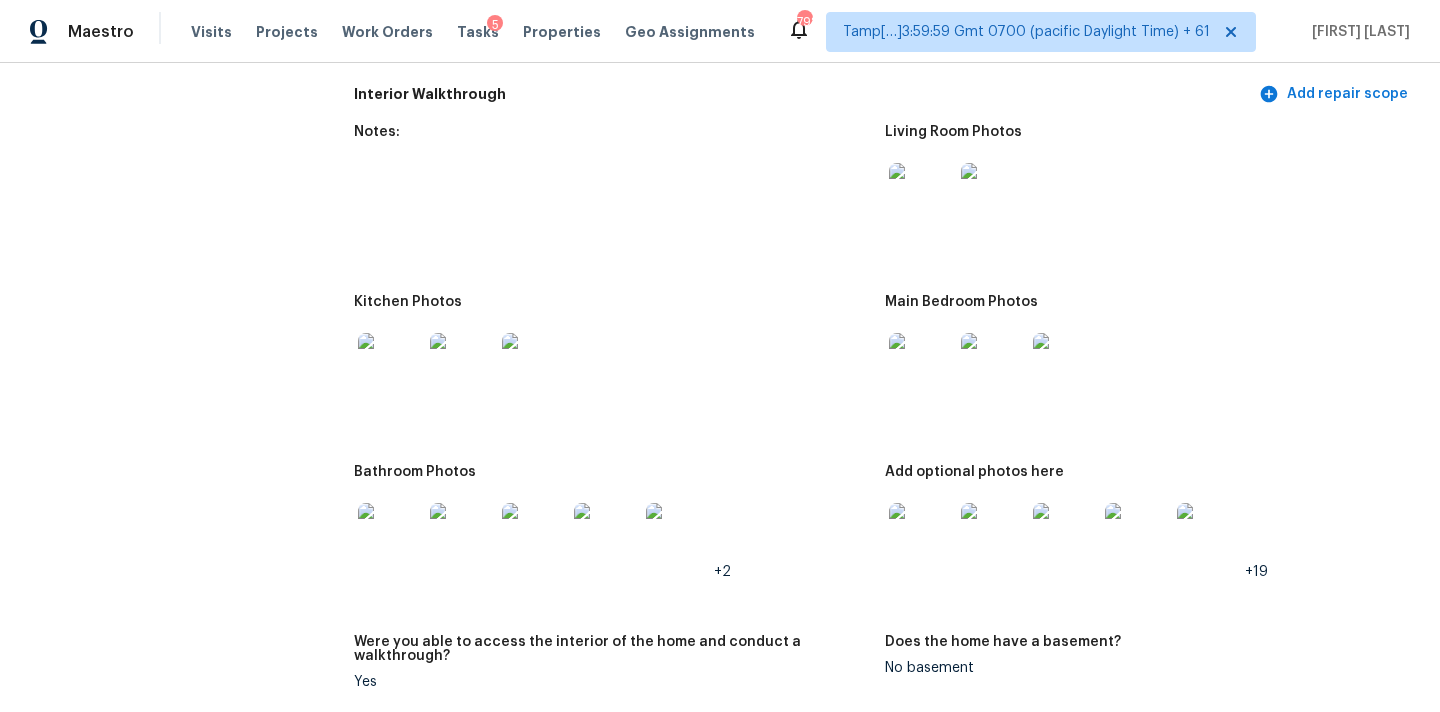 click at bounding box center [921, 365] 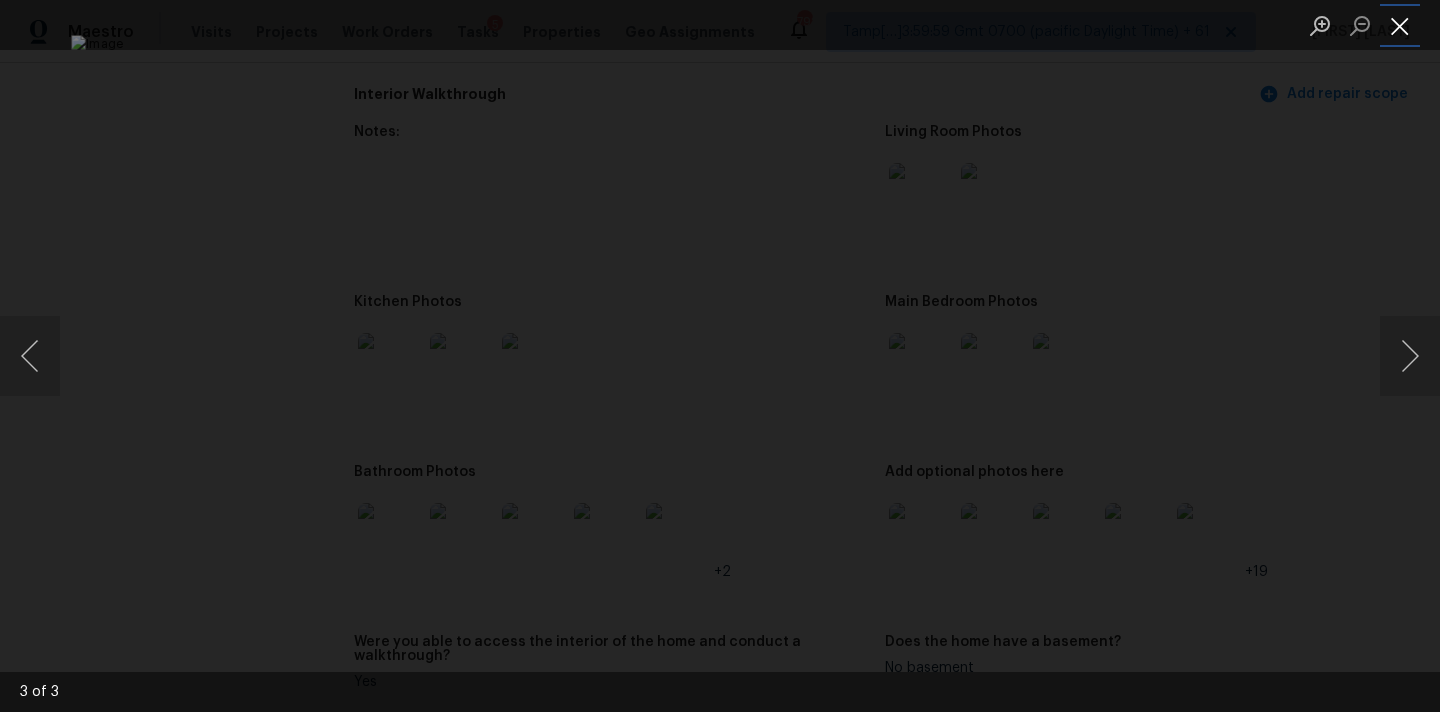 click at bounding box center (1400, 25) 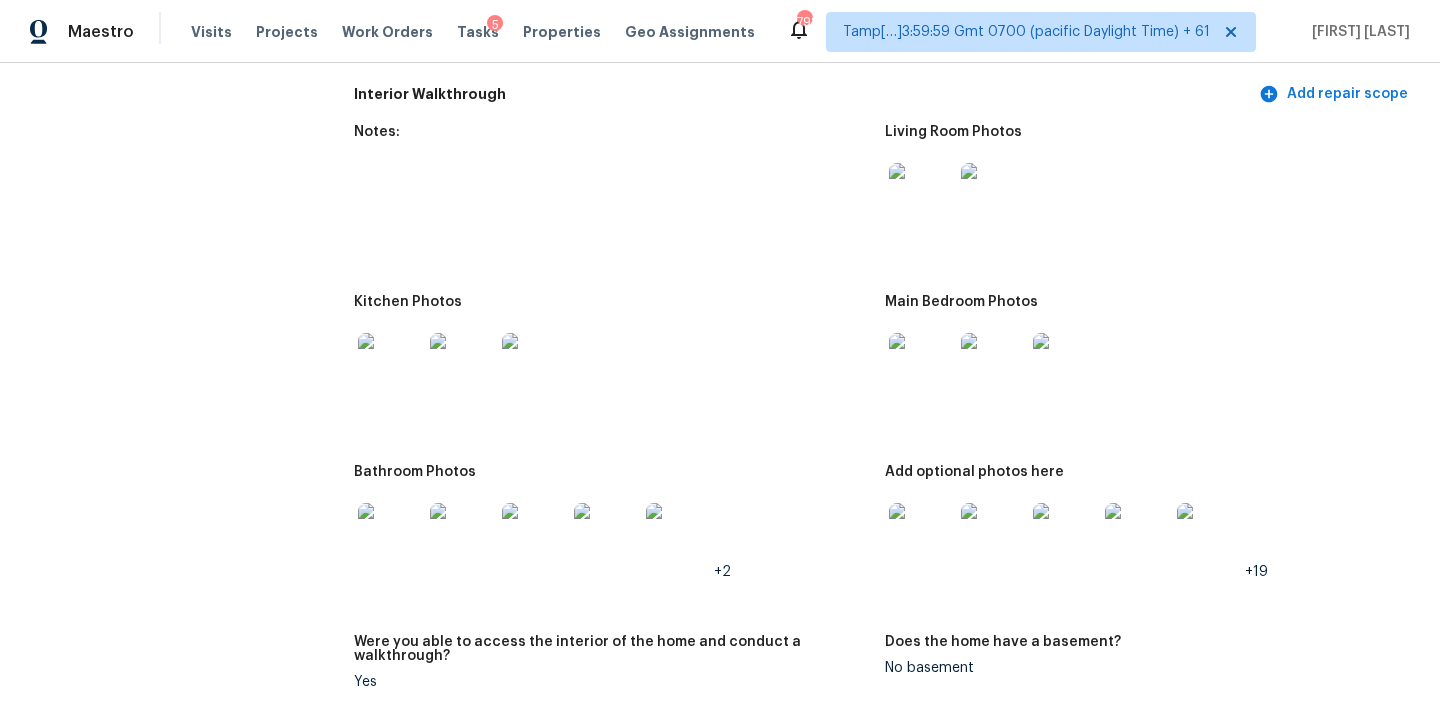click at bounding box center (390, 365) 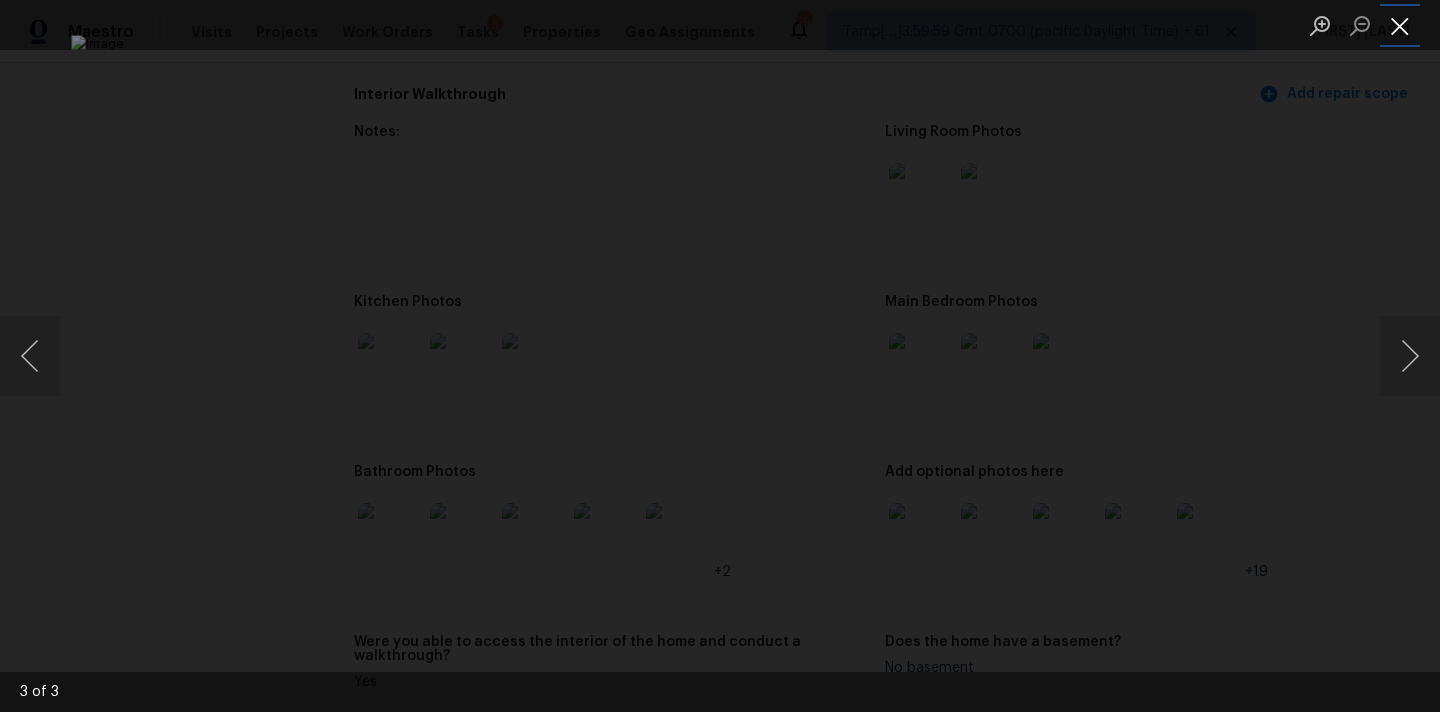click at bounding box center [1400, 25] 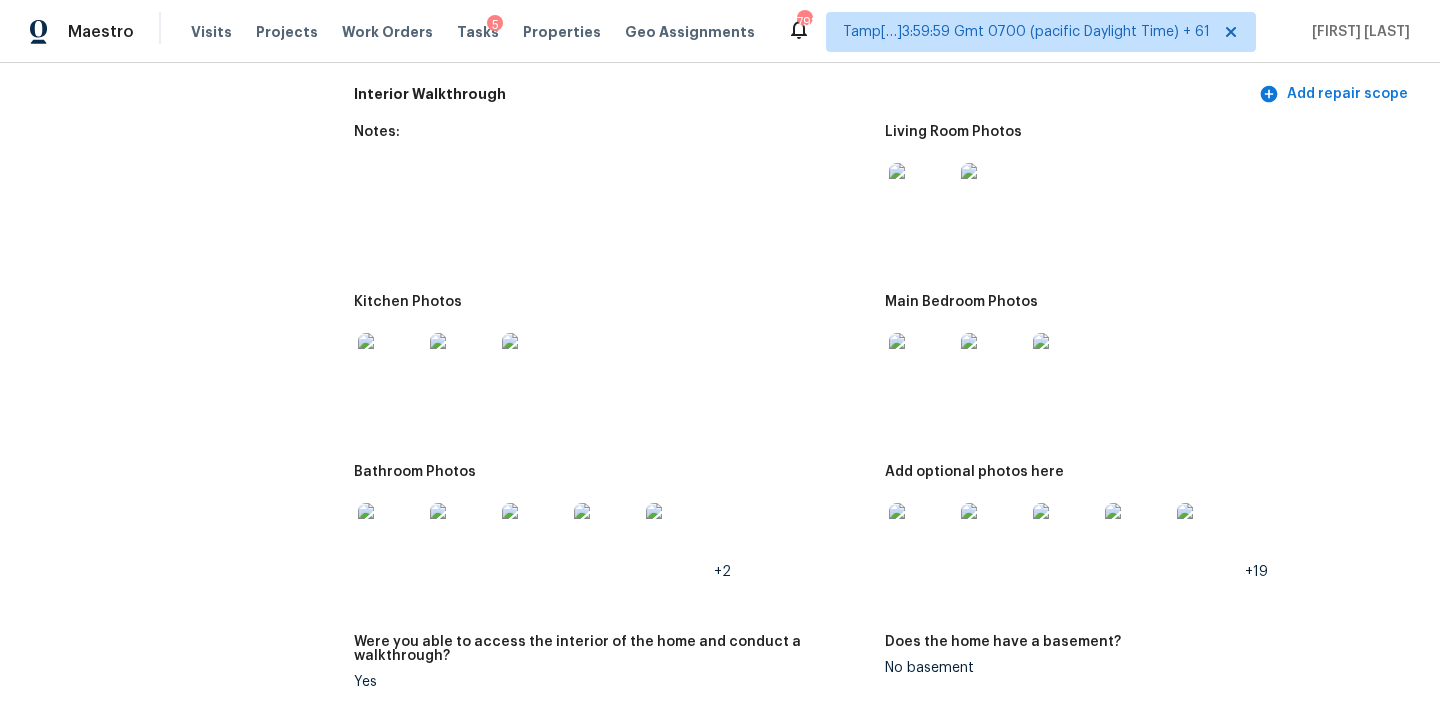 click at bounding box center (921, 535) 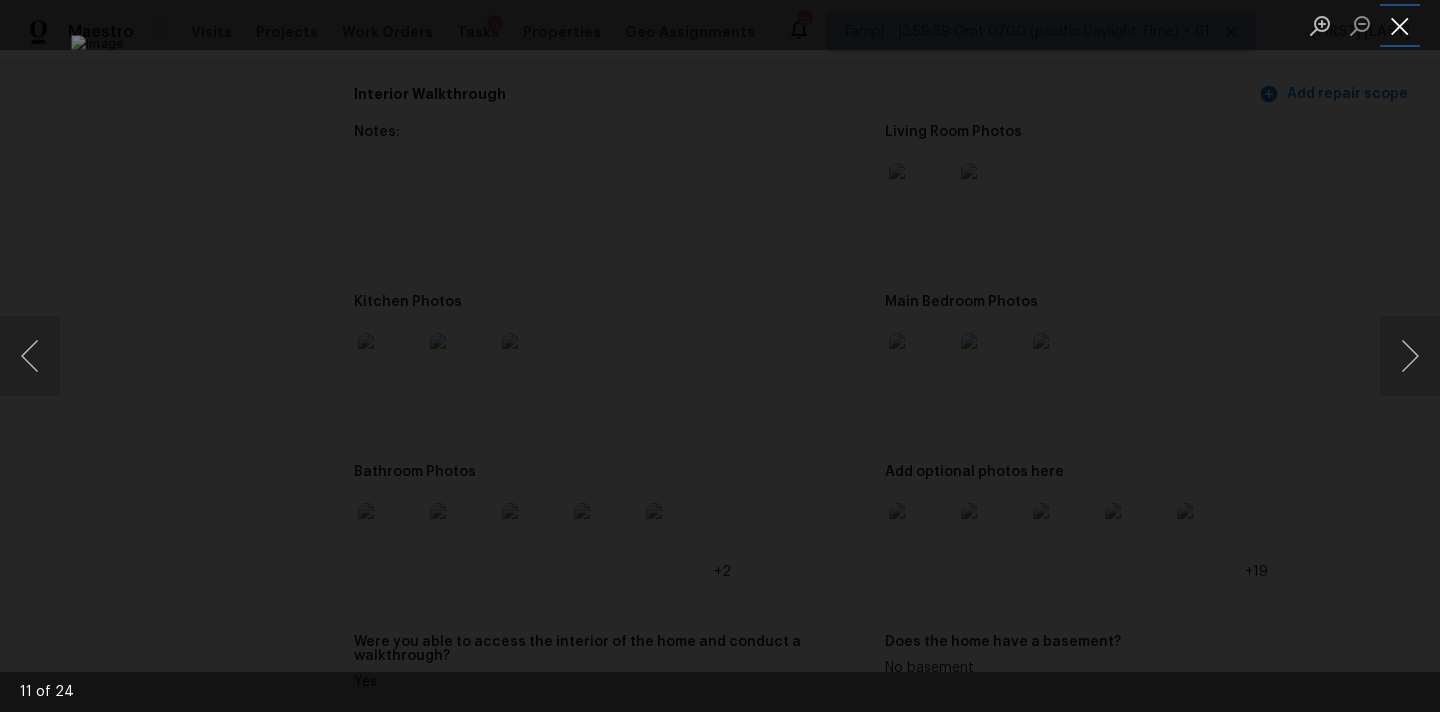 click at bounding box center (1400, 25) 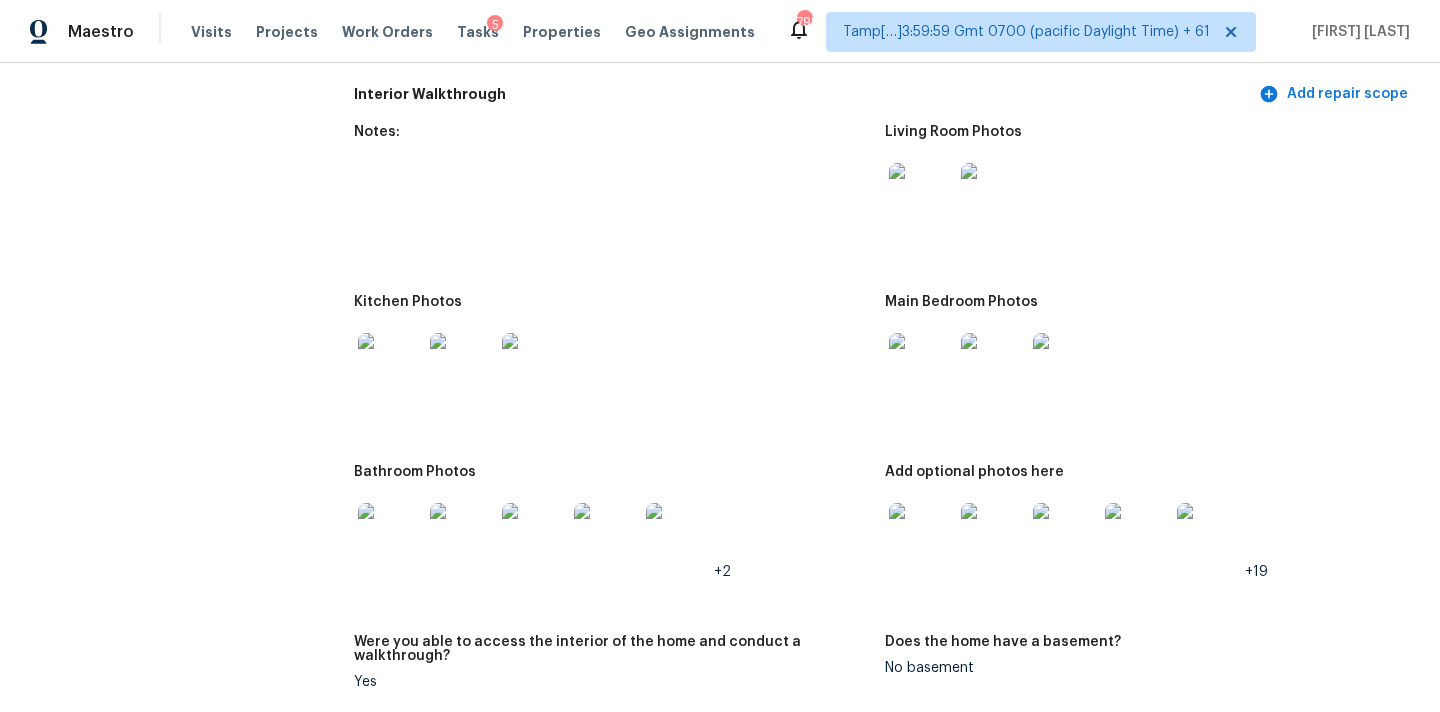 click at bounding box center (390, 535) 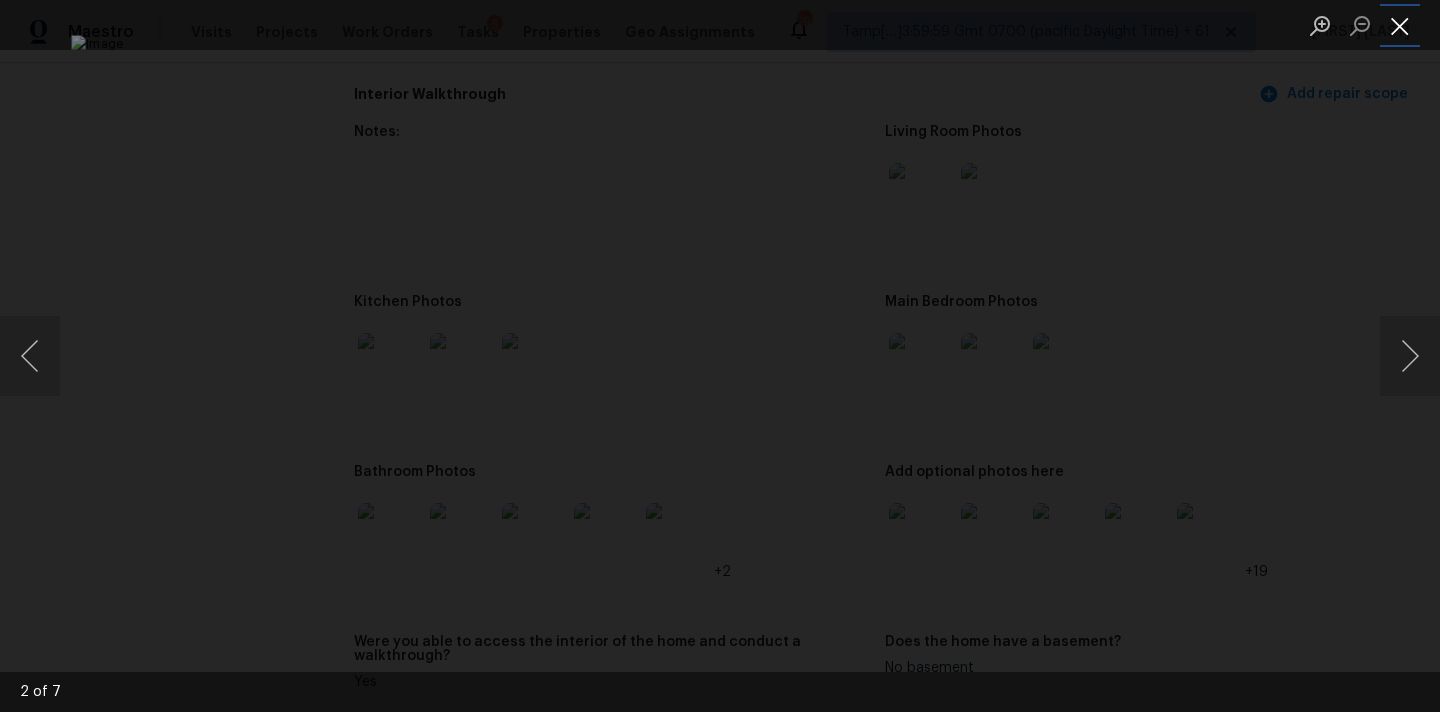 click at bounding box center (1400, 25) 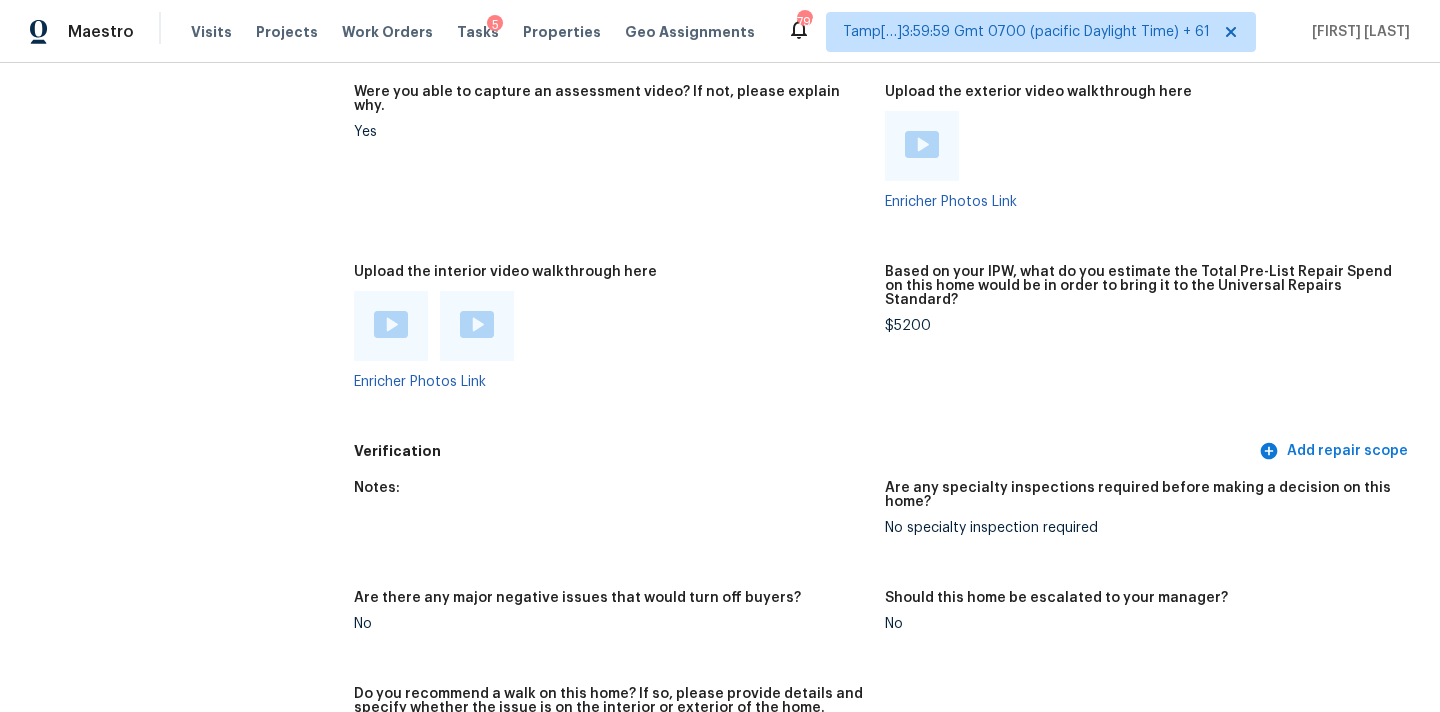 scroll, scrollTop: 3464, scrollLeft: 0, axis: vertical 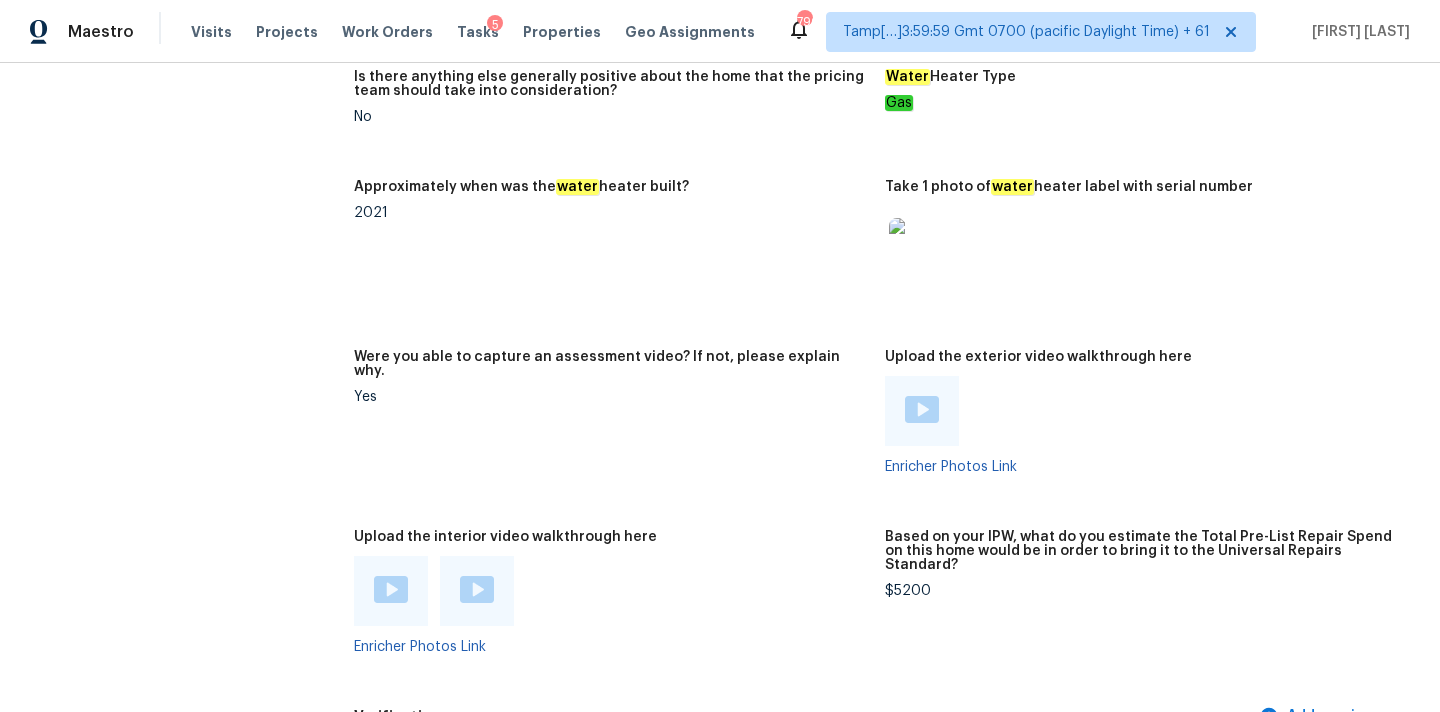 click at bounding box center [391, 589] 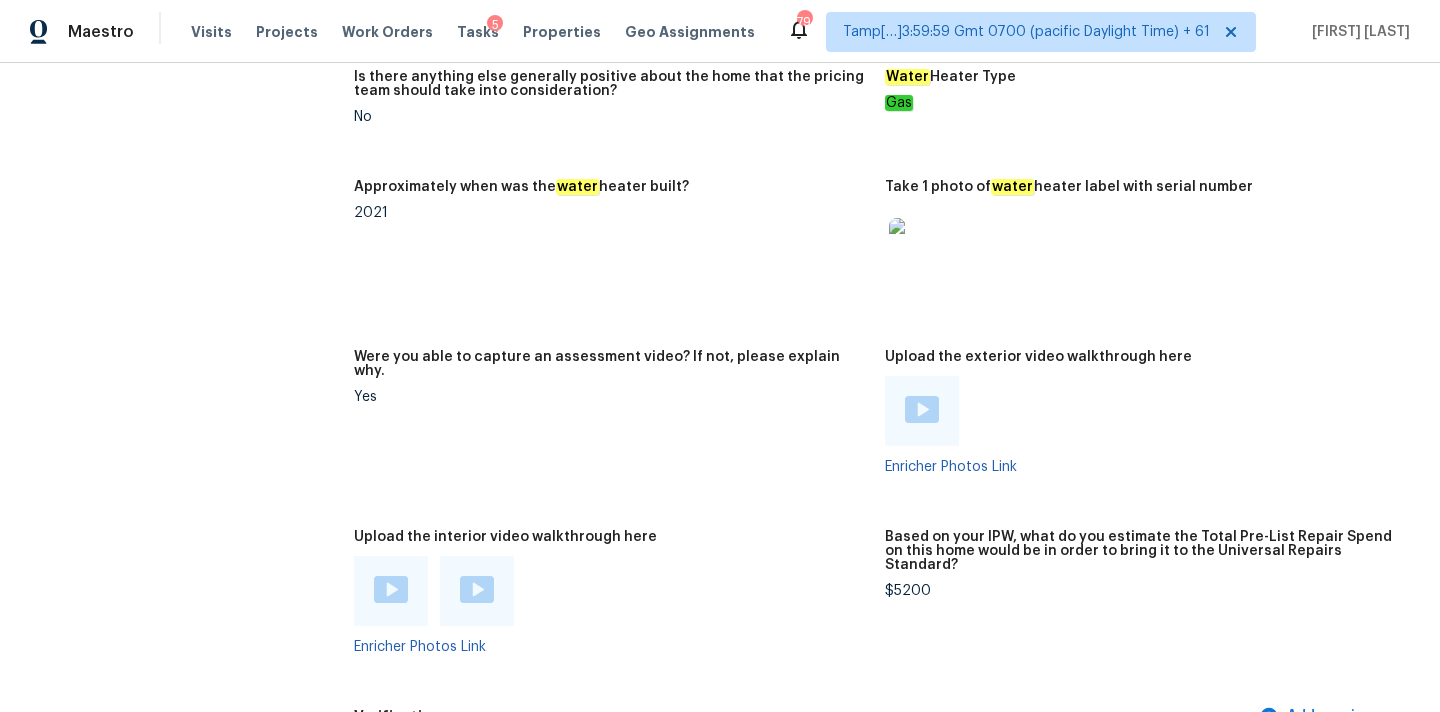 click on "$5200" at bounding box center (1142, 591) 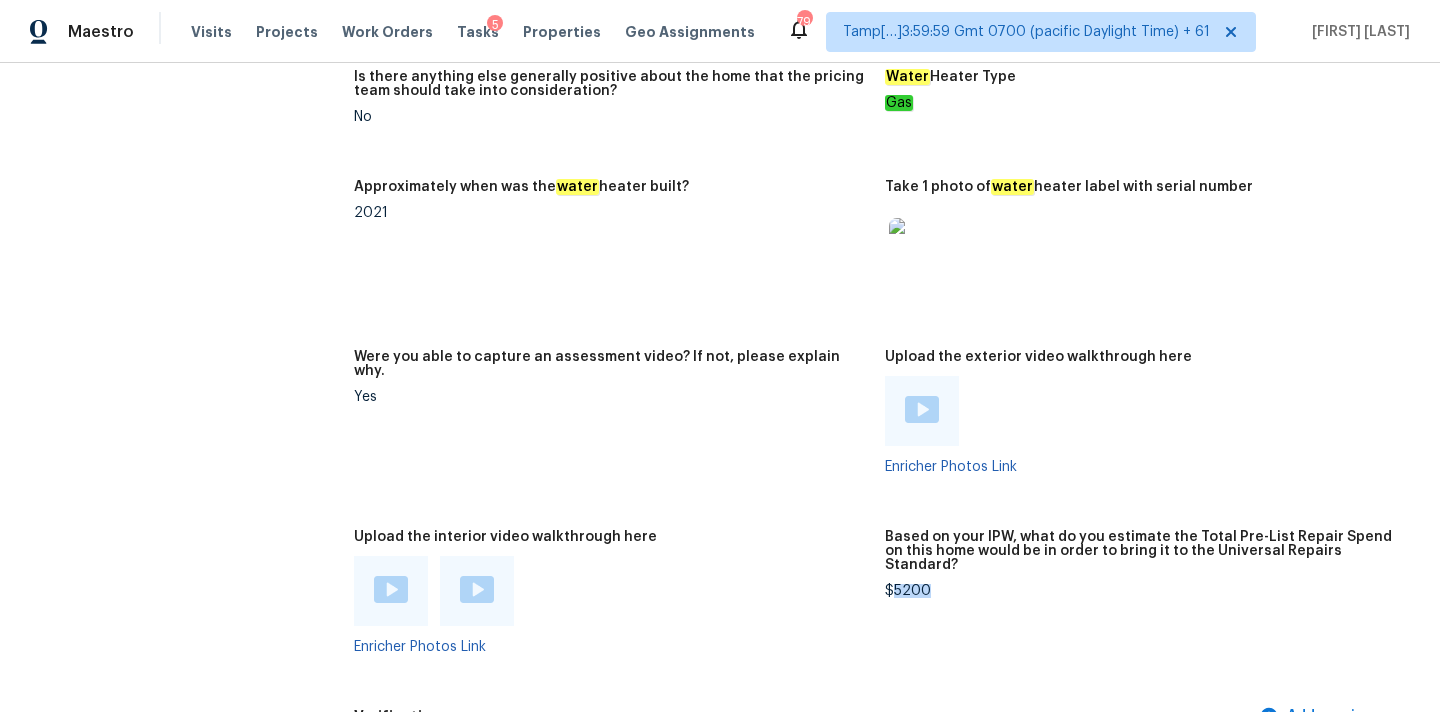 click on "$5200" at bounding box center (1142, 591) 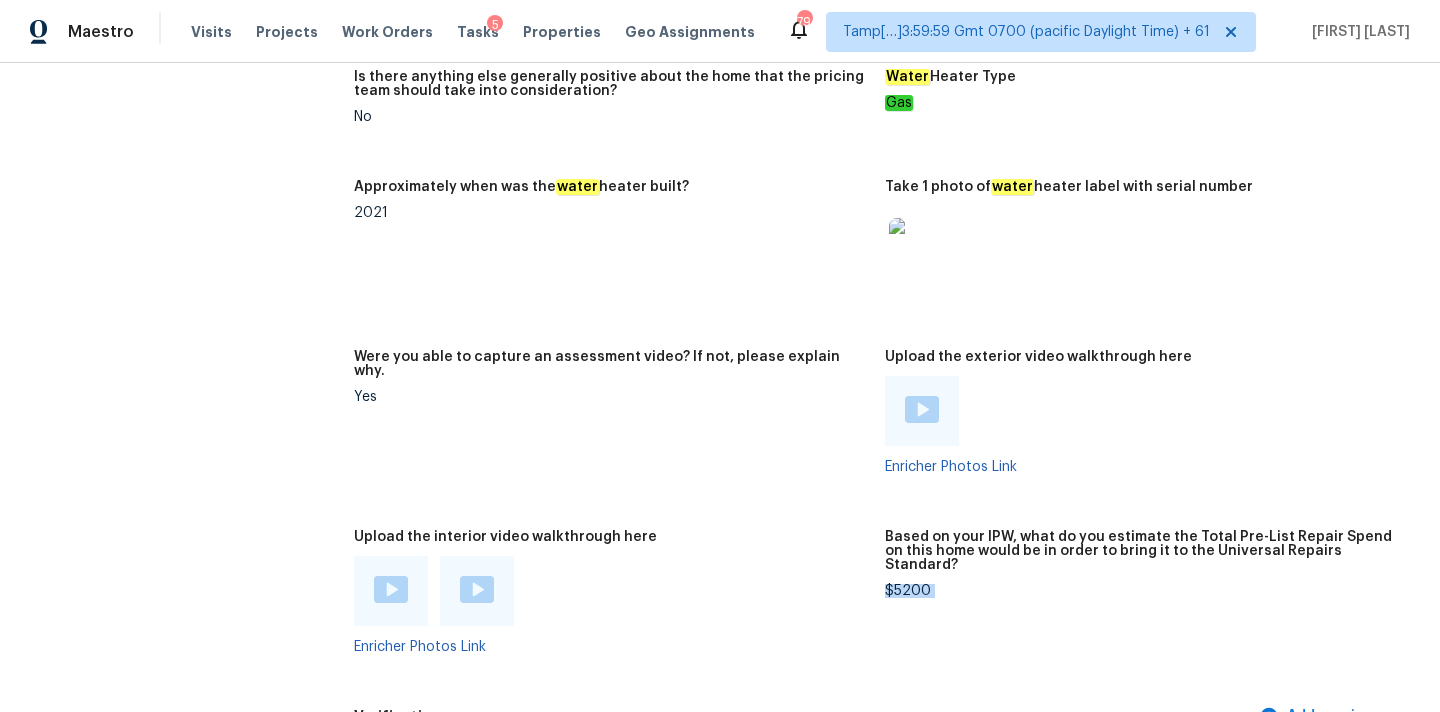 click on "$5200" at bounding box center (1142, 591) 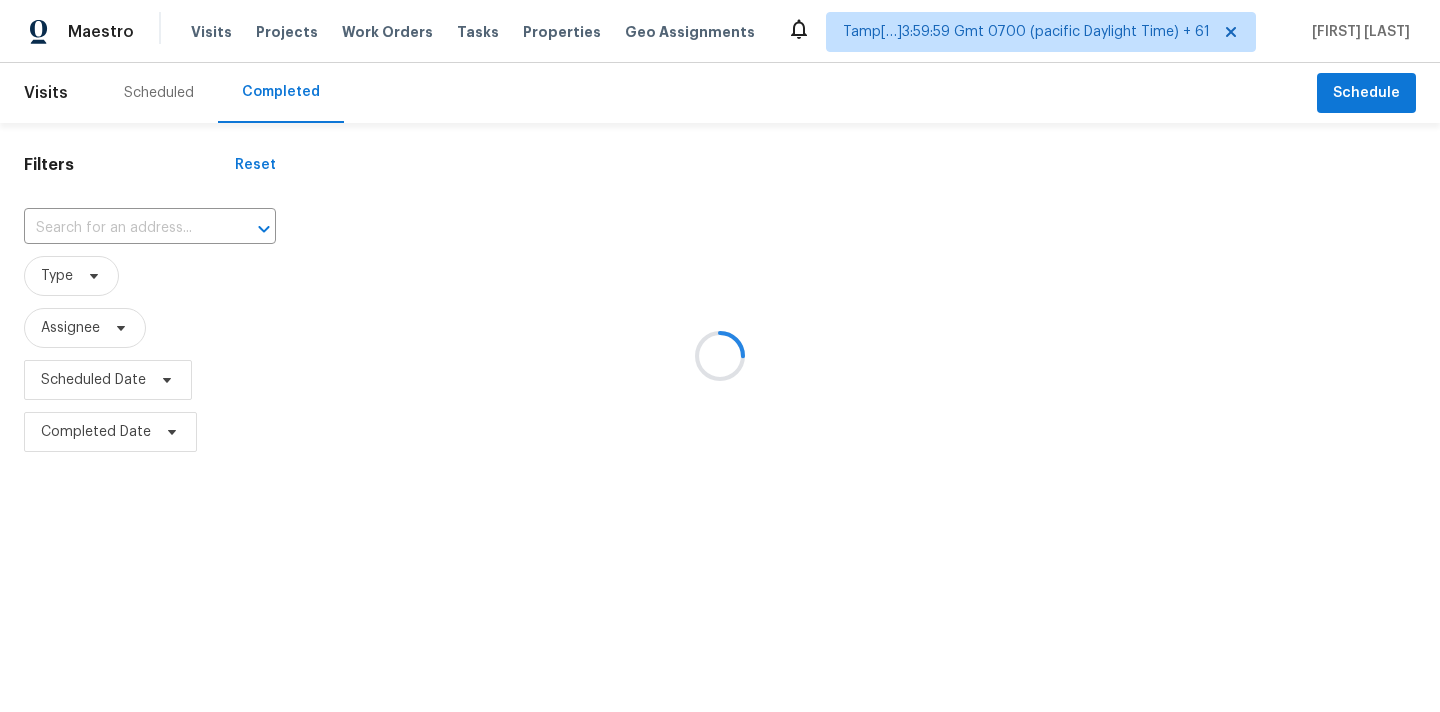 scroll, scrollTop: 0, scrollLeft: 0, axis: both 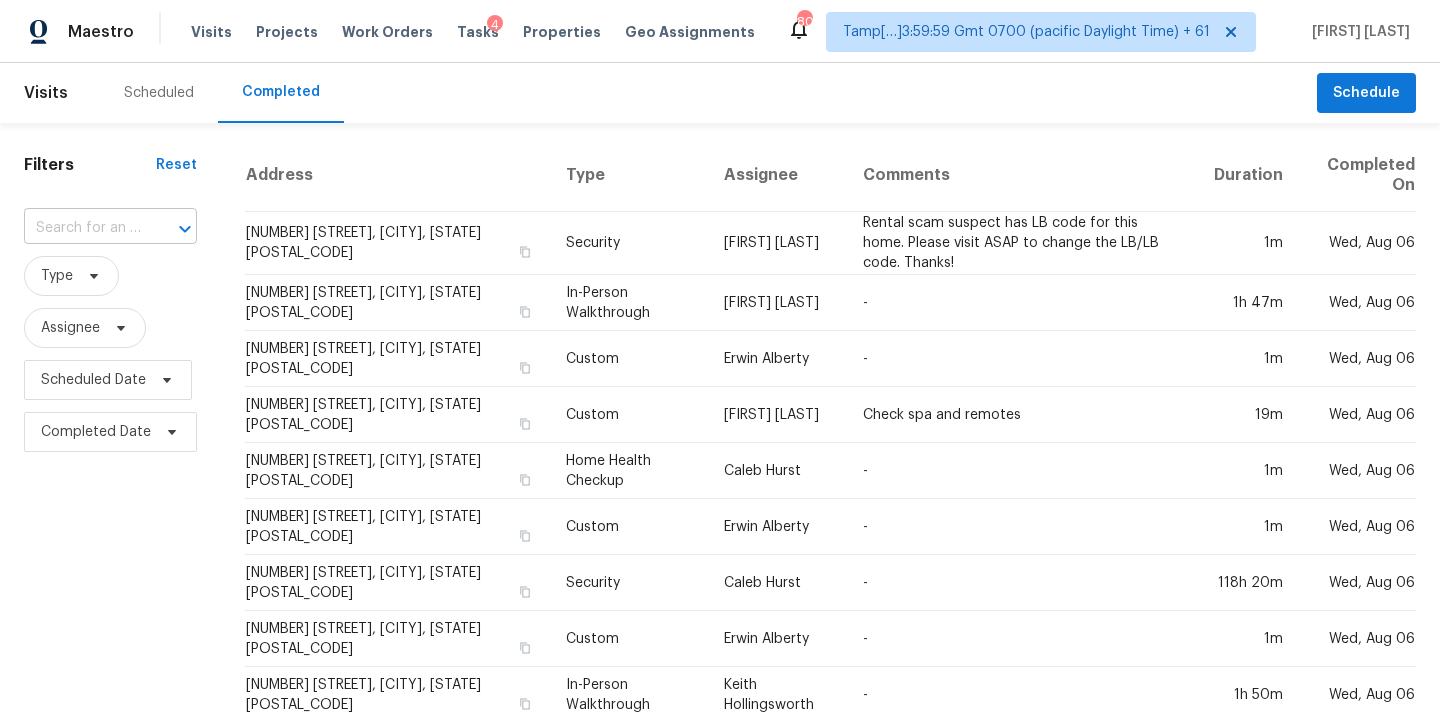 click at bounding box center [82, 228] 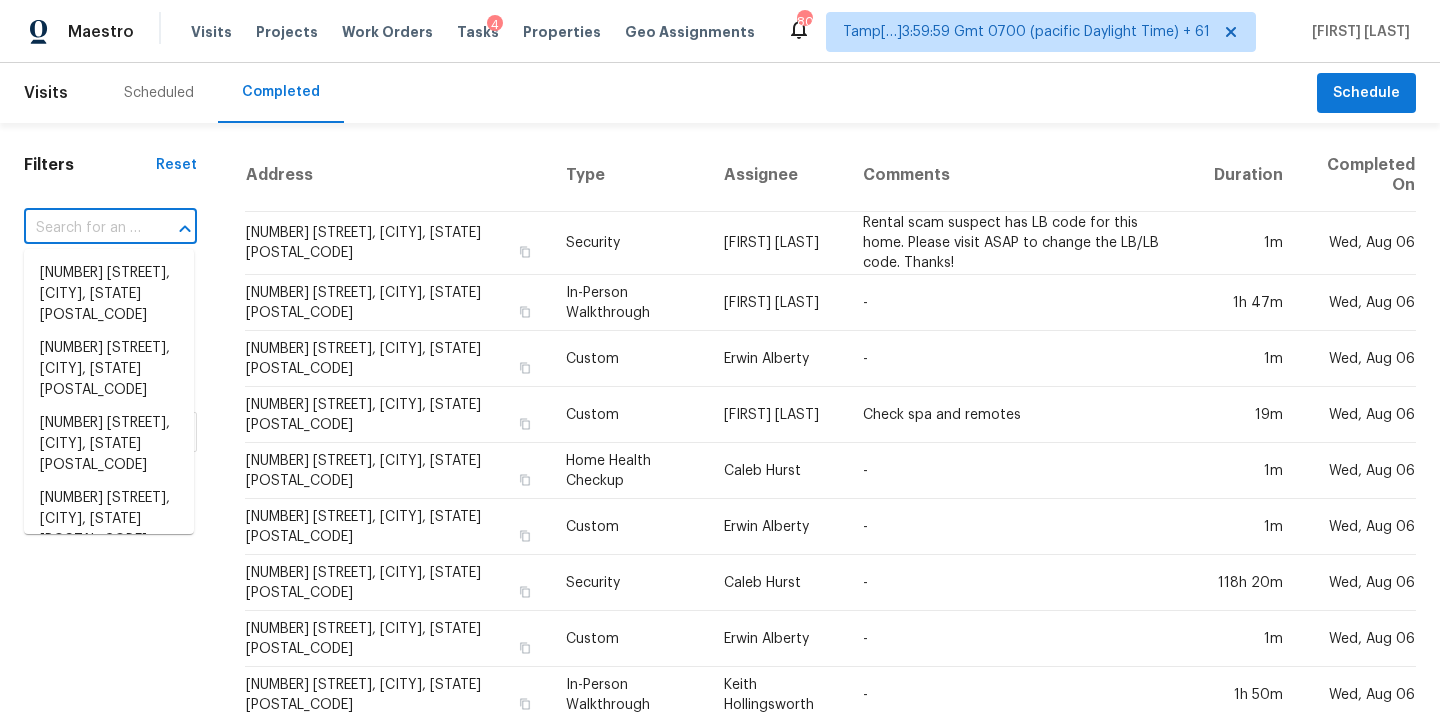 paste on "175 S Eucalyptus Ave, Rialto, CA 92376" 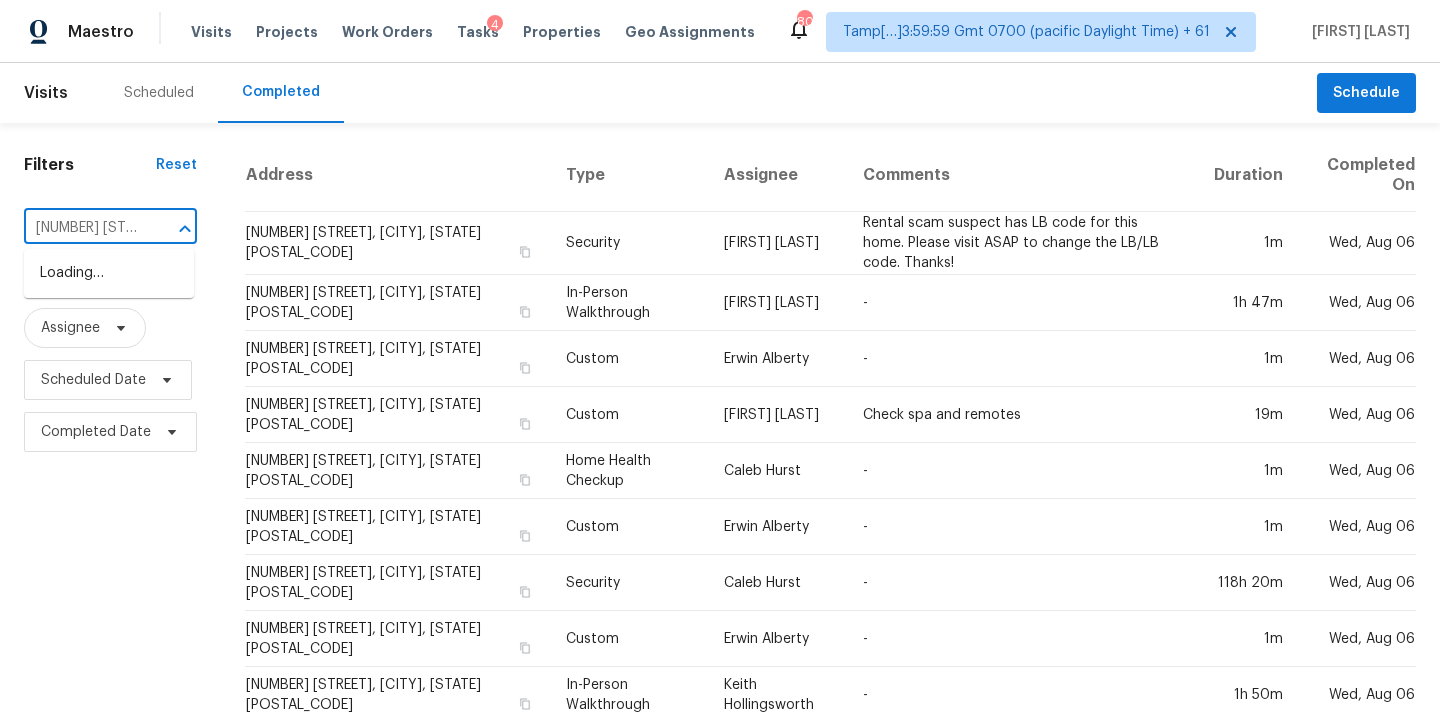 scroll, scrollTop: 0, scrollLeft: 149, axis: horizontal 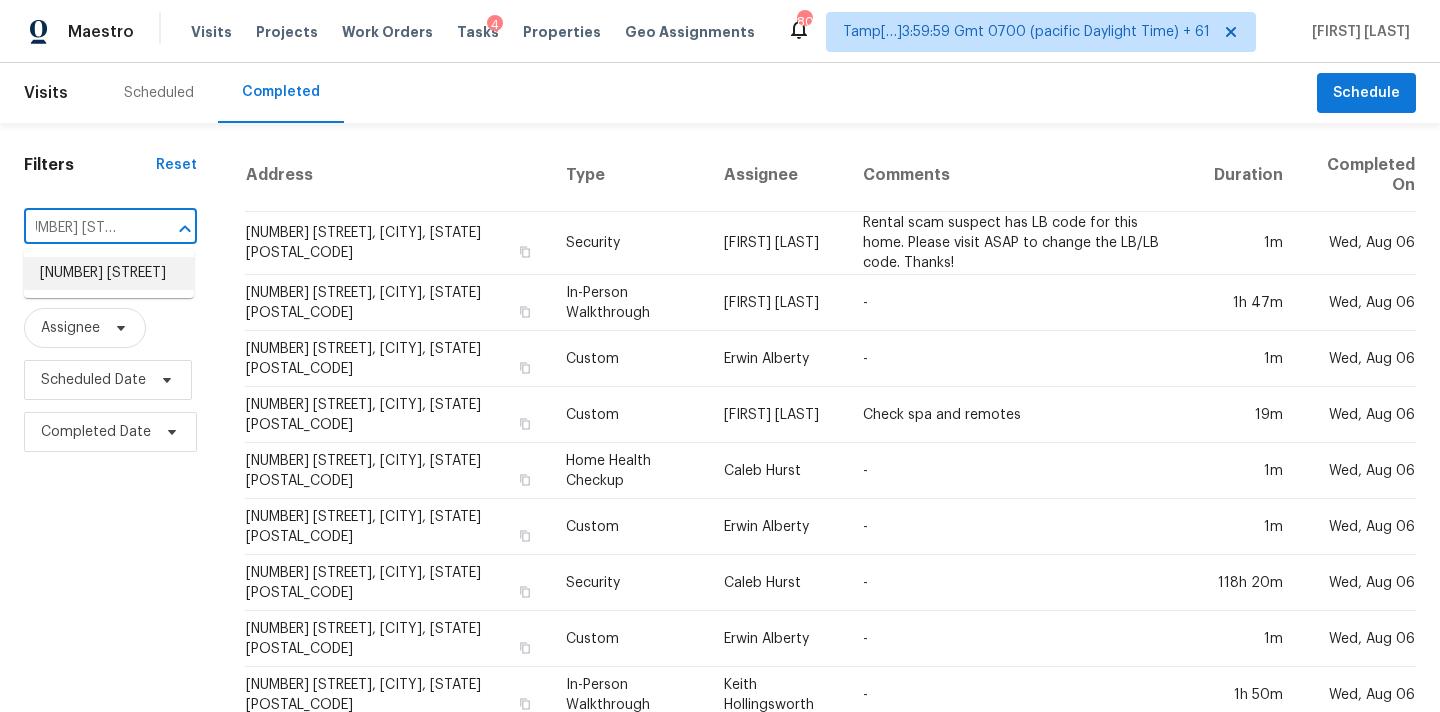 click on "175 S Eucalyptus Ave, Rialto, CA 92376" at bounding box center [109, 273] 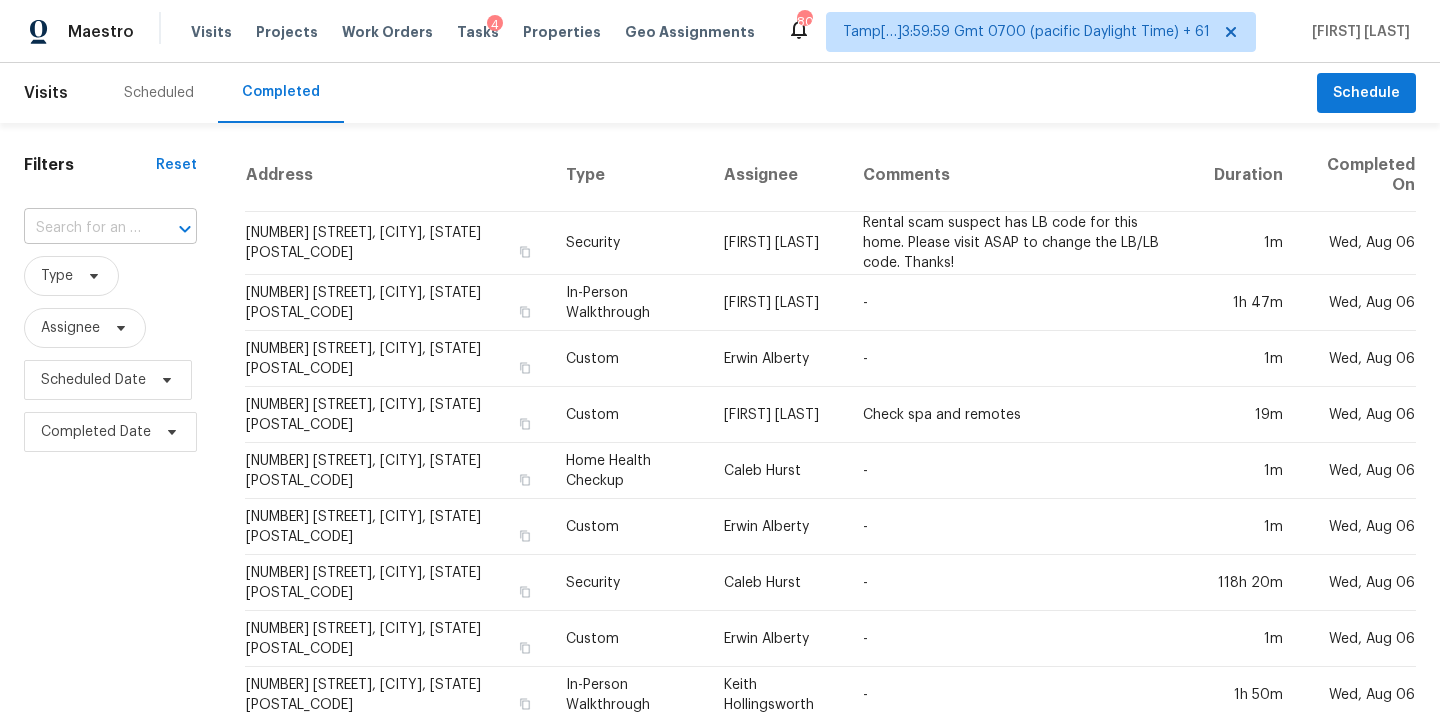 click on "​" at bounding box center [110, 228] 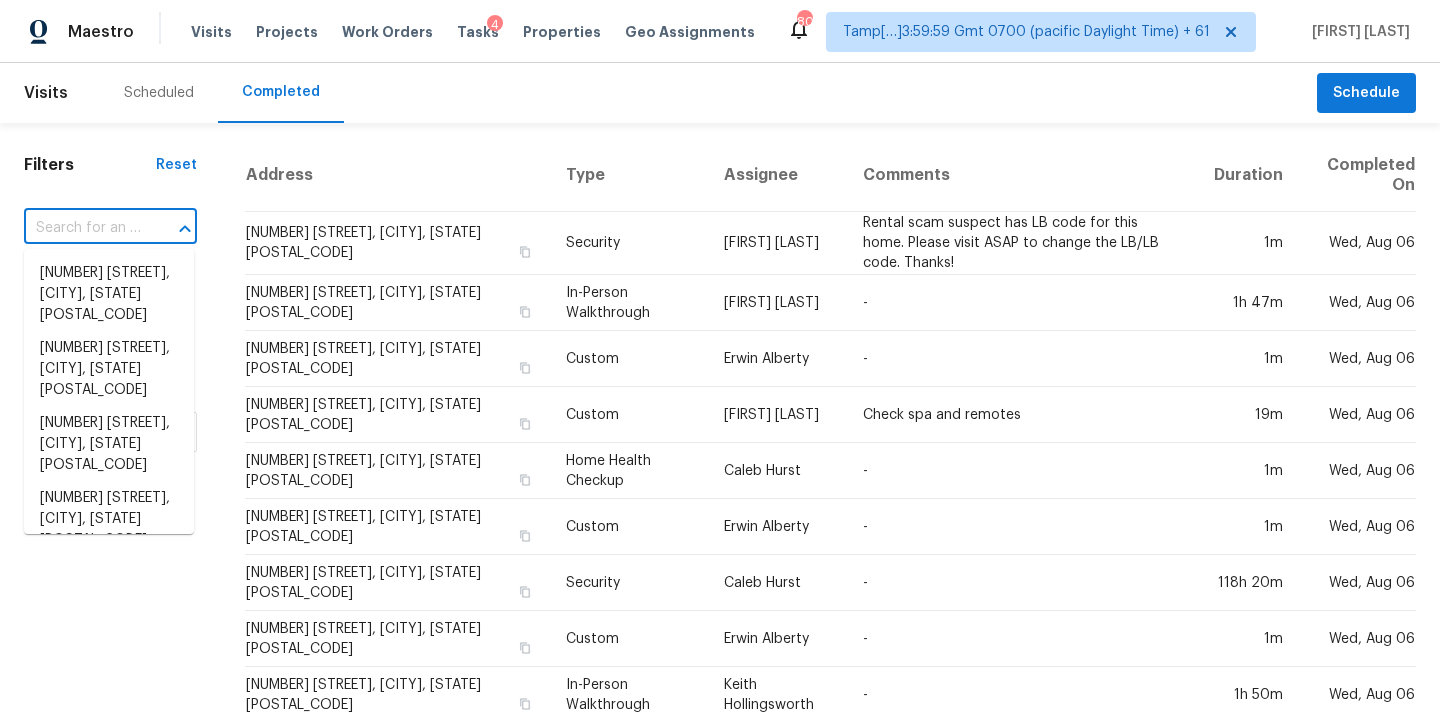 paste on "175 S Eucalyptus Ave, Rialto, CA 92376" 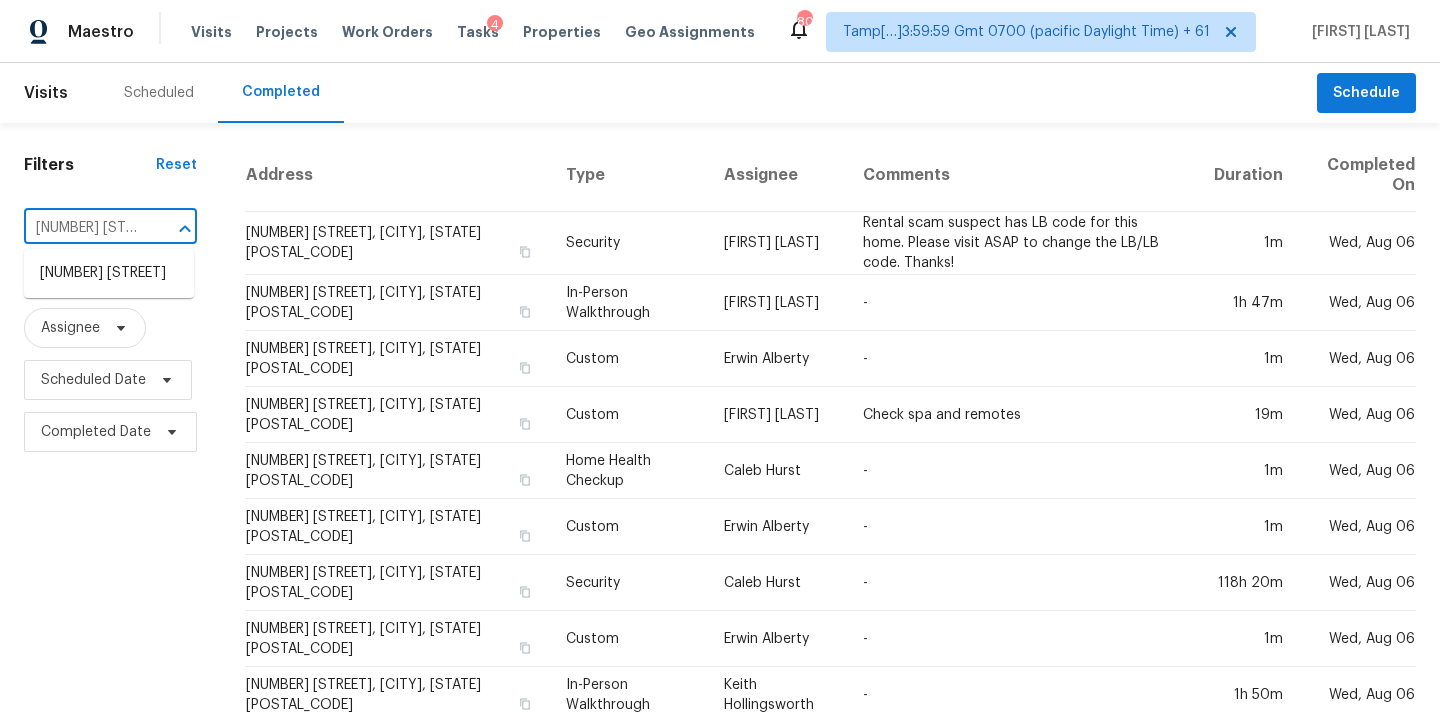 scroll, scrollTop: 0, scrollLeft: 149, axis: horizontal 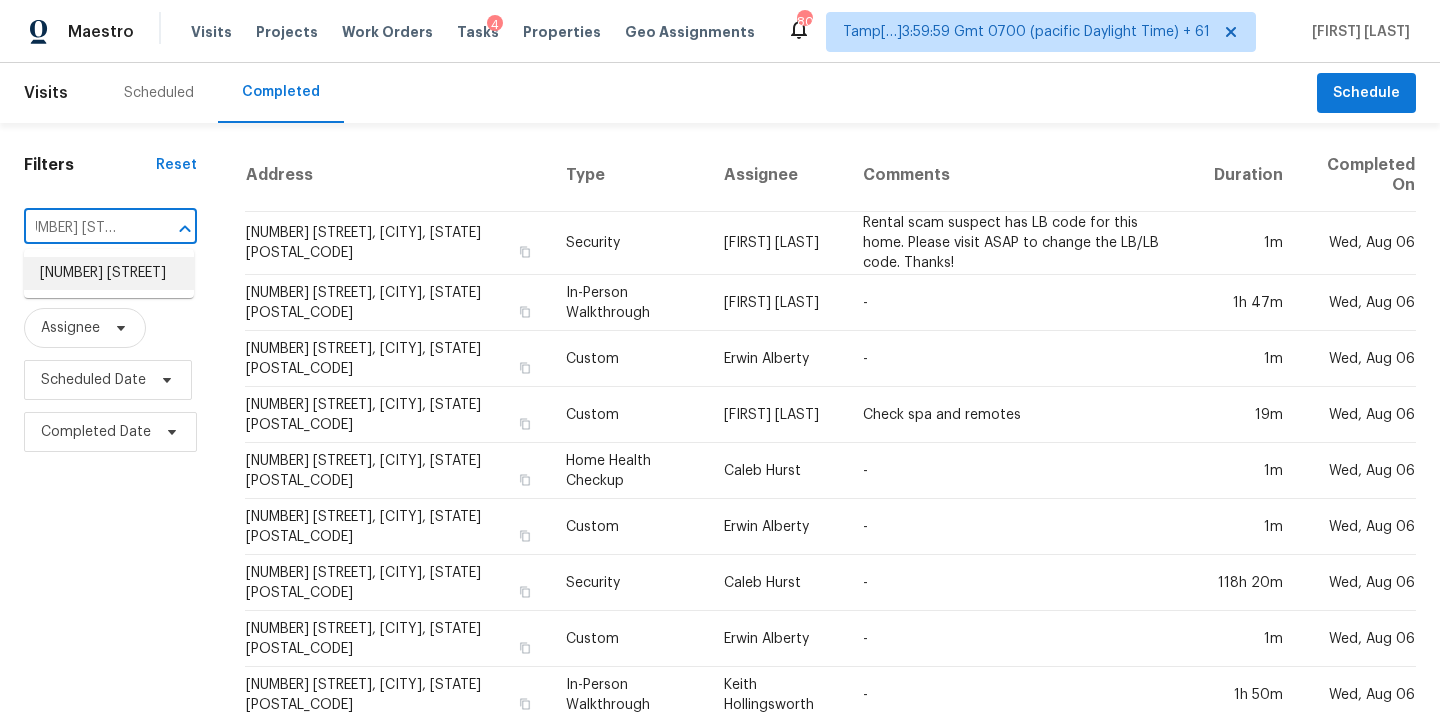 click on "175 S Eucalyptus Ave, Rialto, CA 92376" at bounding box center [109, 273] 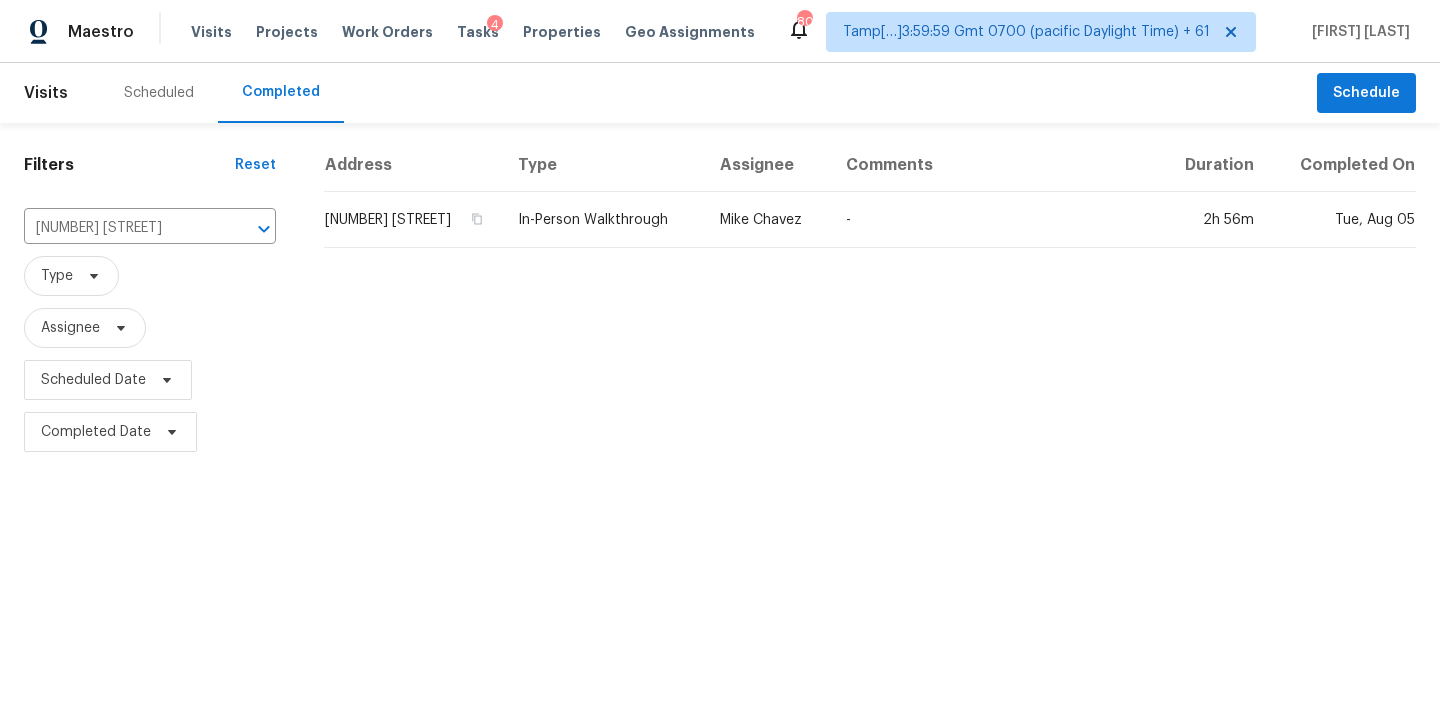 click on "-" at bounding box center [994, 220] 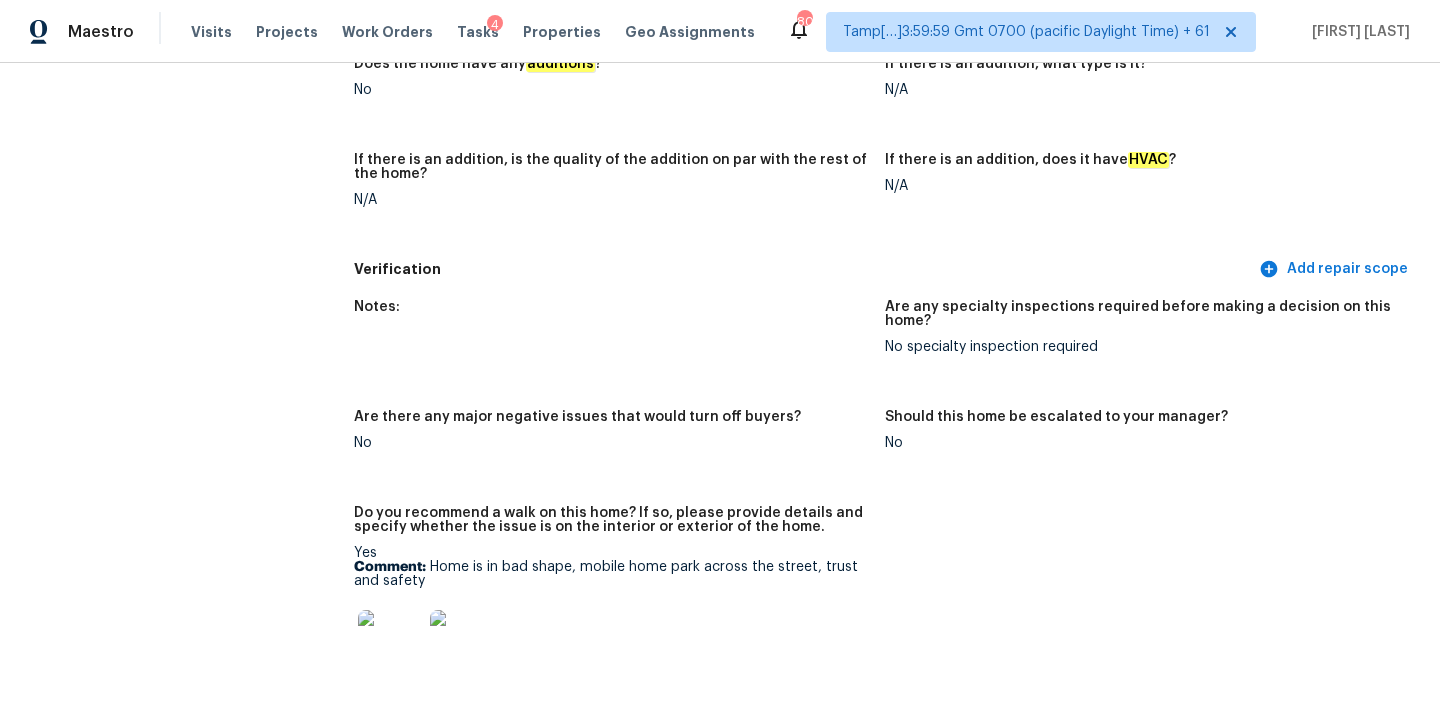 scroll, scrollTop: 123, scrollLeft: 0, axis: vertical 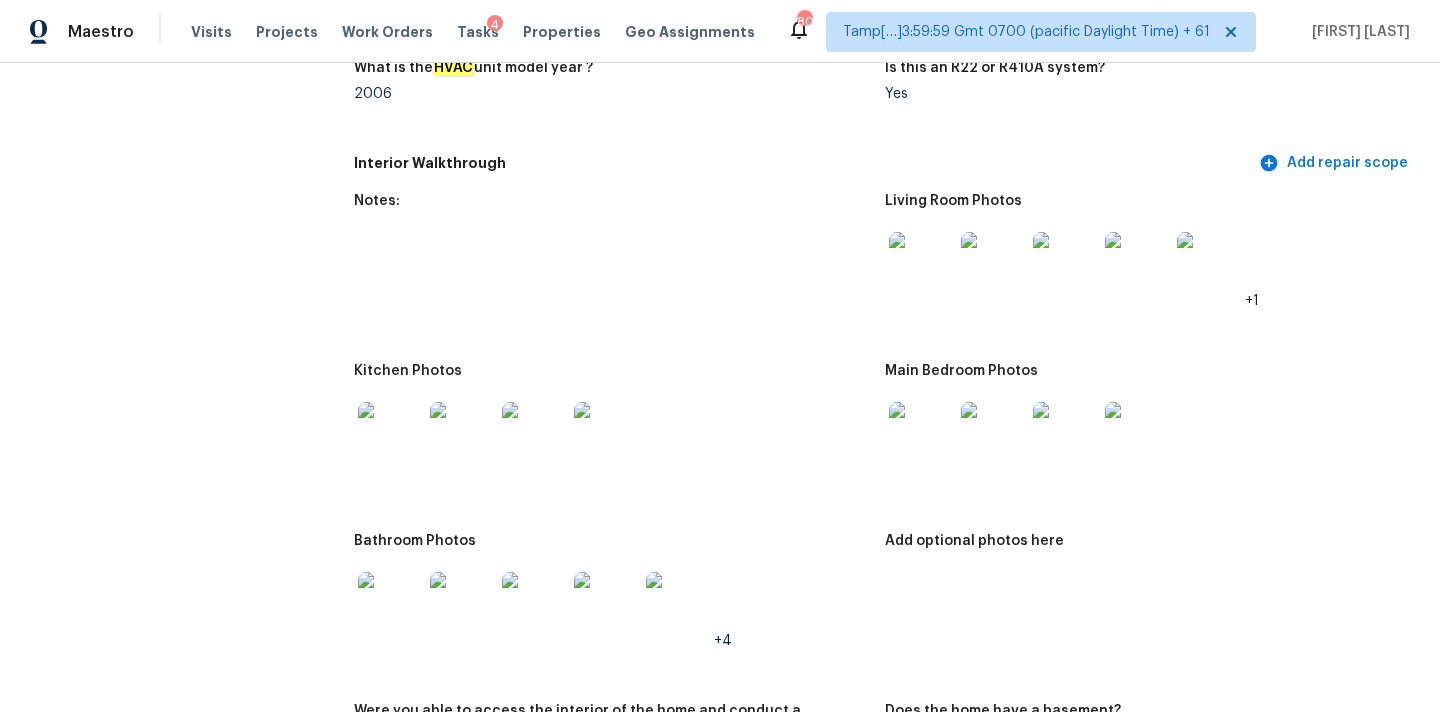 click at bounding box center [921, 264] 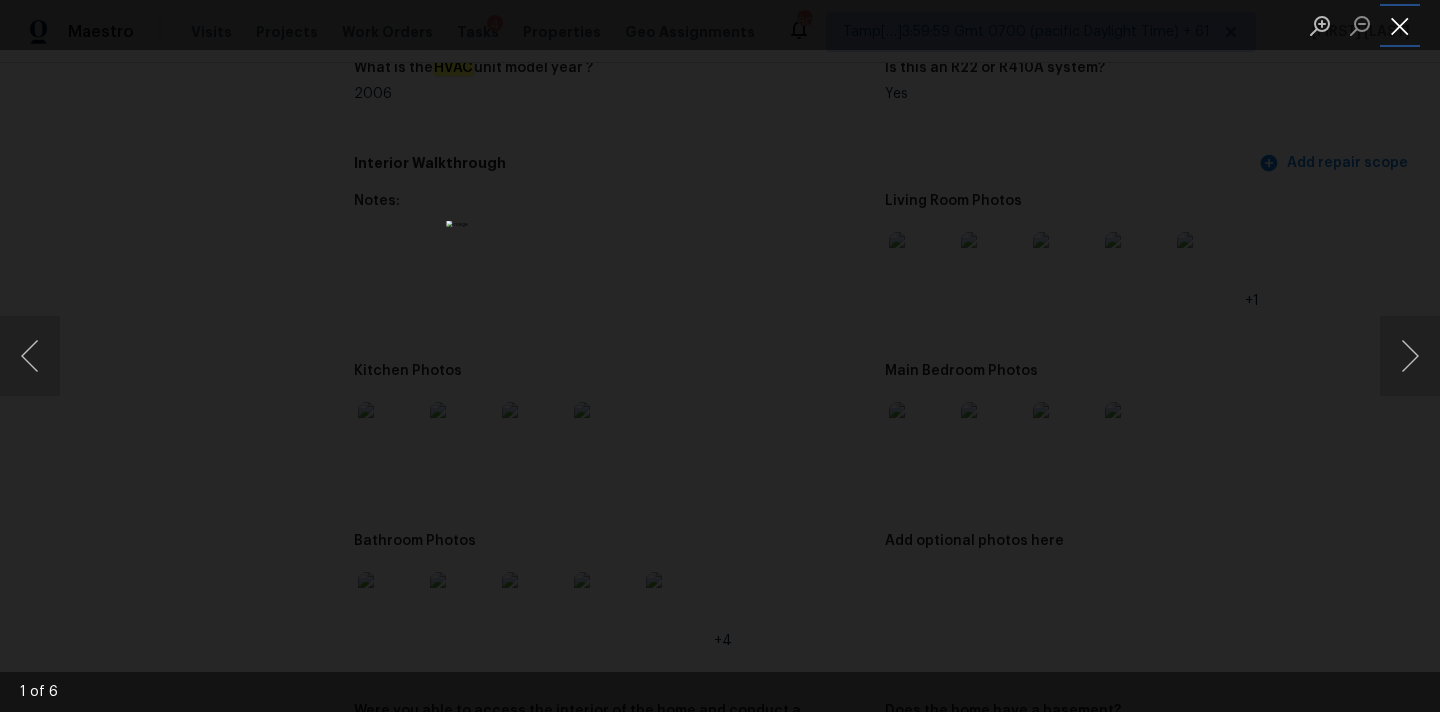 click at bounding box center [1400, 25] 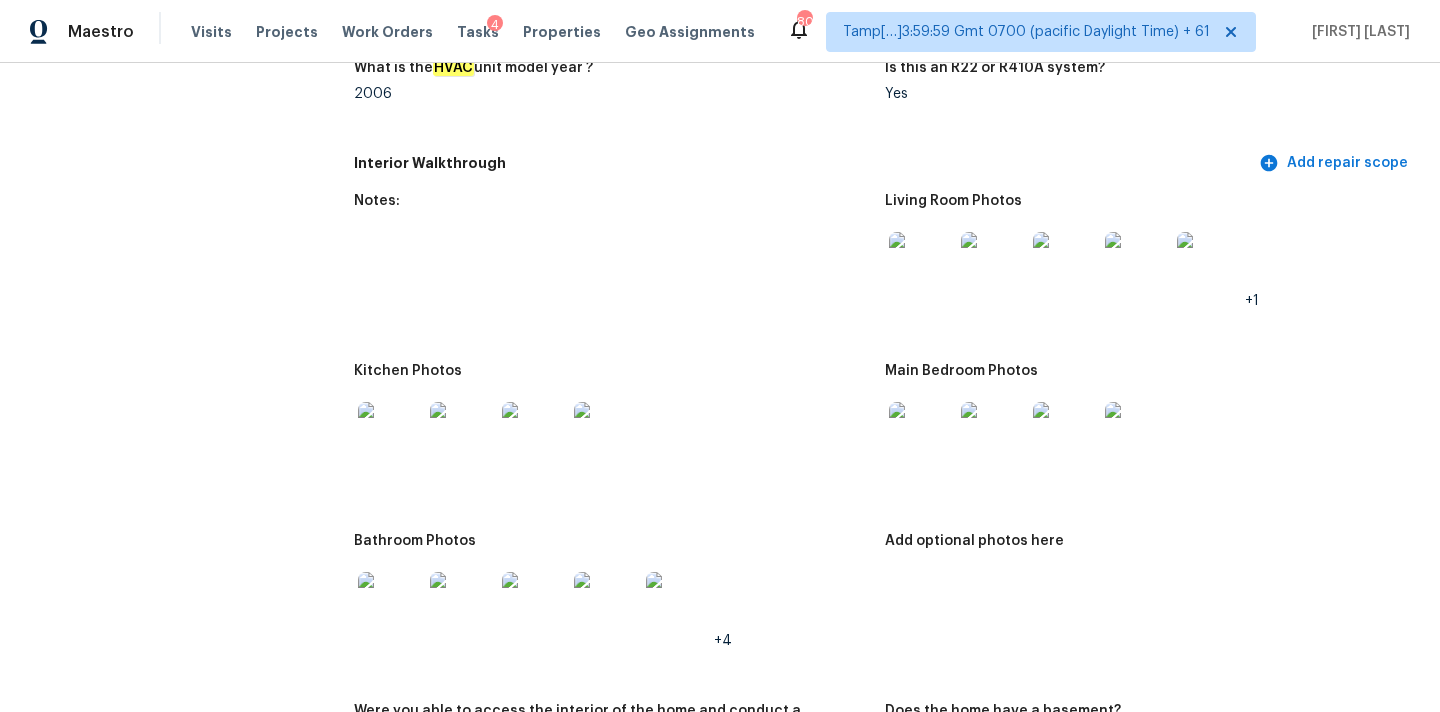 click at bounding box center [921, 434] 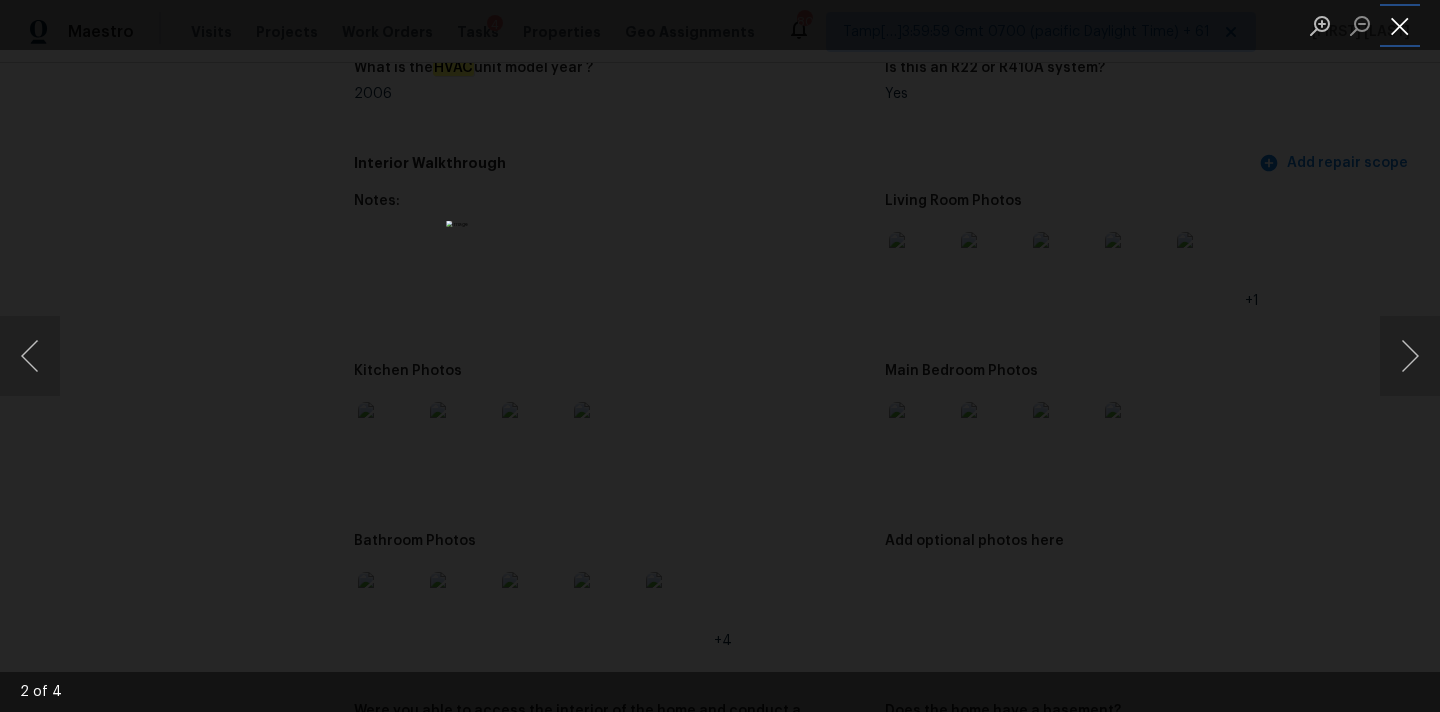 click at bounding box center [1400, 25] 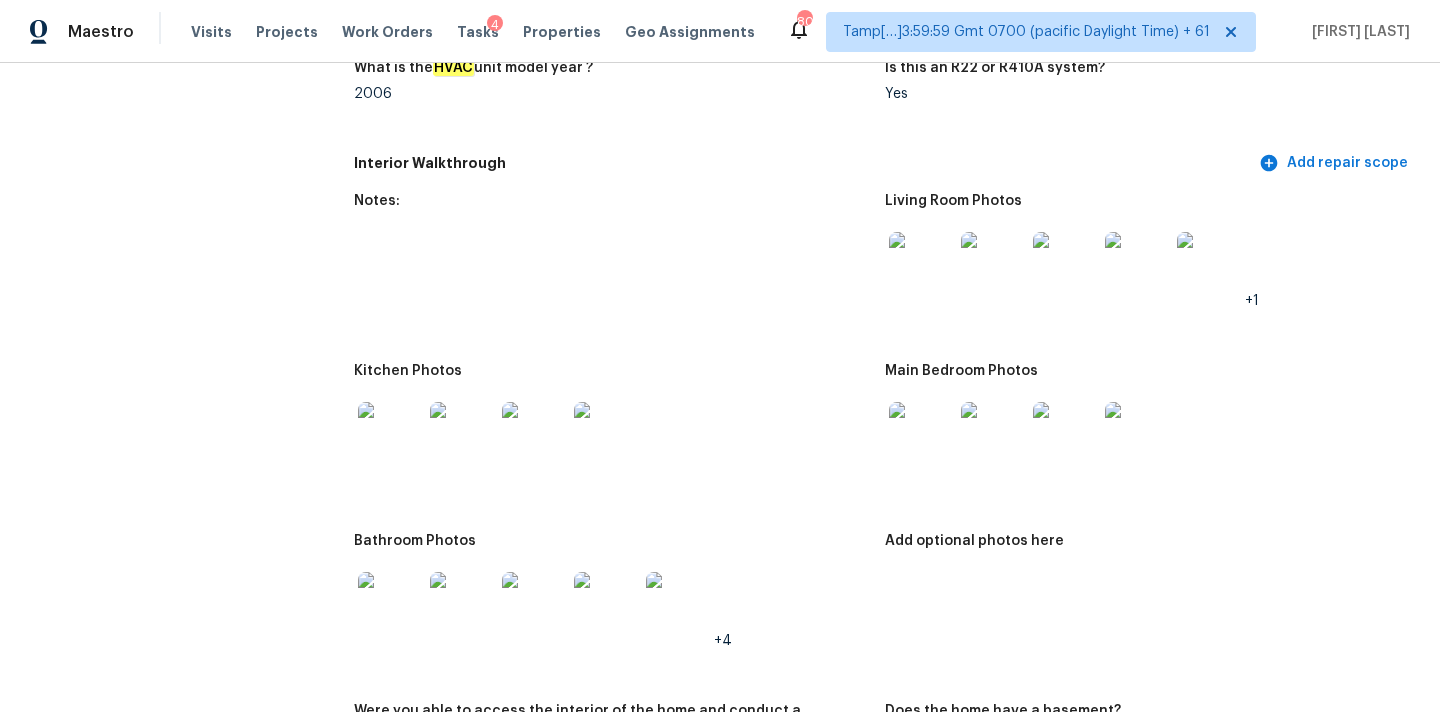 click at bounding box center [390, 434] 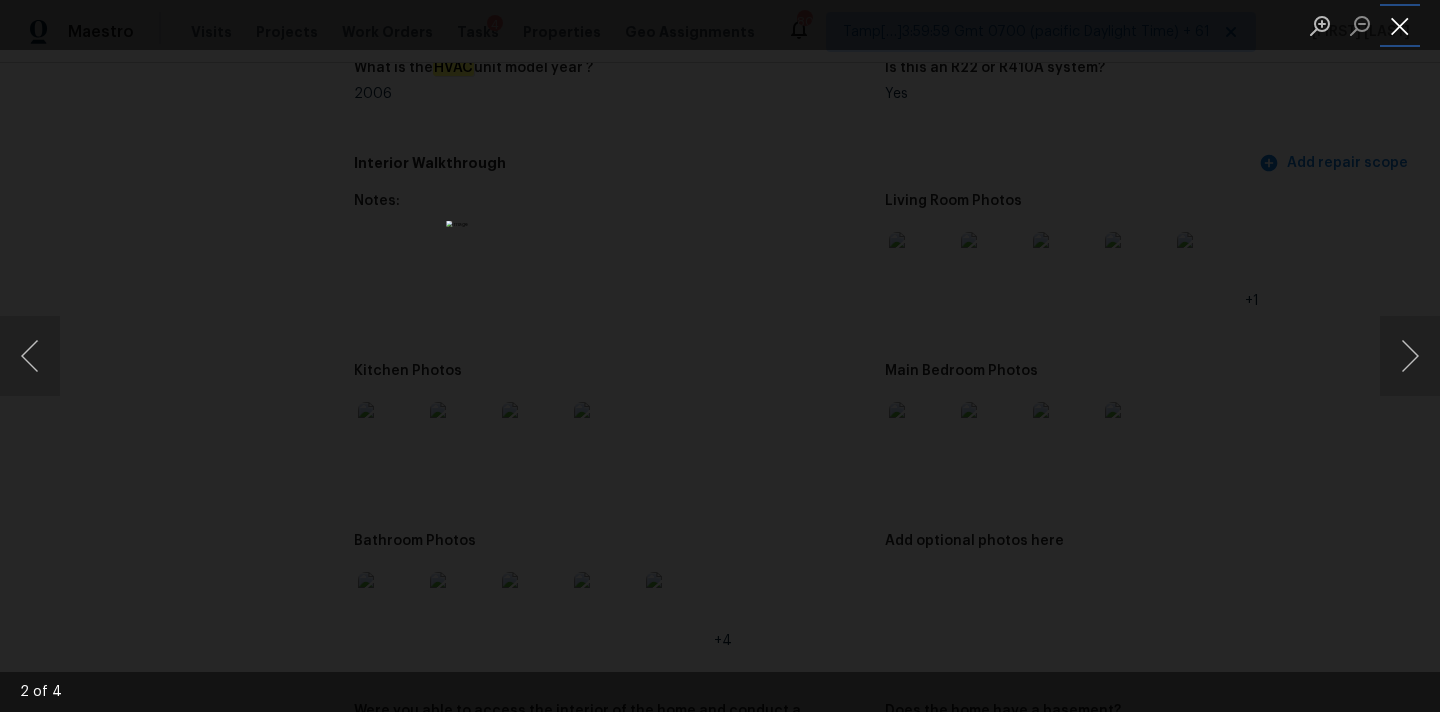 click at bounding box center [1400, 25] 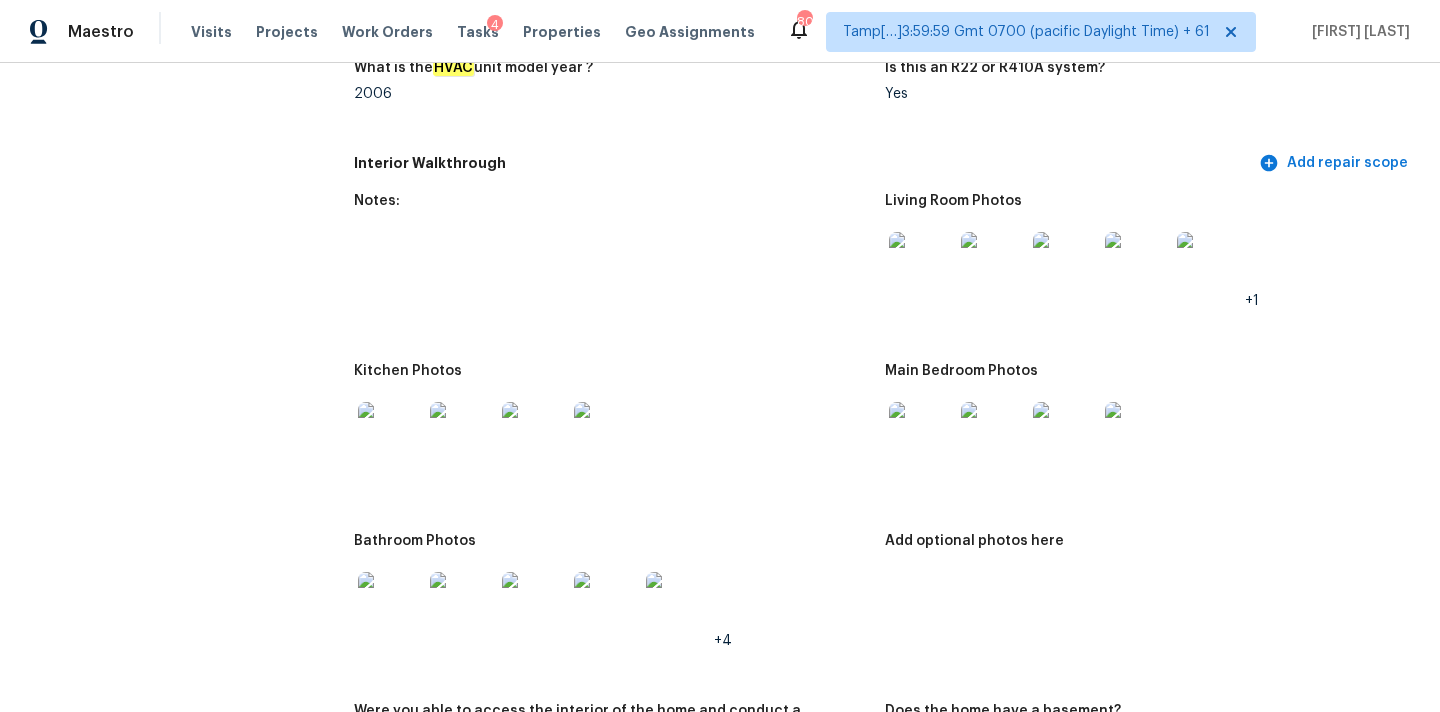 click at bounding box center (390, 604) 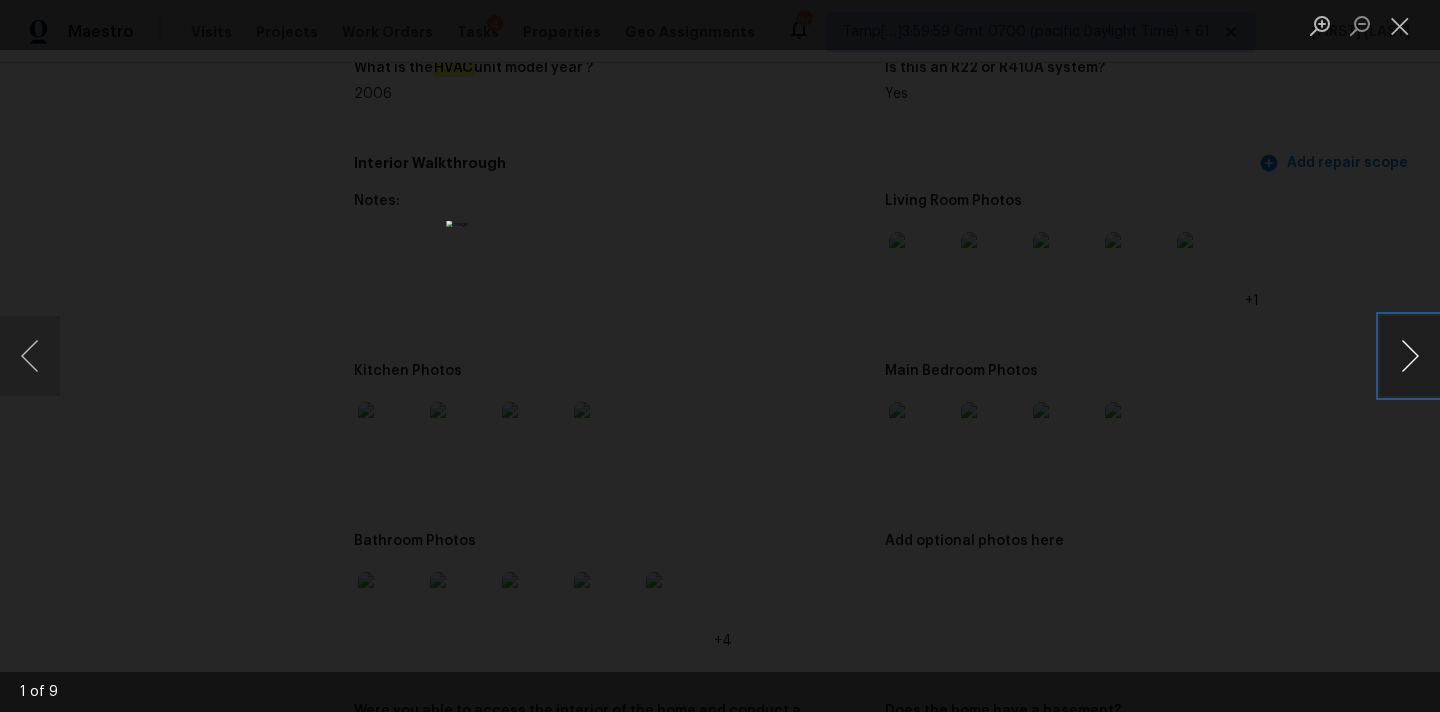 click at bounding box center [1410, 356] 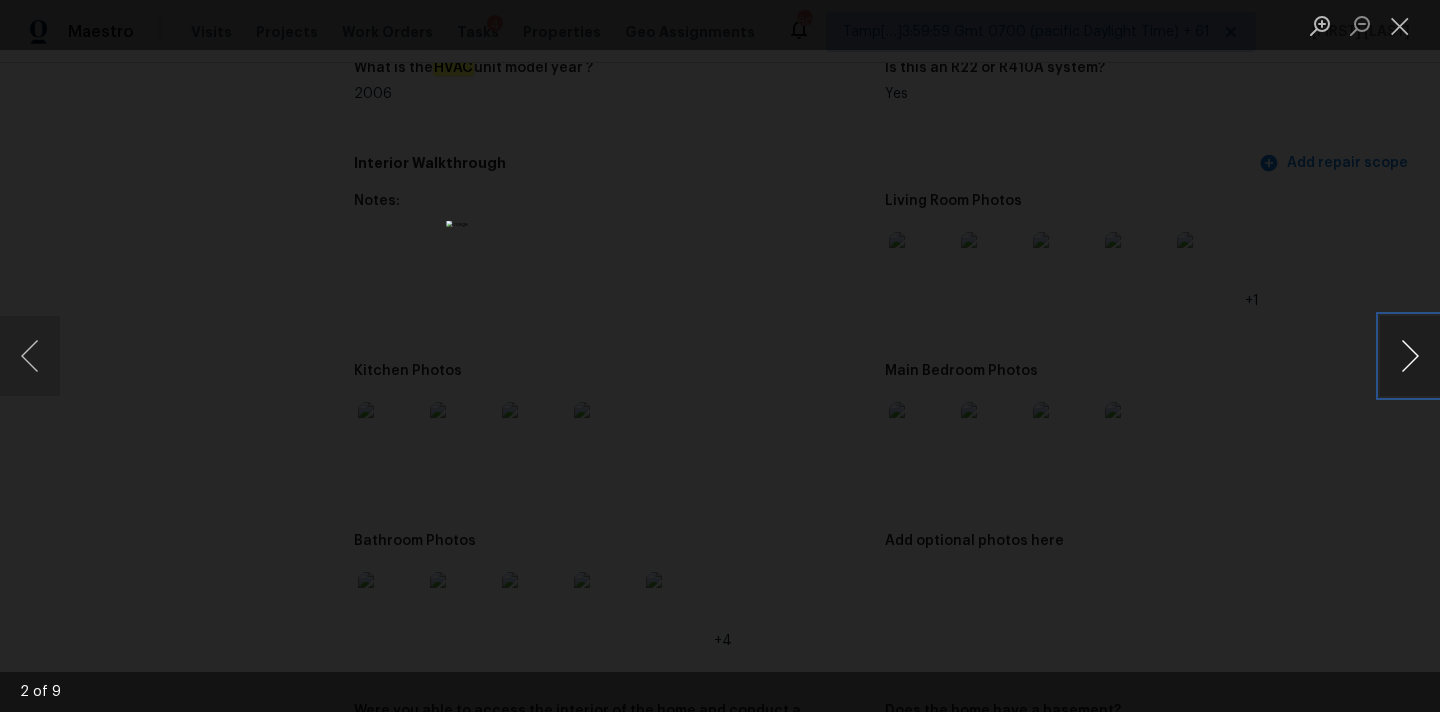 click at bounding box center (1410, 356) 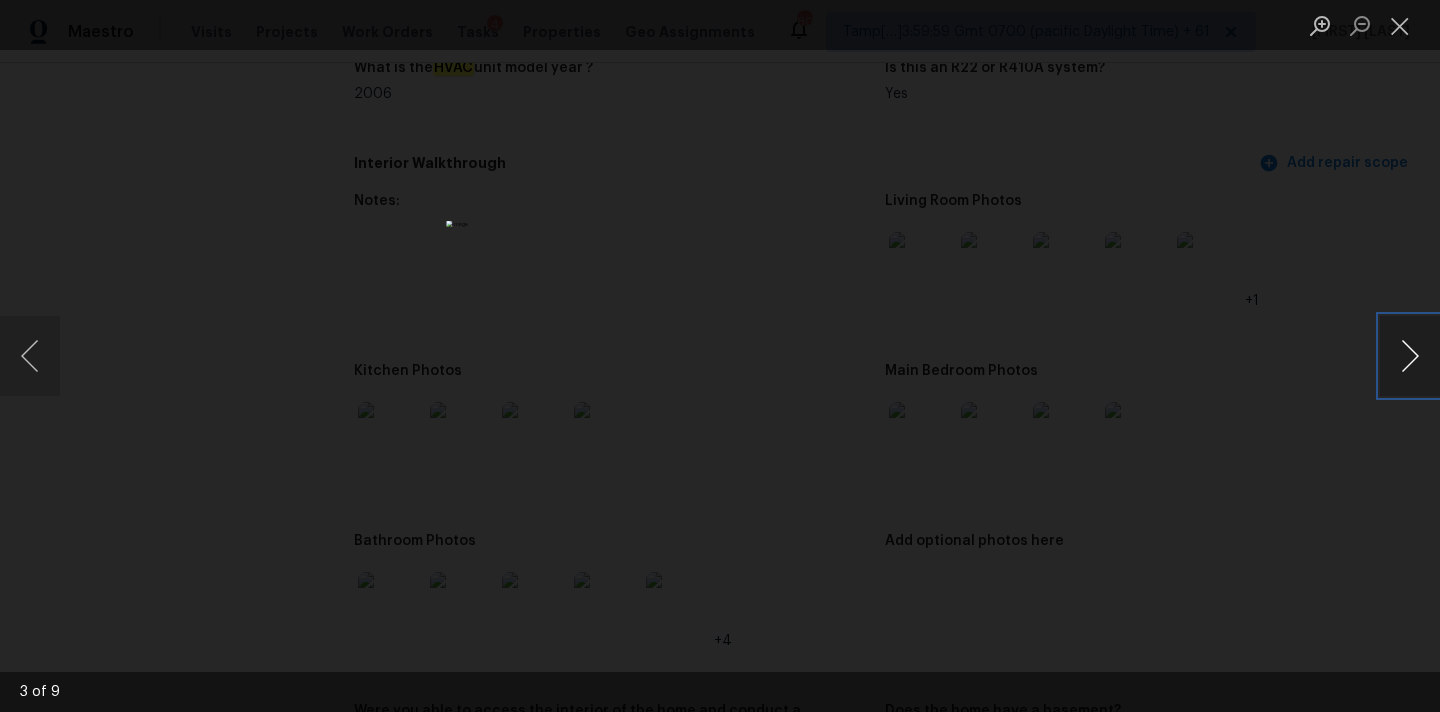 click at bounding box center (1410, 356) 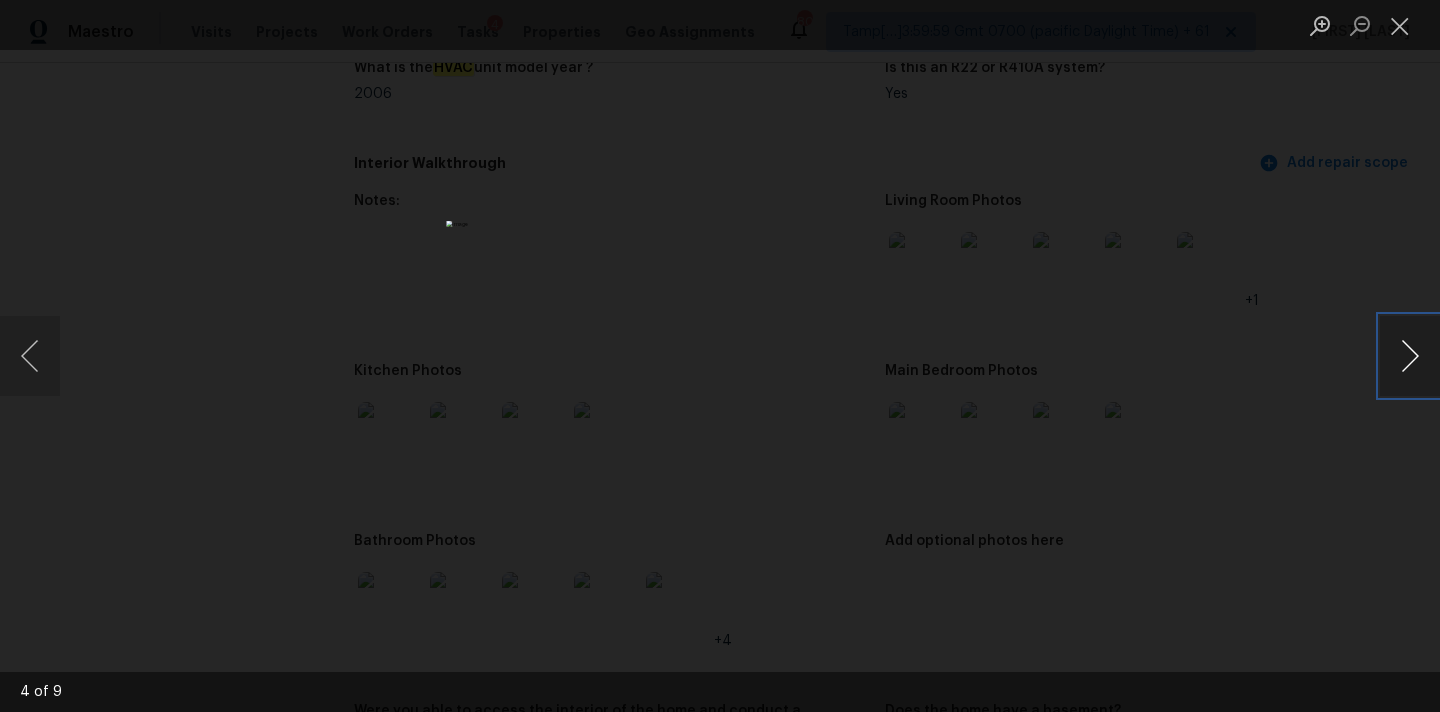 click at bounding box center [1410, 356] 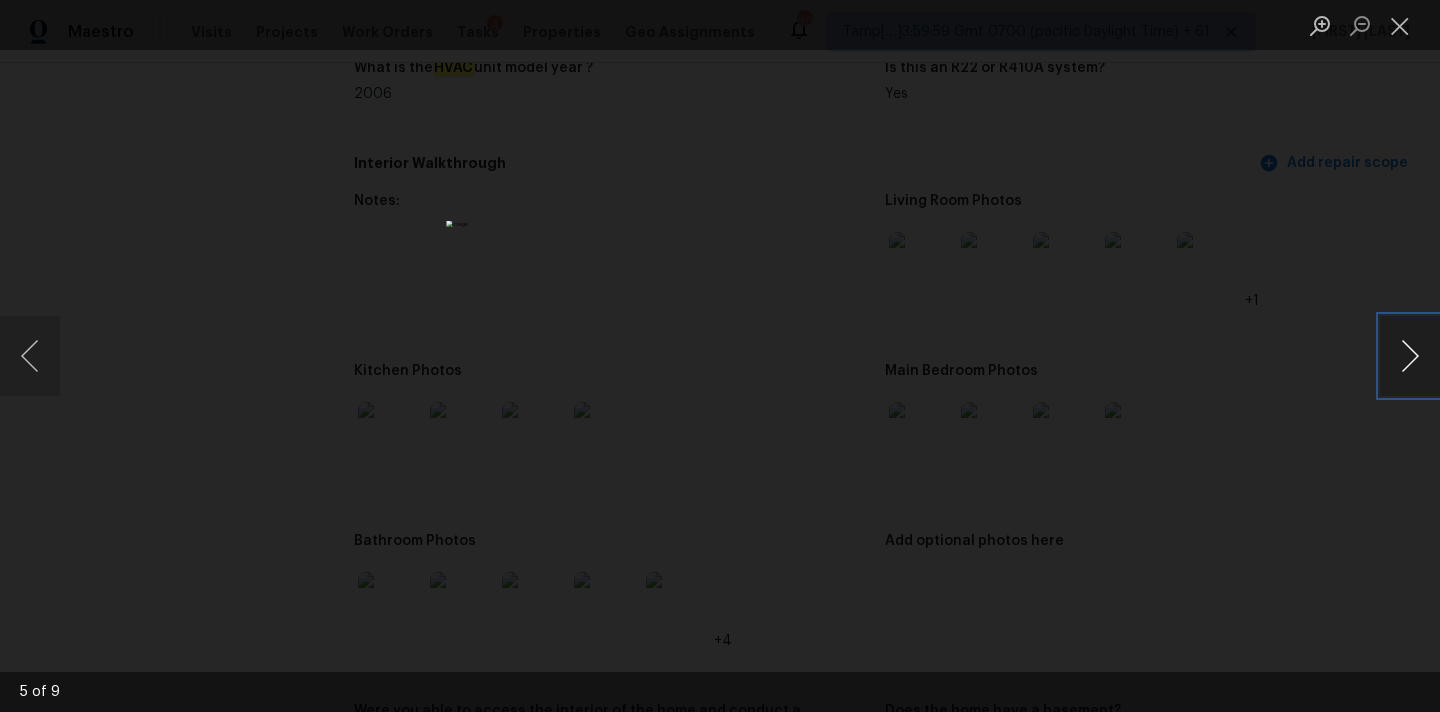 click at bounding box center (1410, 356) 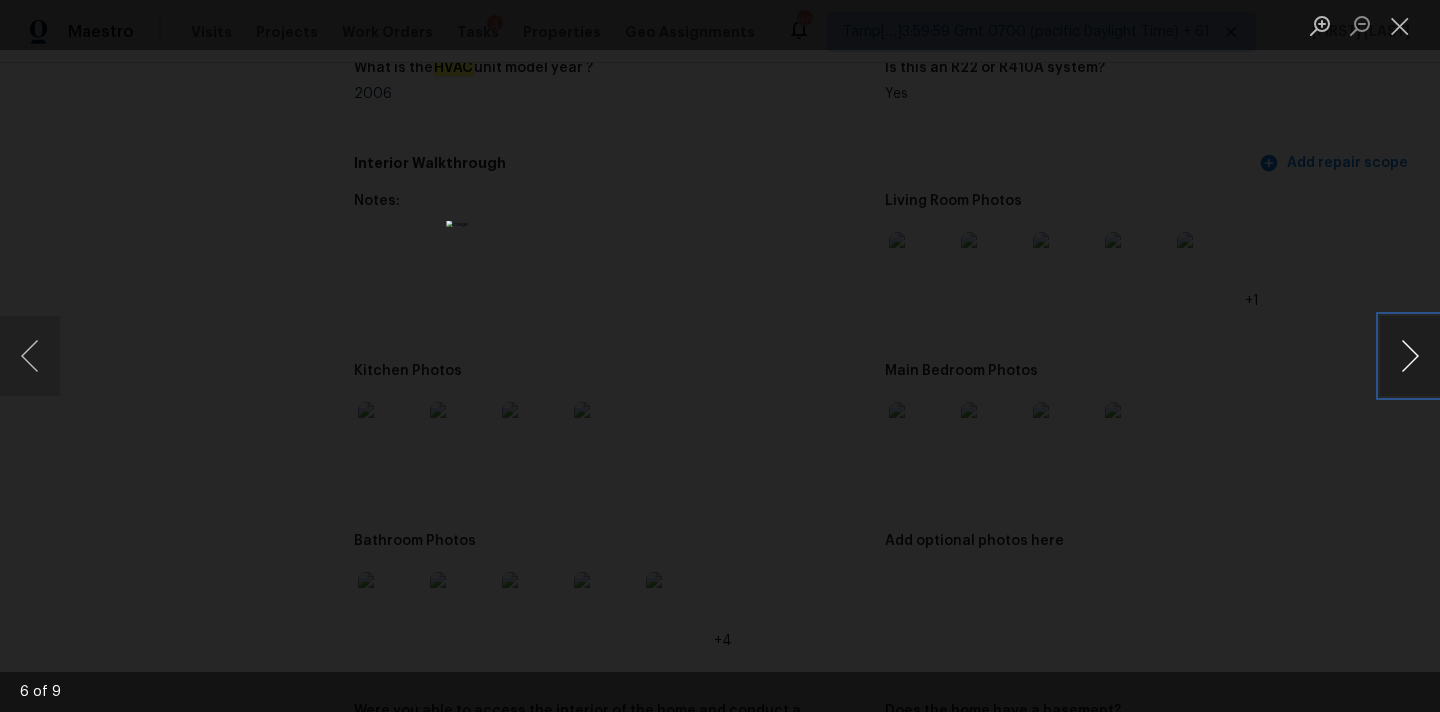 click at bounding box center (1410, 356) 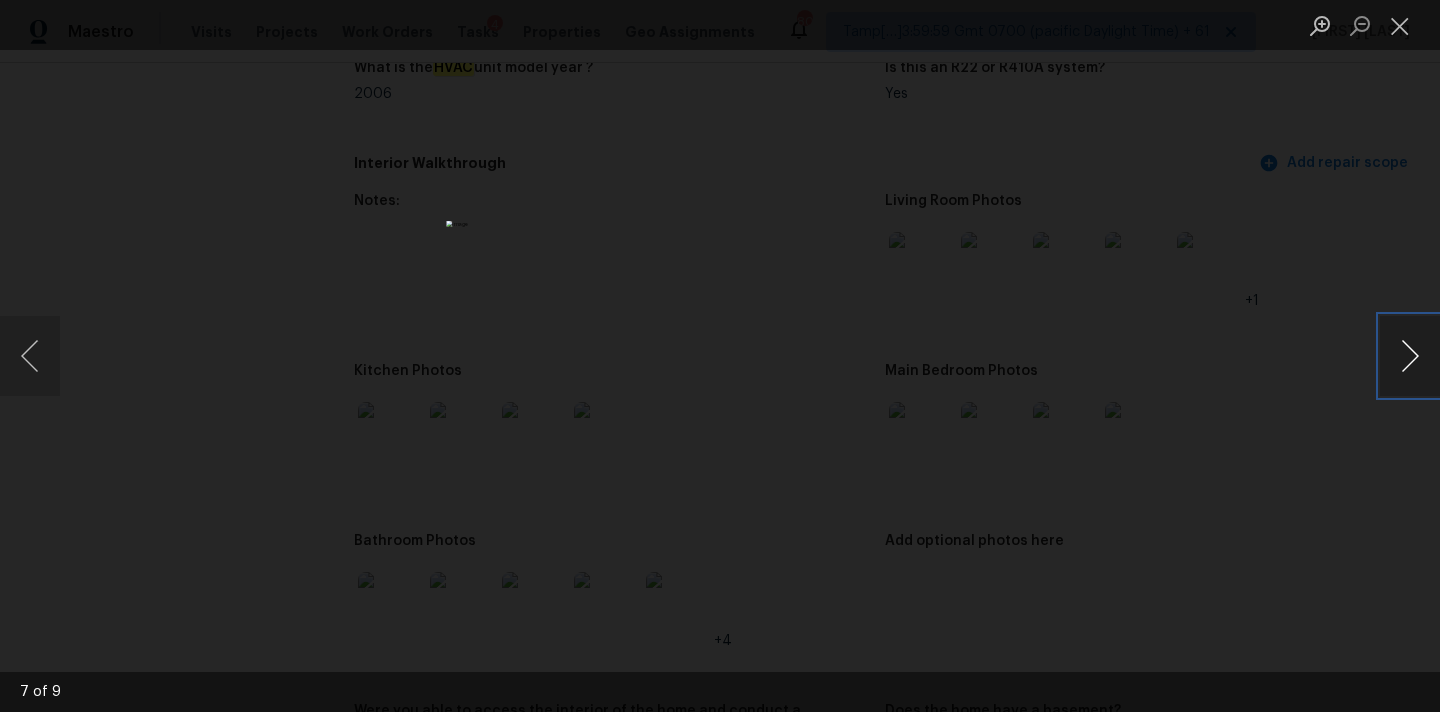 click at bounding box center [1410, 356] 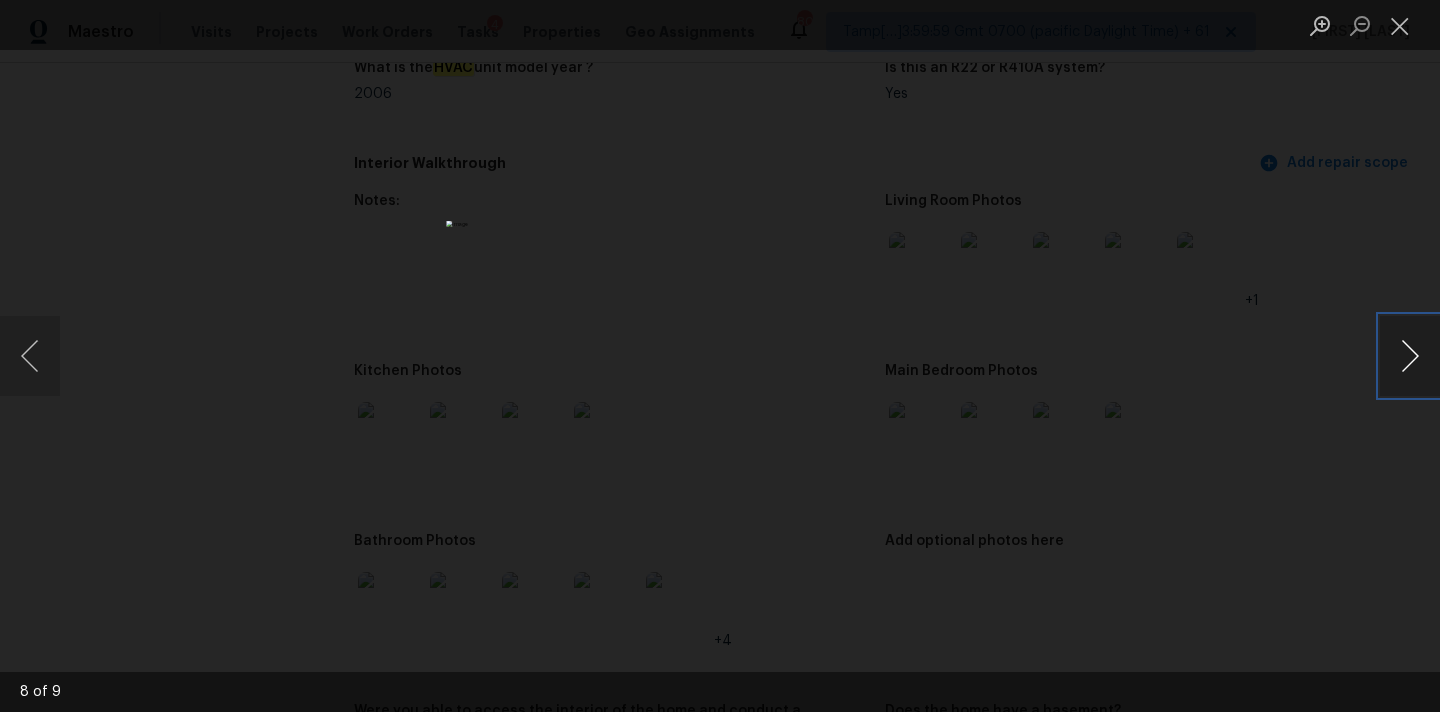 type 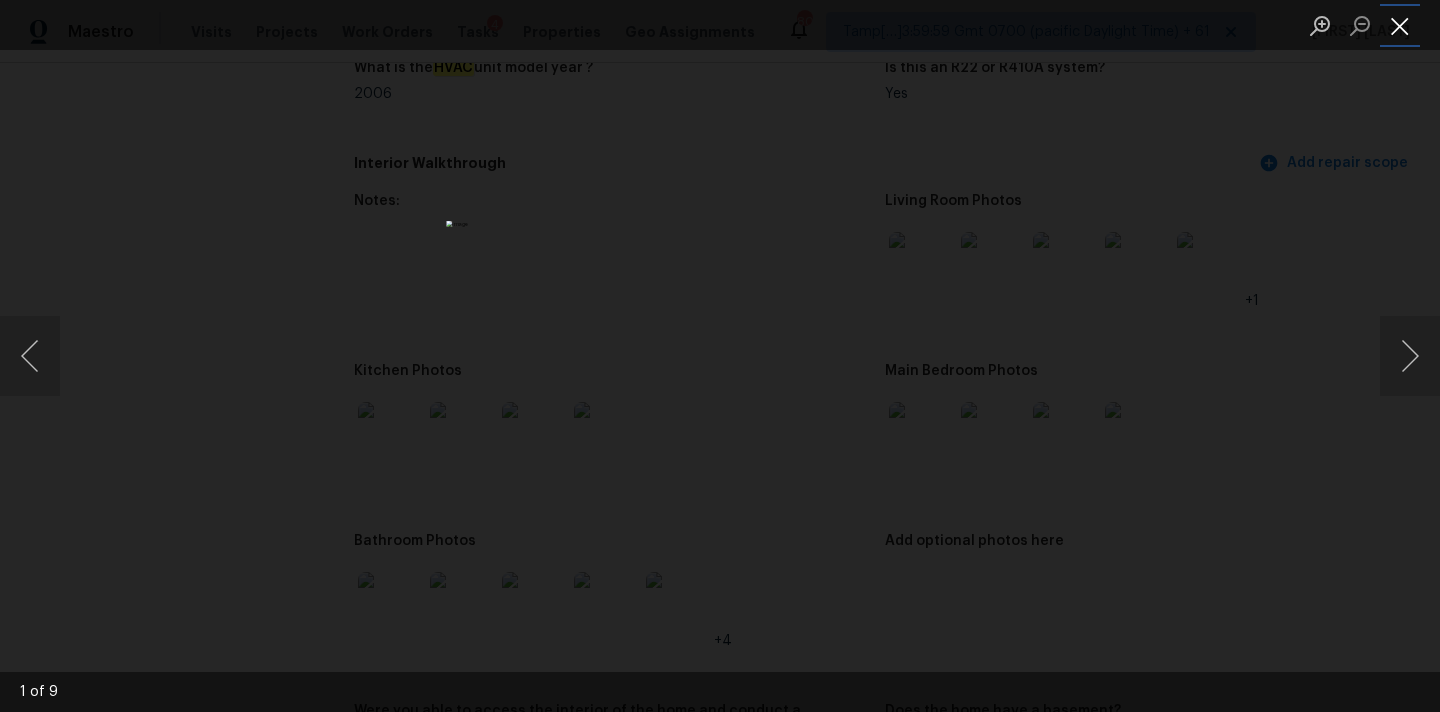 click at bounding box center [1400, 25] 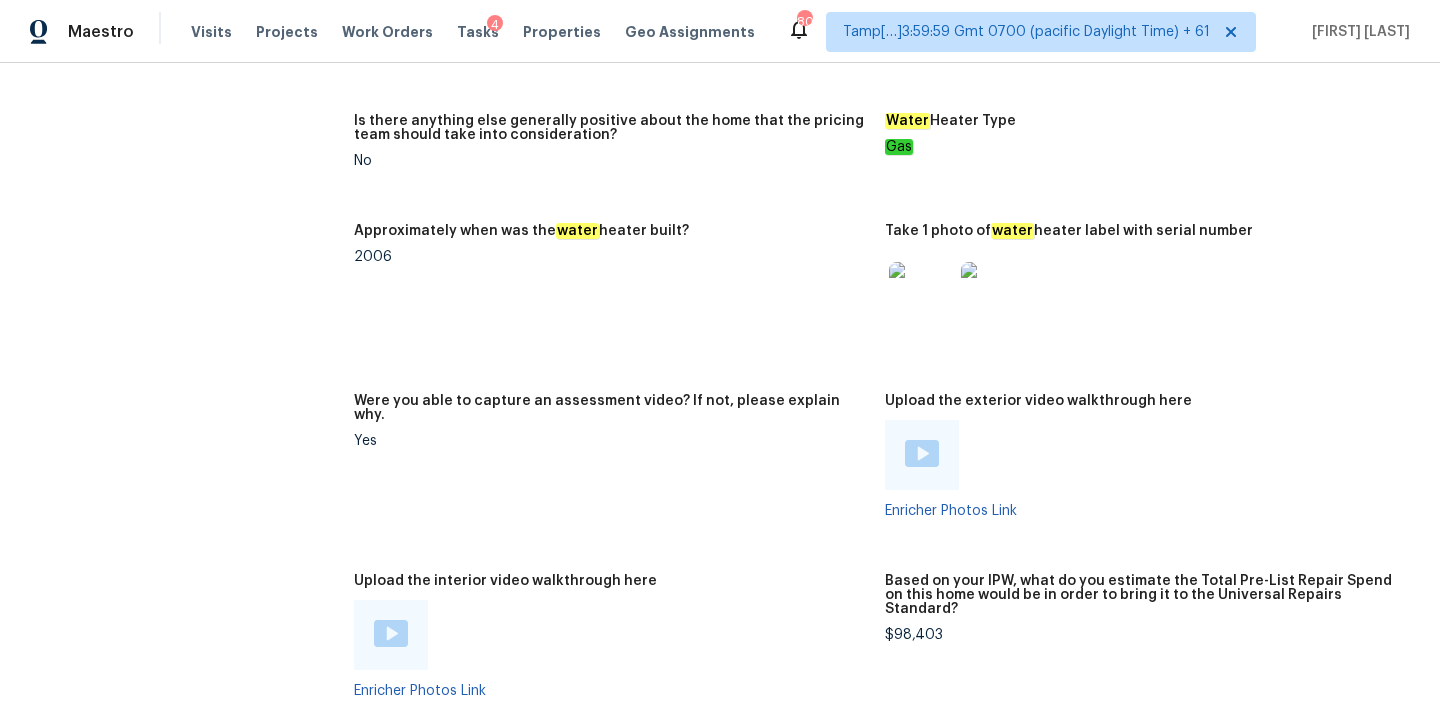 scroll, scrollTop: 3482, scrollLeft: 0, axis: vertical 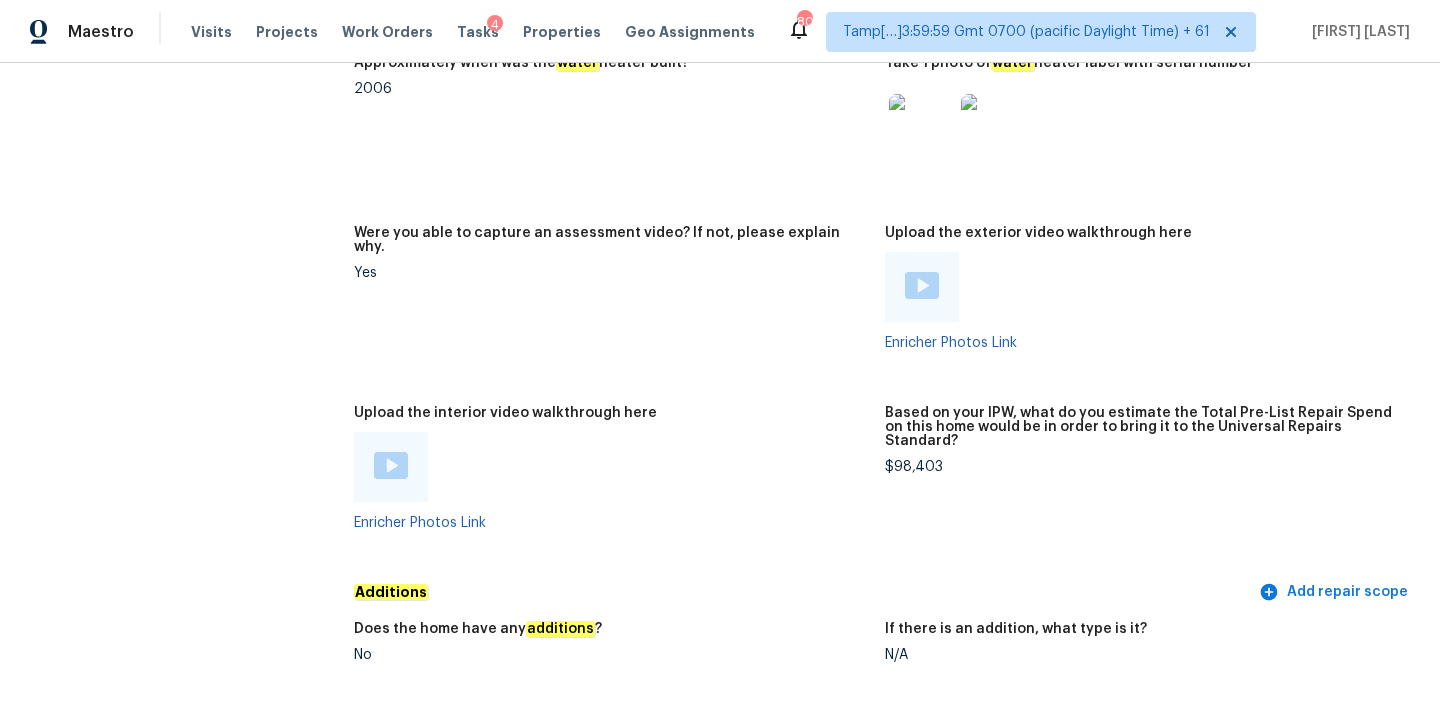 click at bounding box center (391, 465) 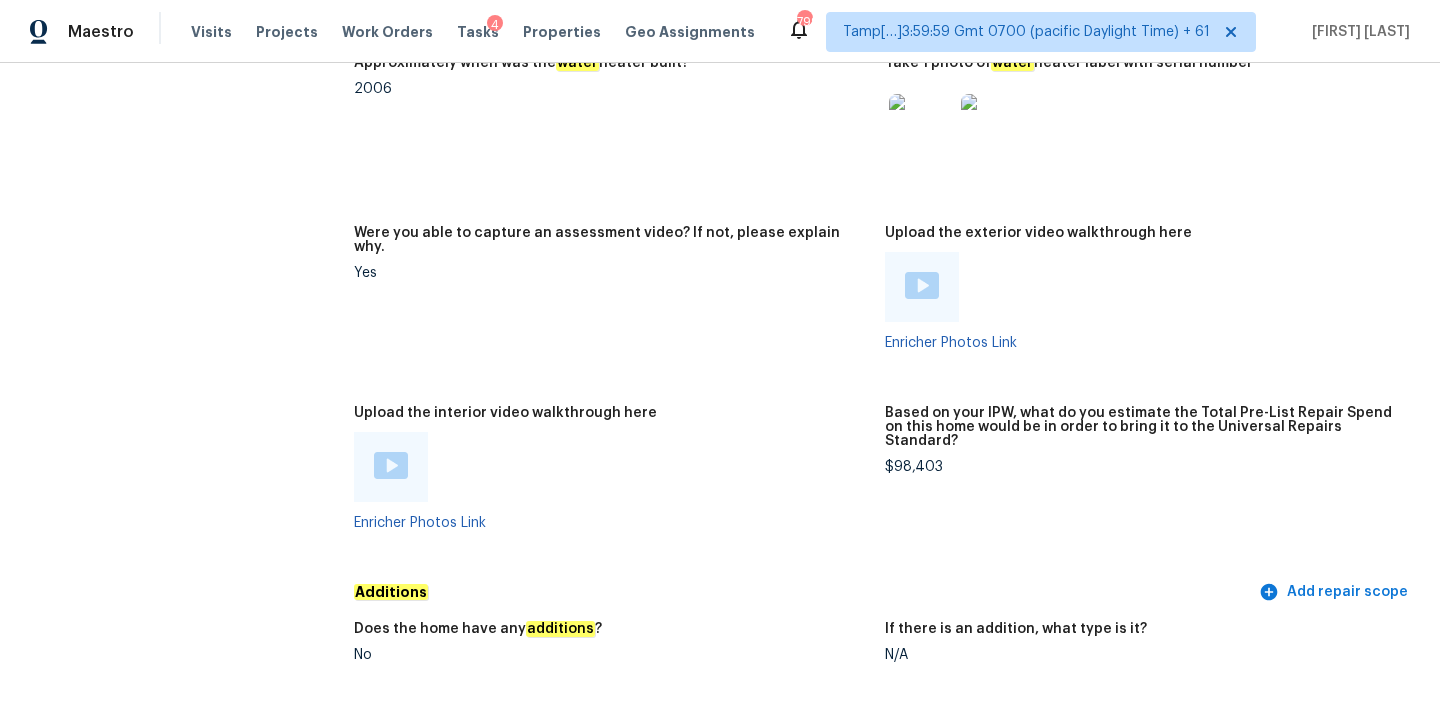 click on "$98,403" at bounding box center [1142, 467] 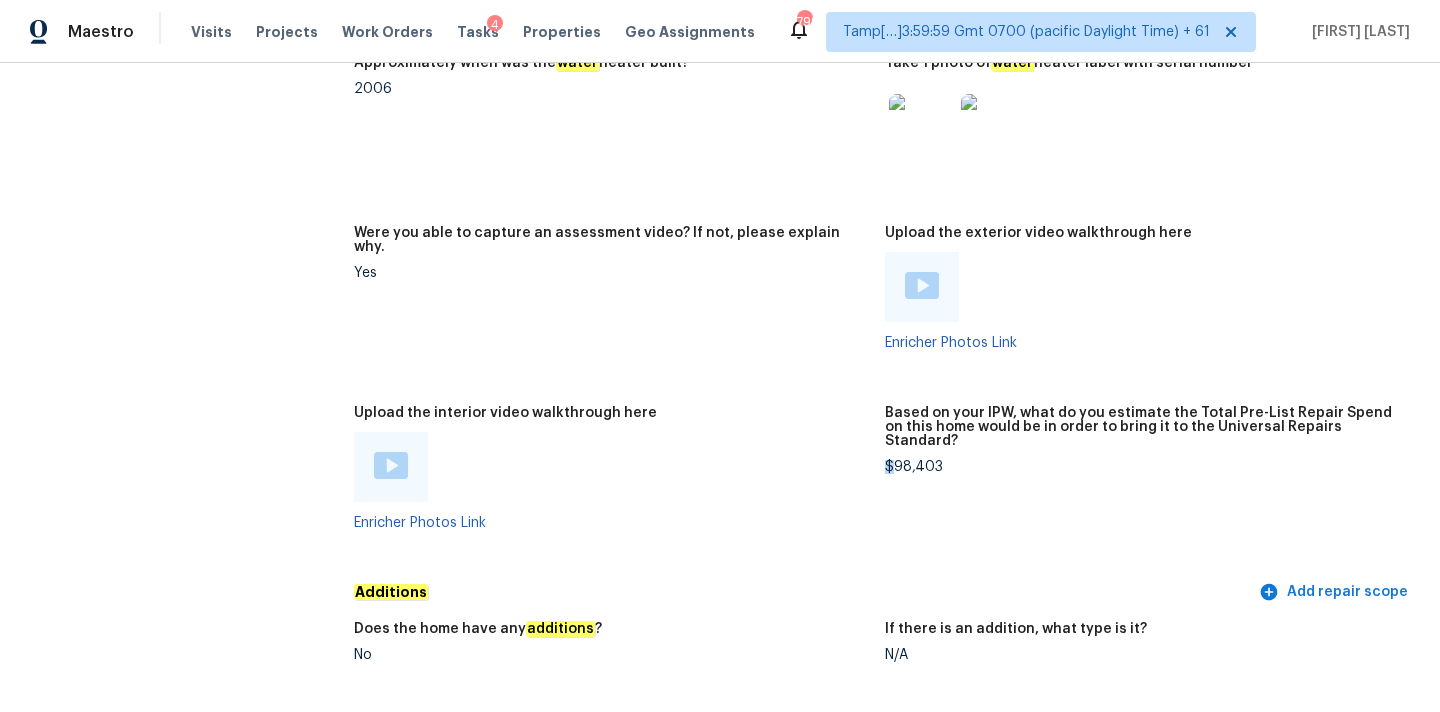 click on "$98,403" at bounding box center (1142, 467) 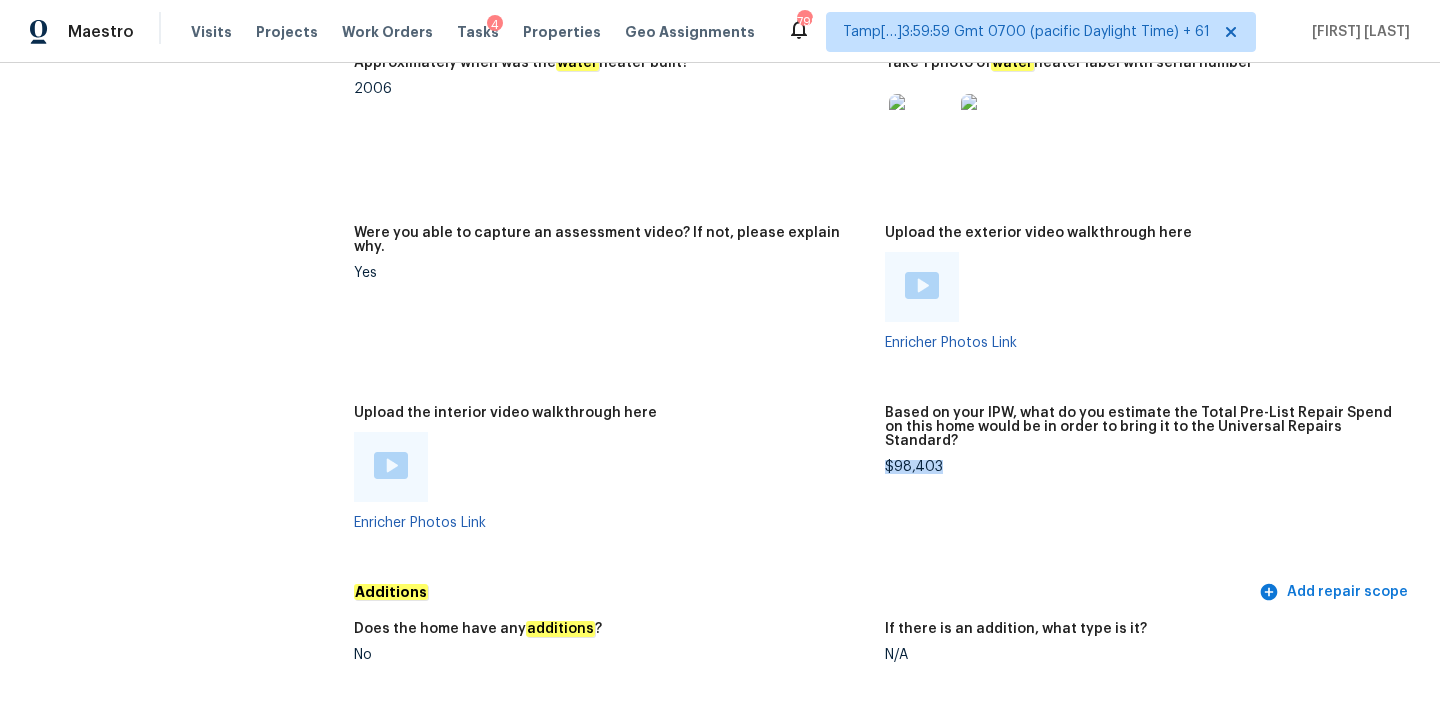 click on "$98,403" at bounding box center [1142, 467] 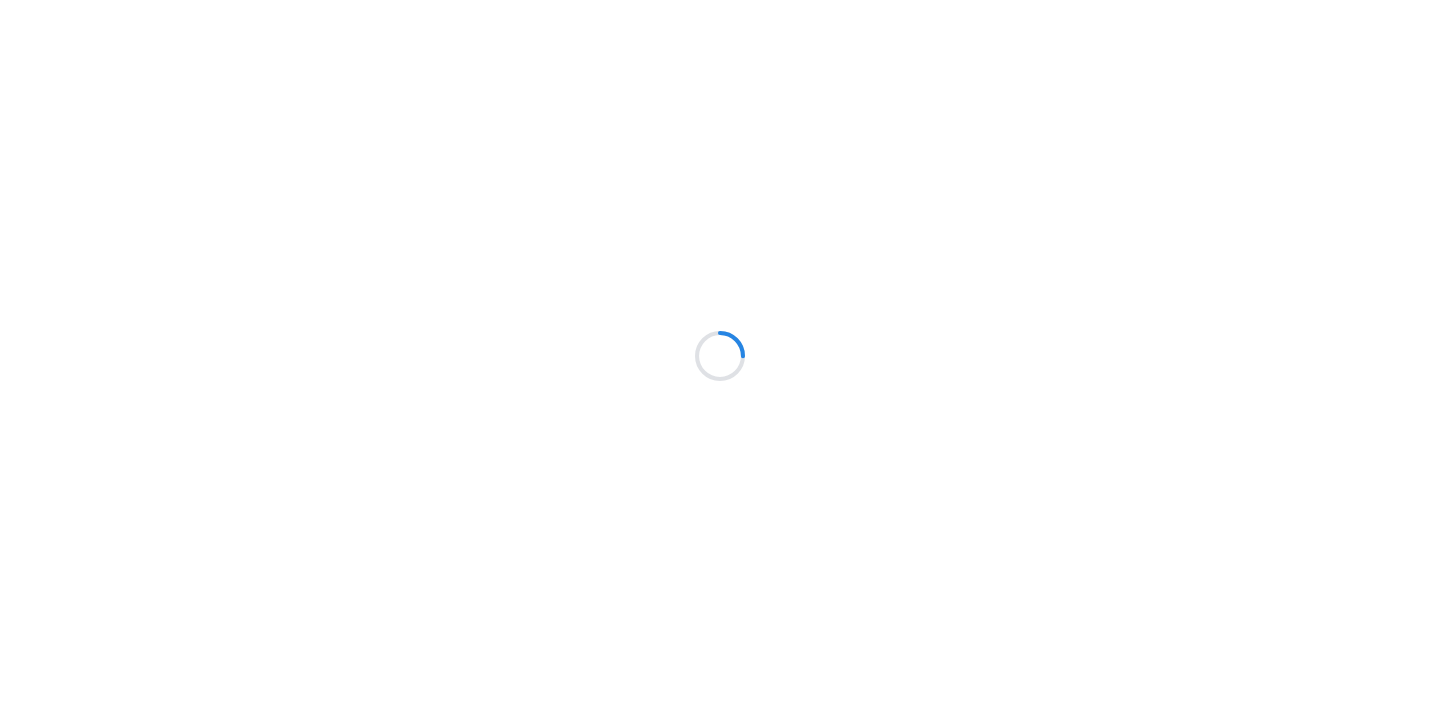 scroll, scrollTop: 0, scrollLeft: 0, axis: both 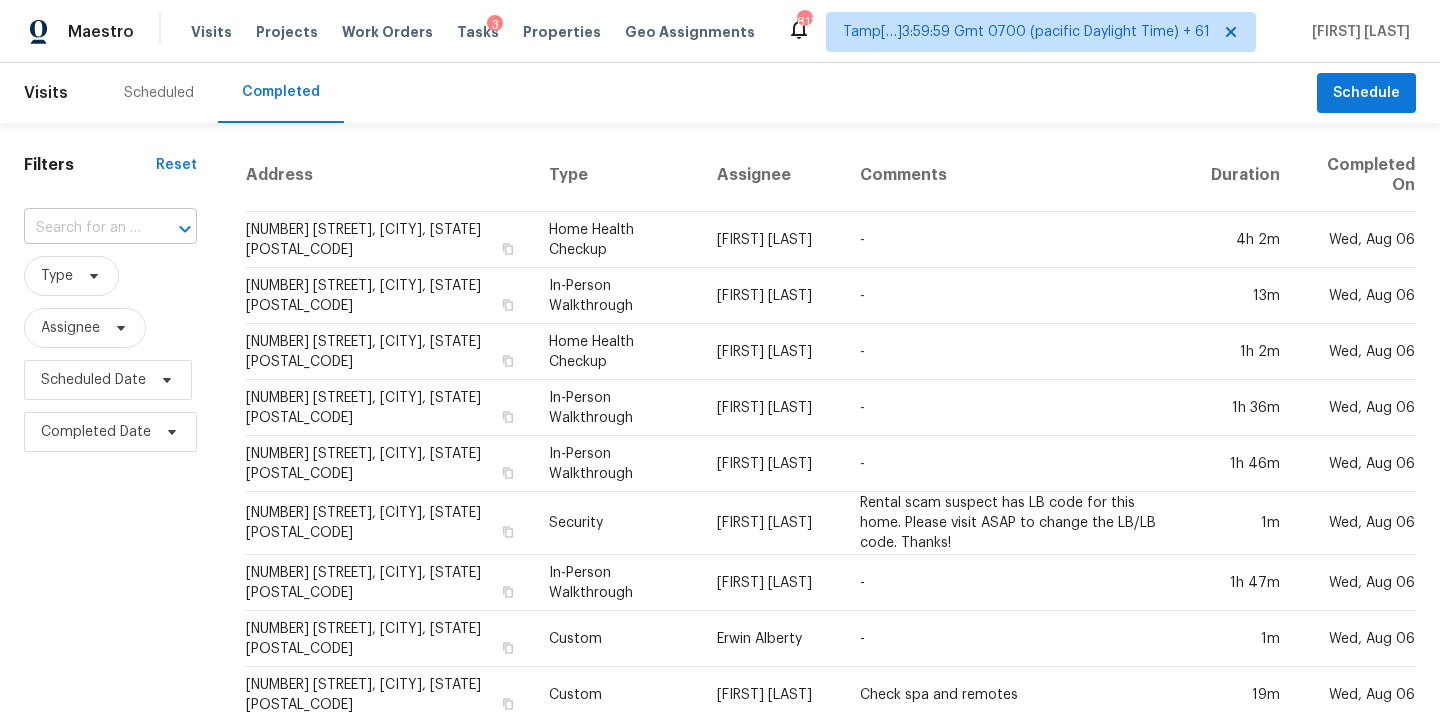 click at bounding box center (82, 228) 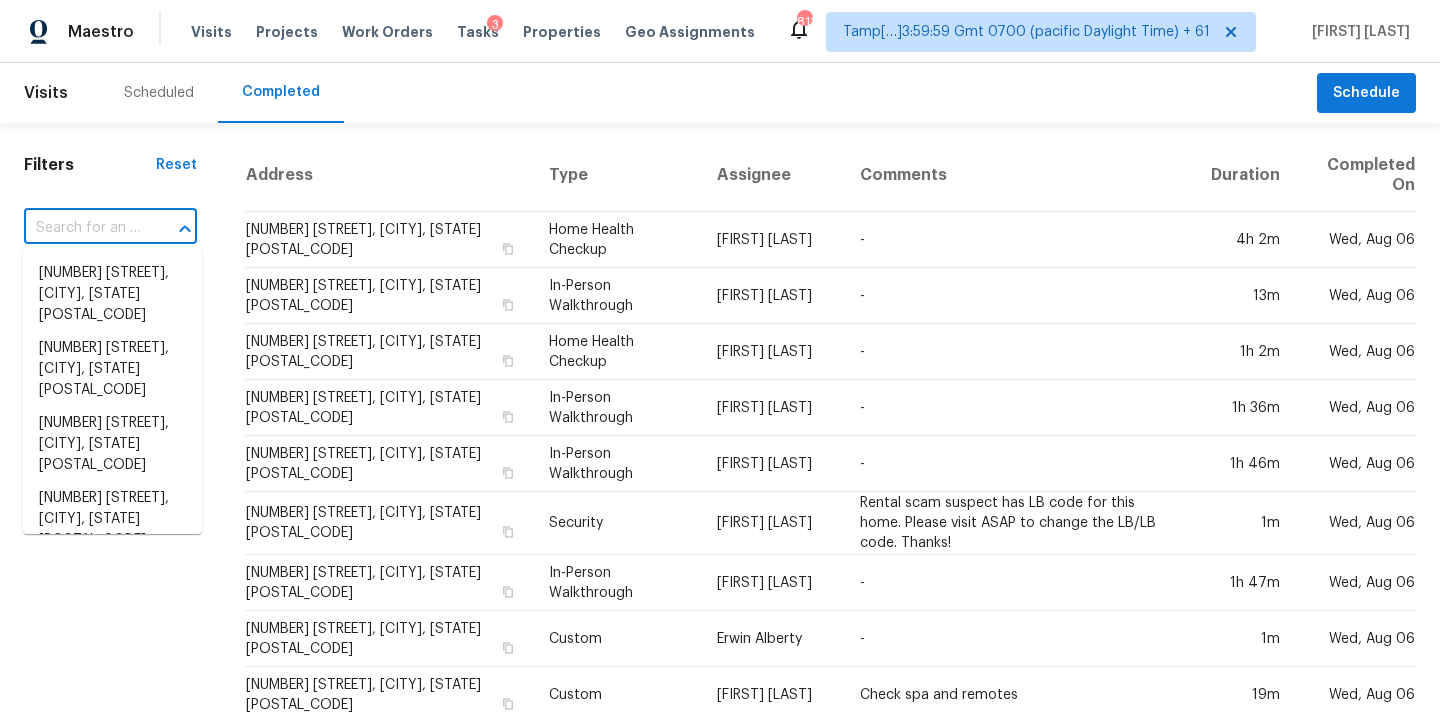 paste on "[NUMBER] [STREET], [CITY], [STATE] [POSTAL_CODE]" 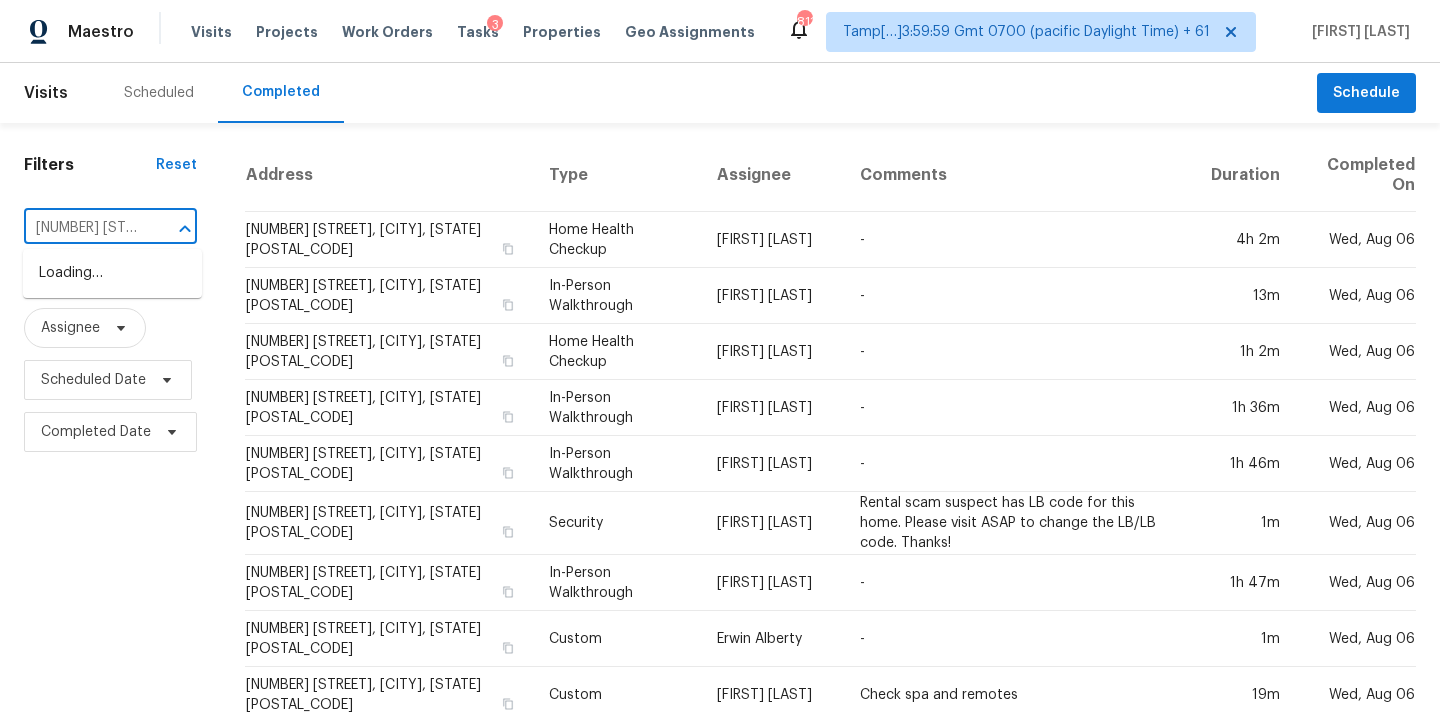 scroll, scrollTop: 0, scrollLeft: 166, axis: horizontal 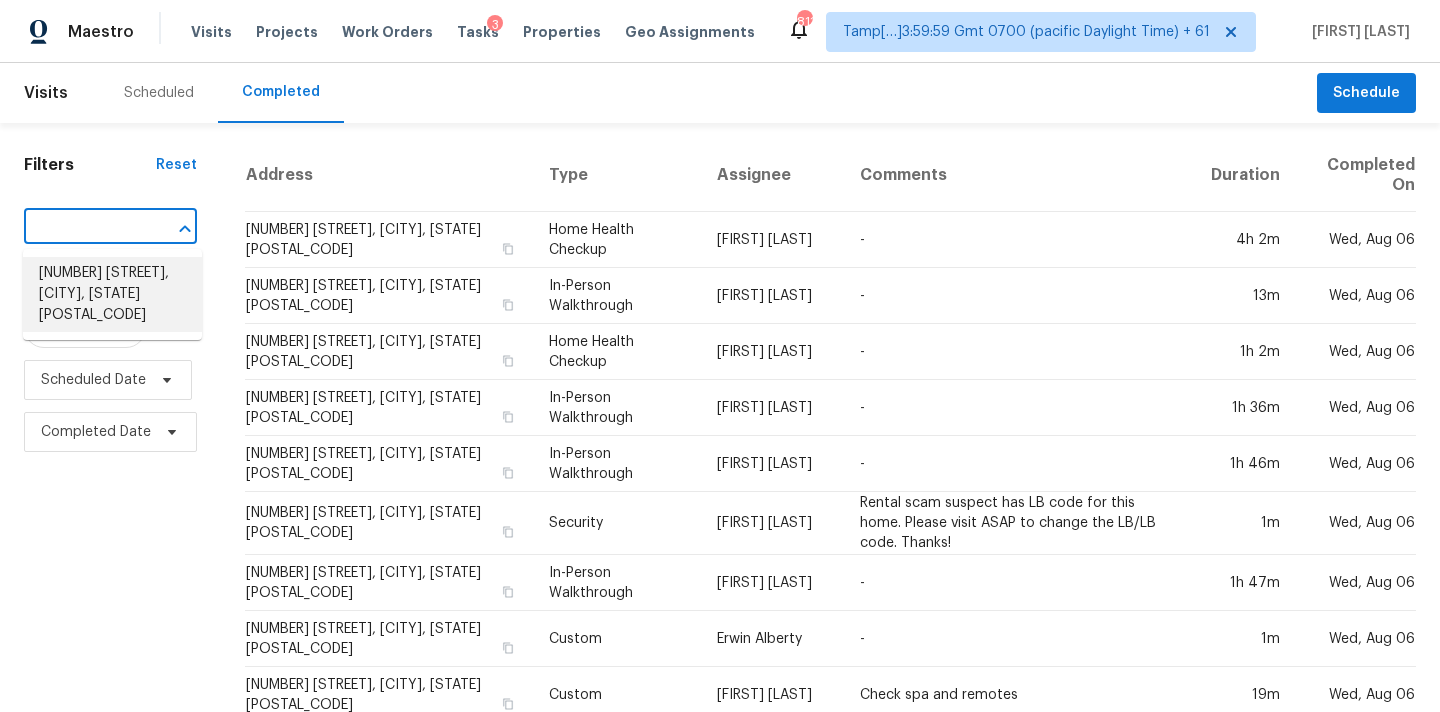 click on "824 Golden Rule Ct N, Lakeland, FL 33803" at bounding box center (112, 294) 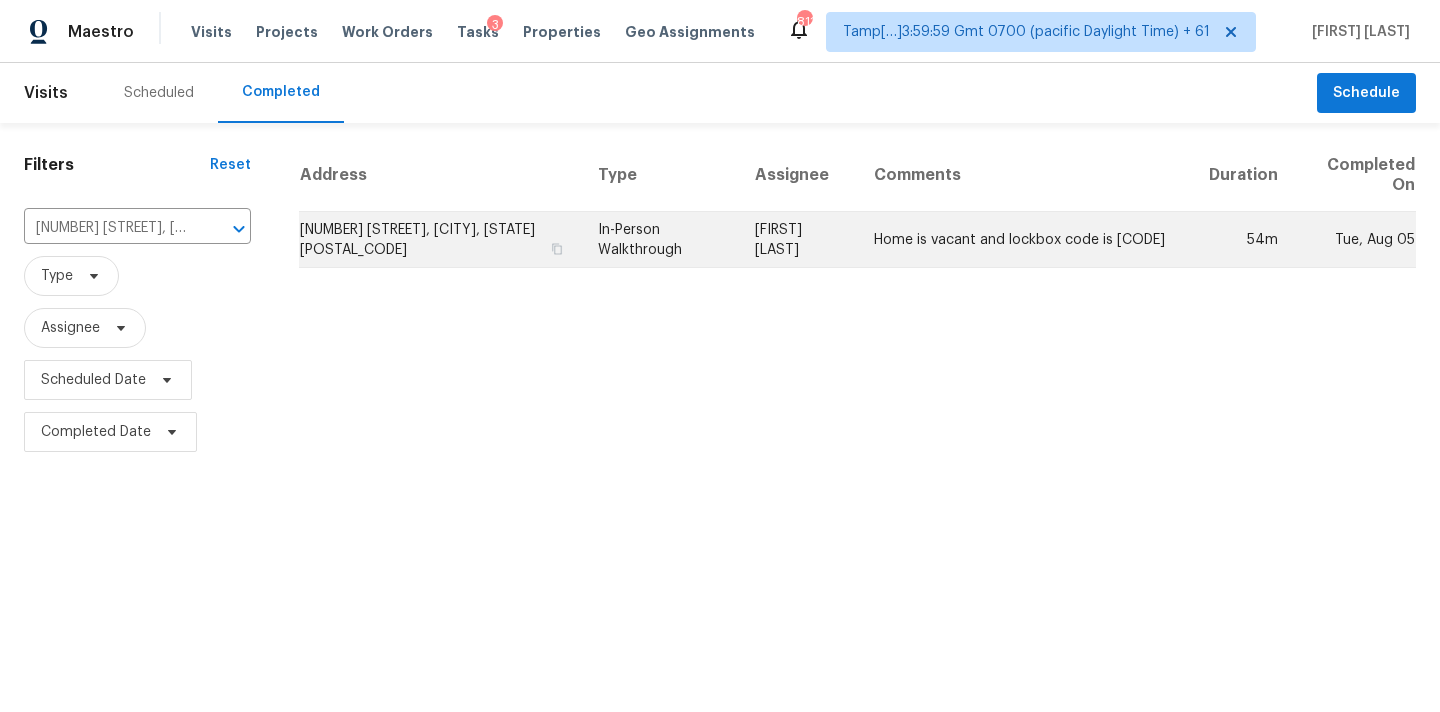 click on "In-Person Walkthrough" at bounding box center [660, 240] 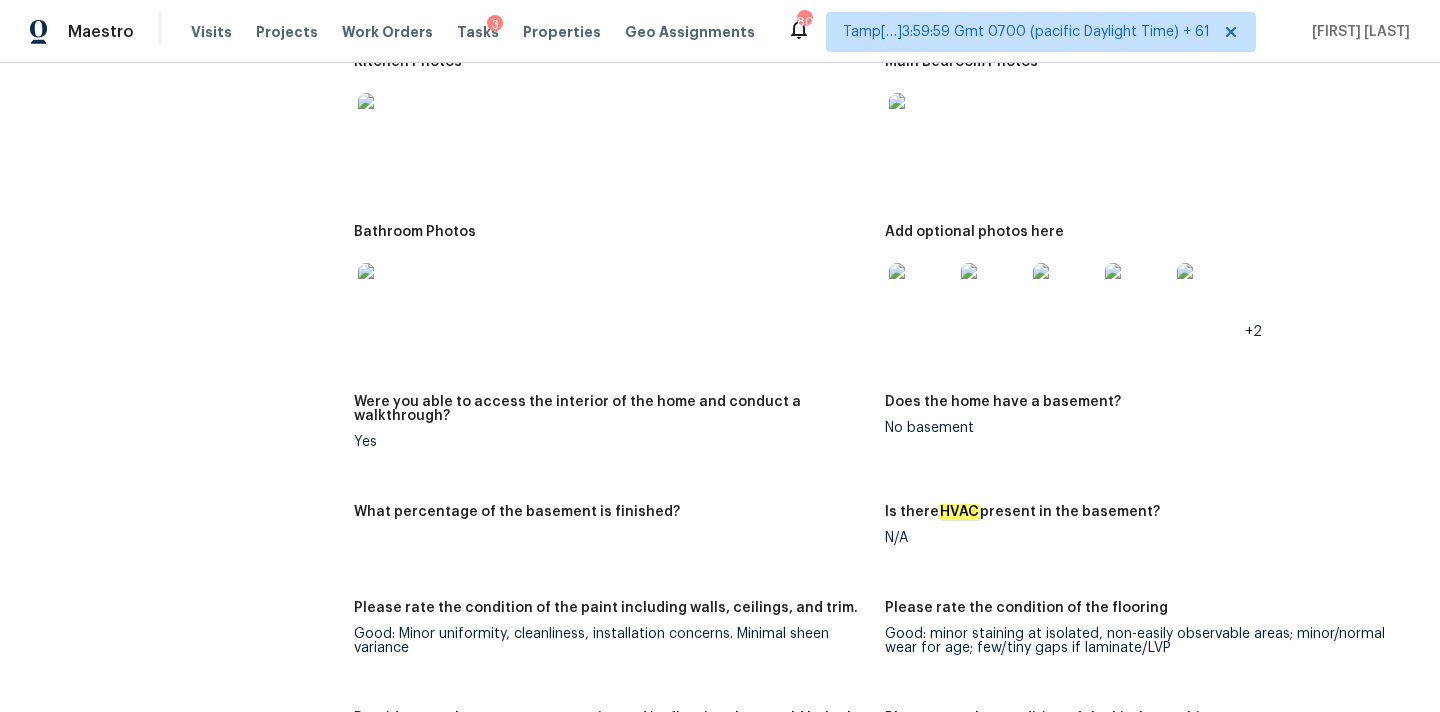 scroll, scrollTop: 3861, scrollLeft: 0, axis: vertical 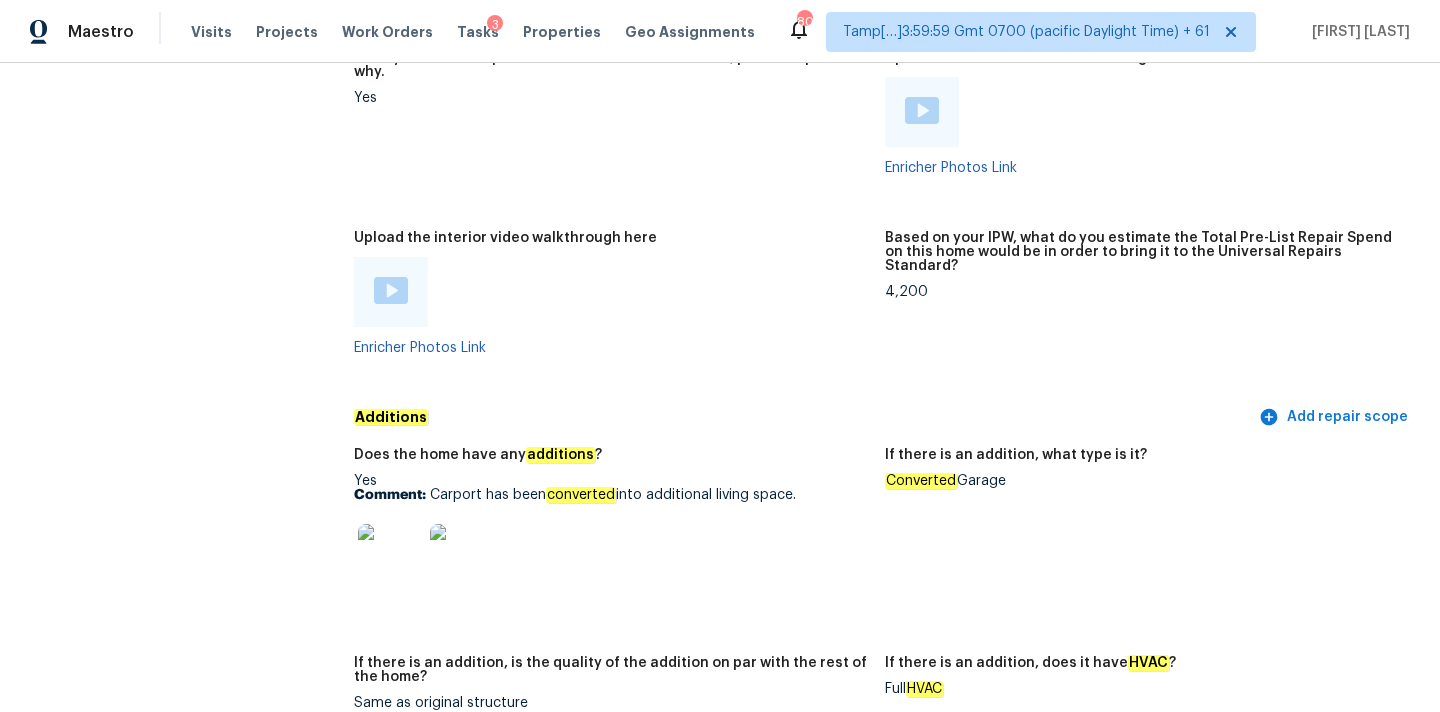 copy on "Carport has been  converted  into additional living space." 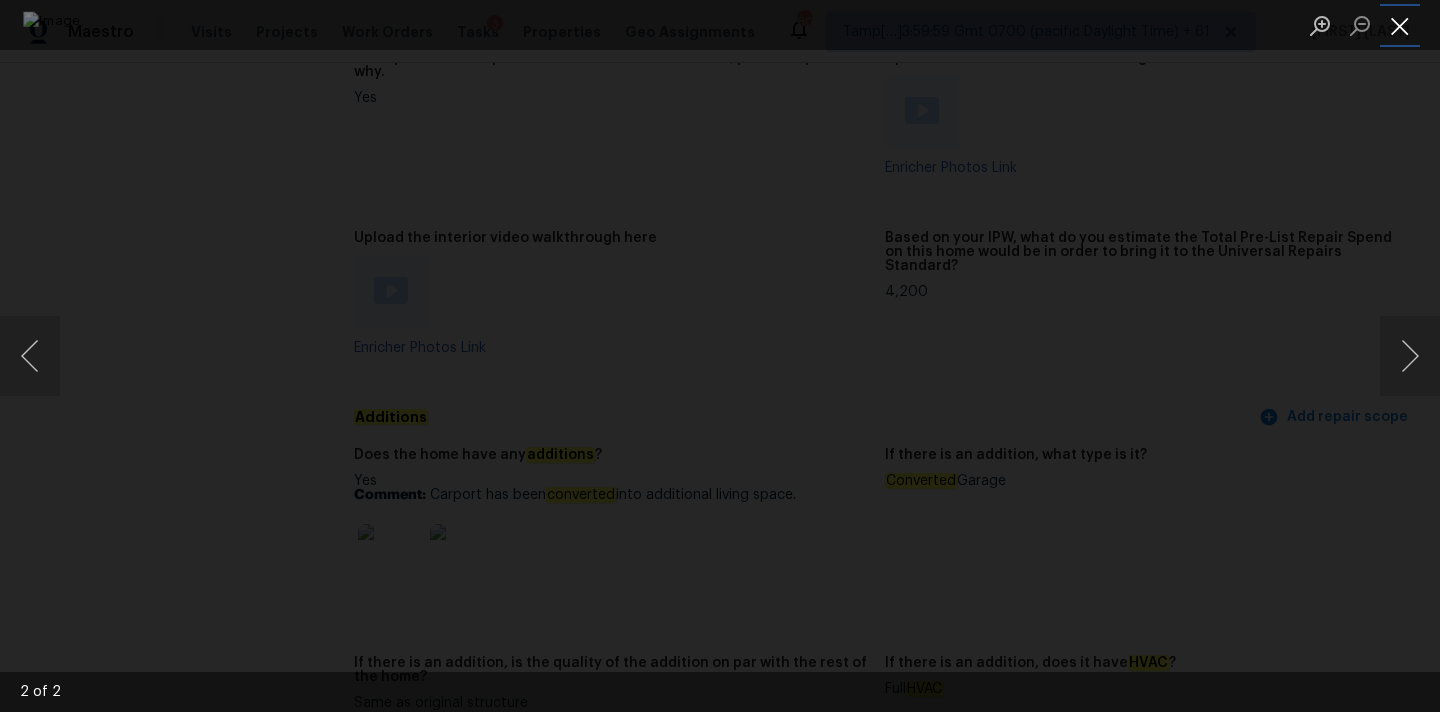 click at bounding box center (1400, 25) 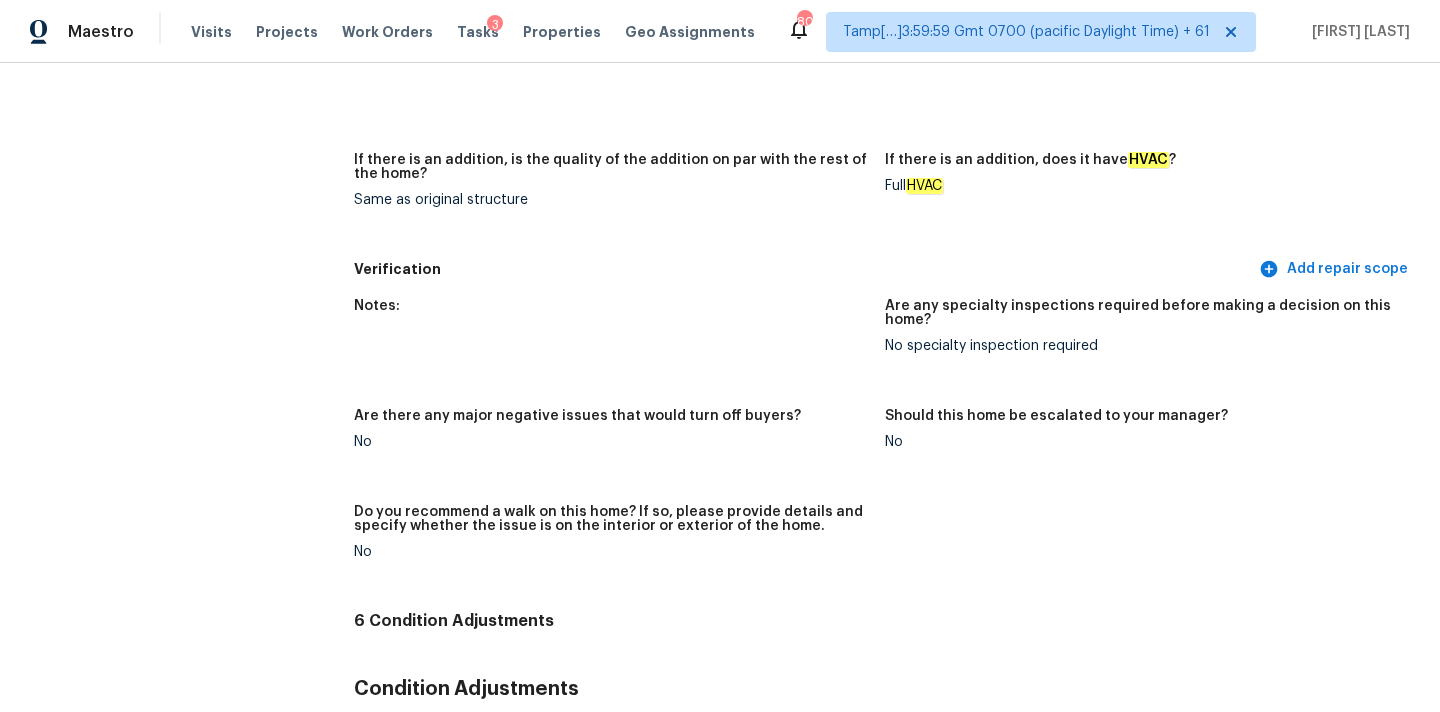 scroll, scrollTop: 99, scrollLeft: 0, axis: vertical 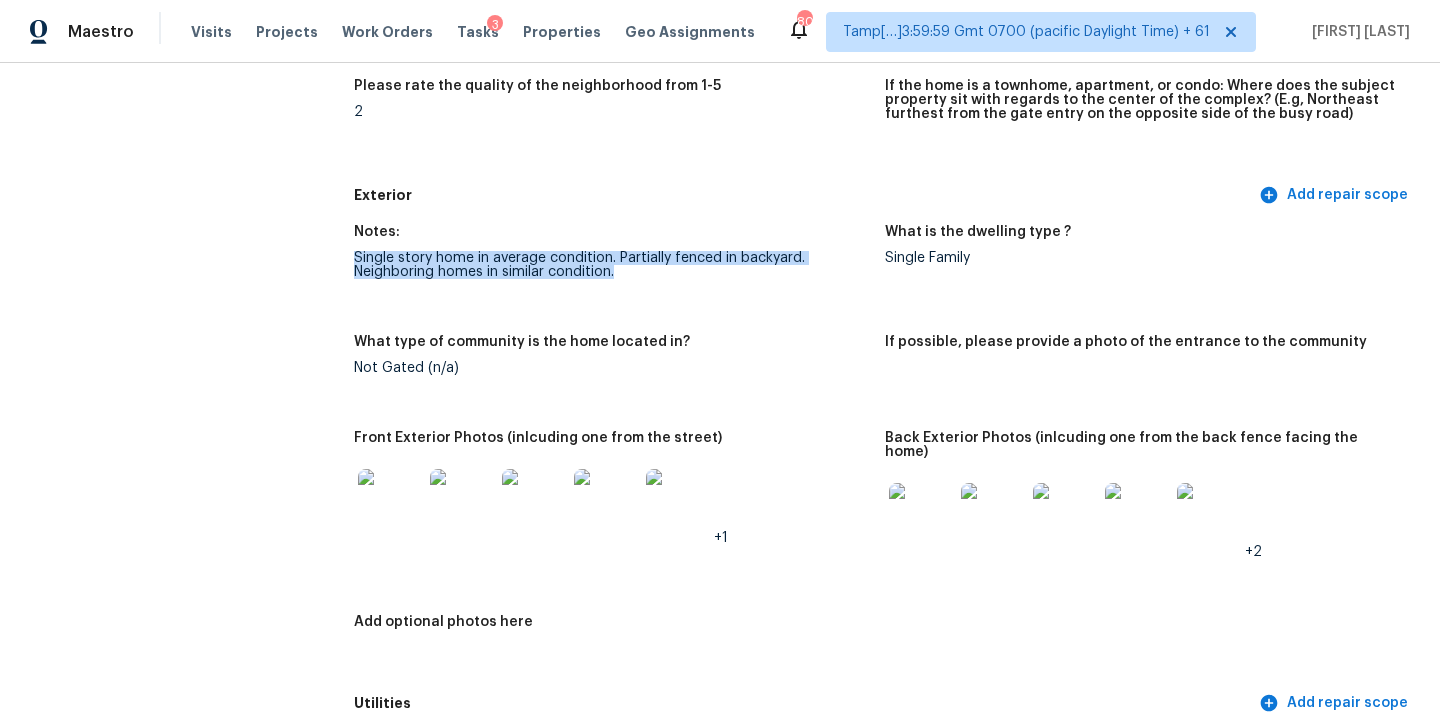 drag, startPoint x: 354, startPoint y: 257, endPoint x: 642, endPoint y: 279, distance: 288.83905 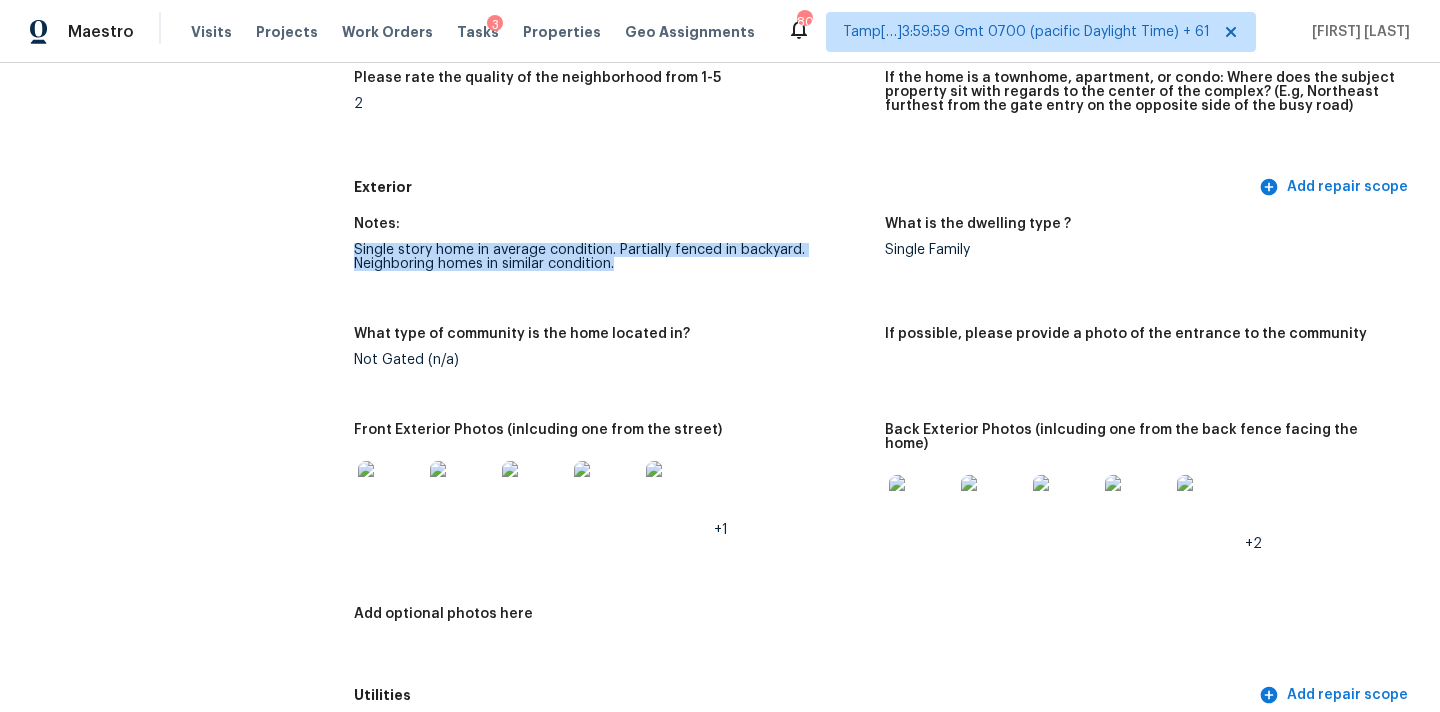 scroll, scrollTop: 770, scrollLeft: 0, axis: vertical 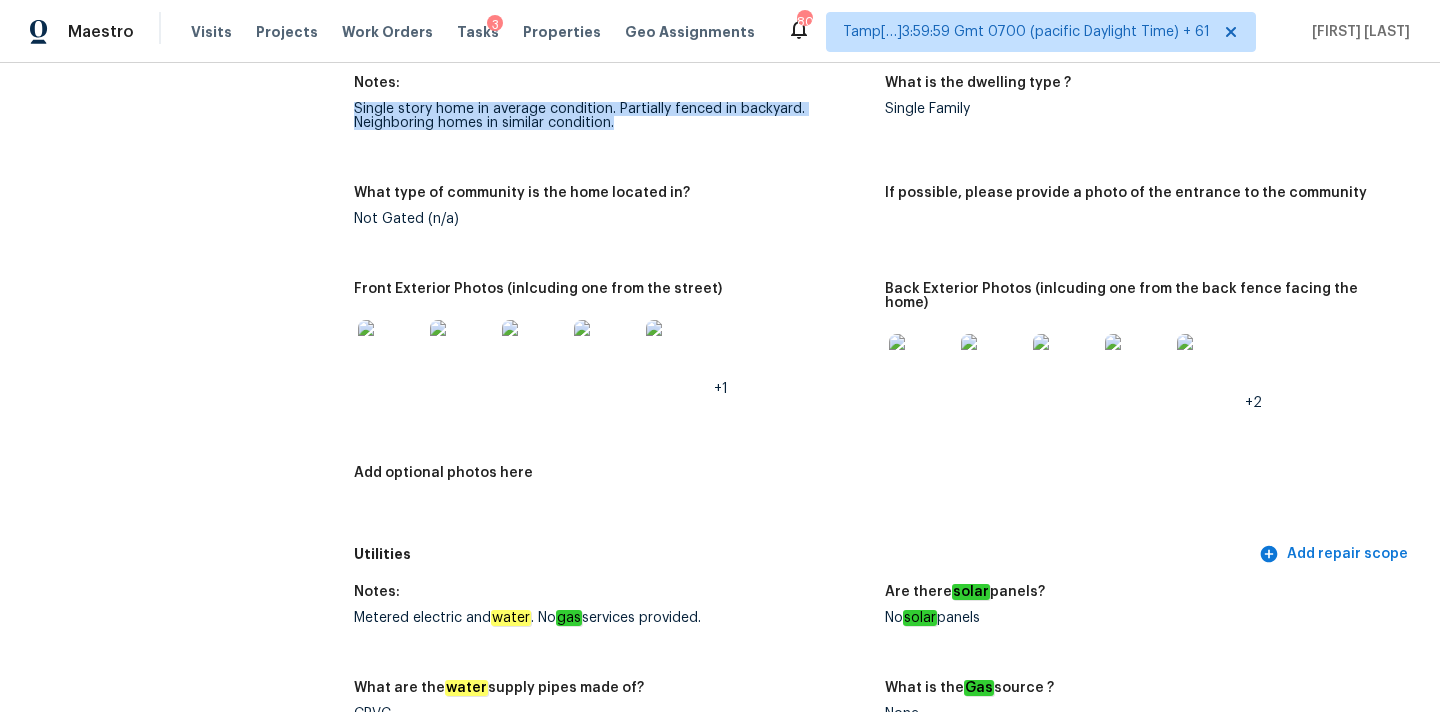 click at bounding box center (534, 352) 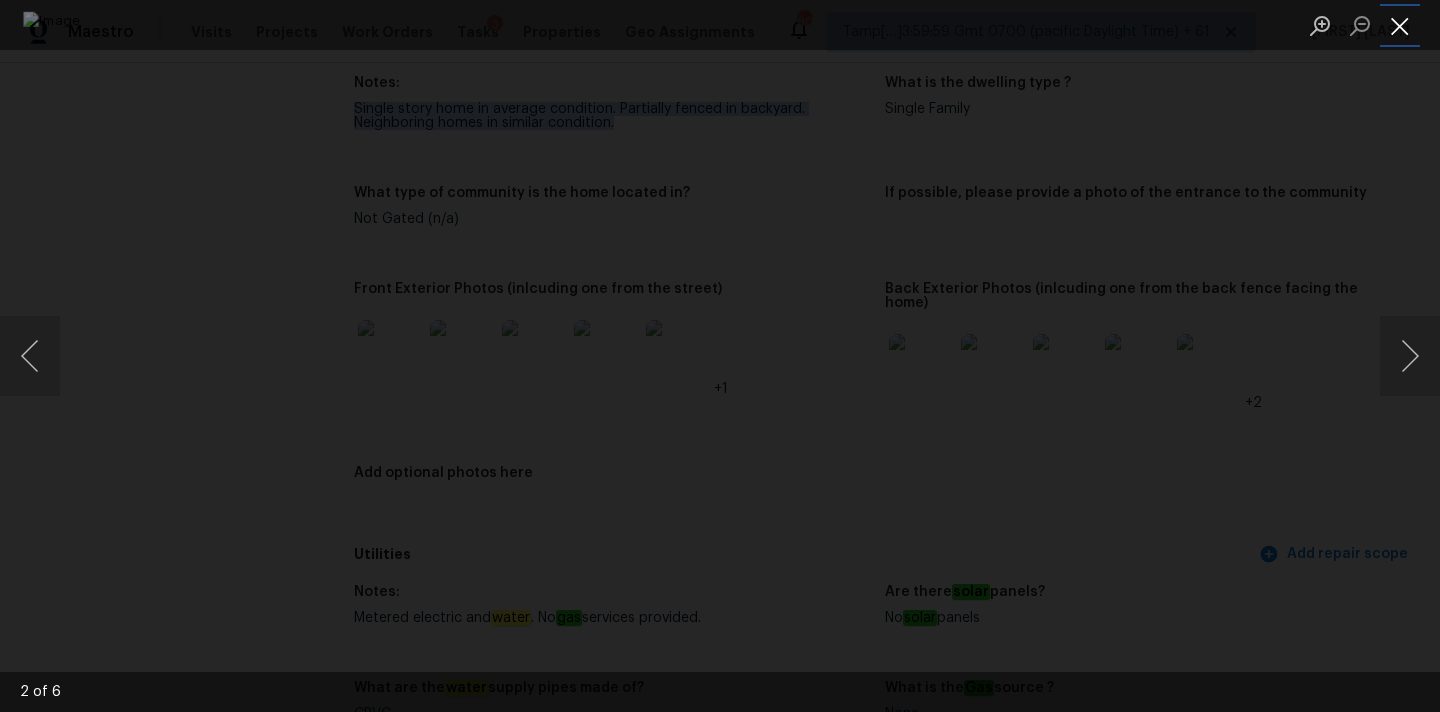 click at bounding box center (1400, 25) 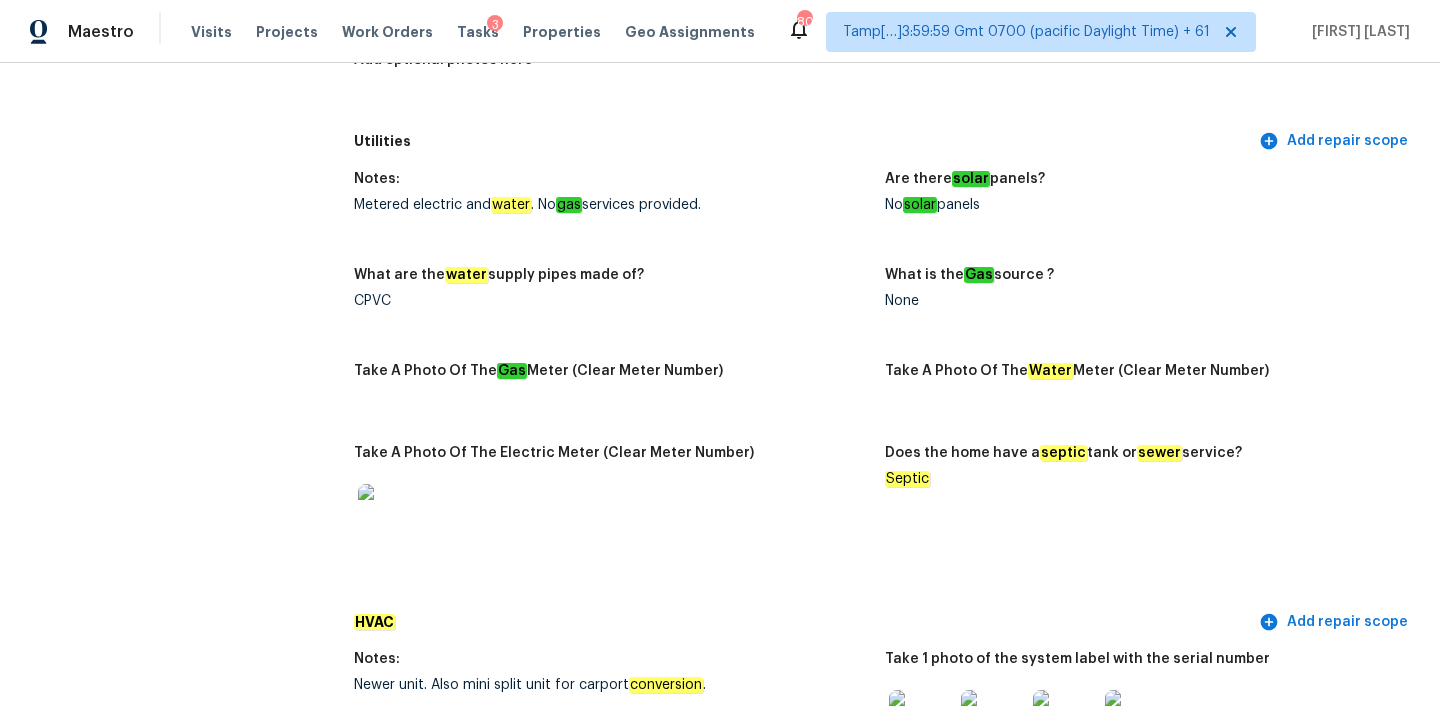 scroll, scrollTop: 1181, scrollLeft: 0, axis: vertical 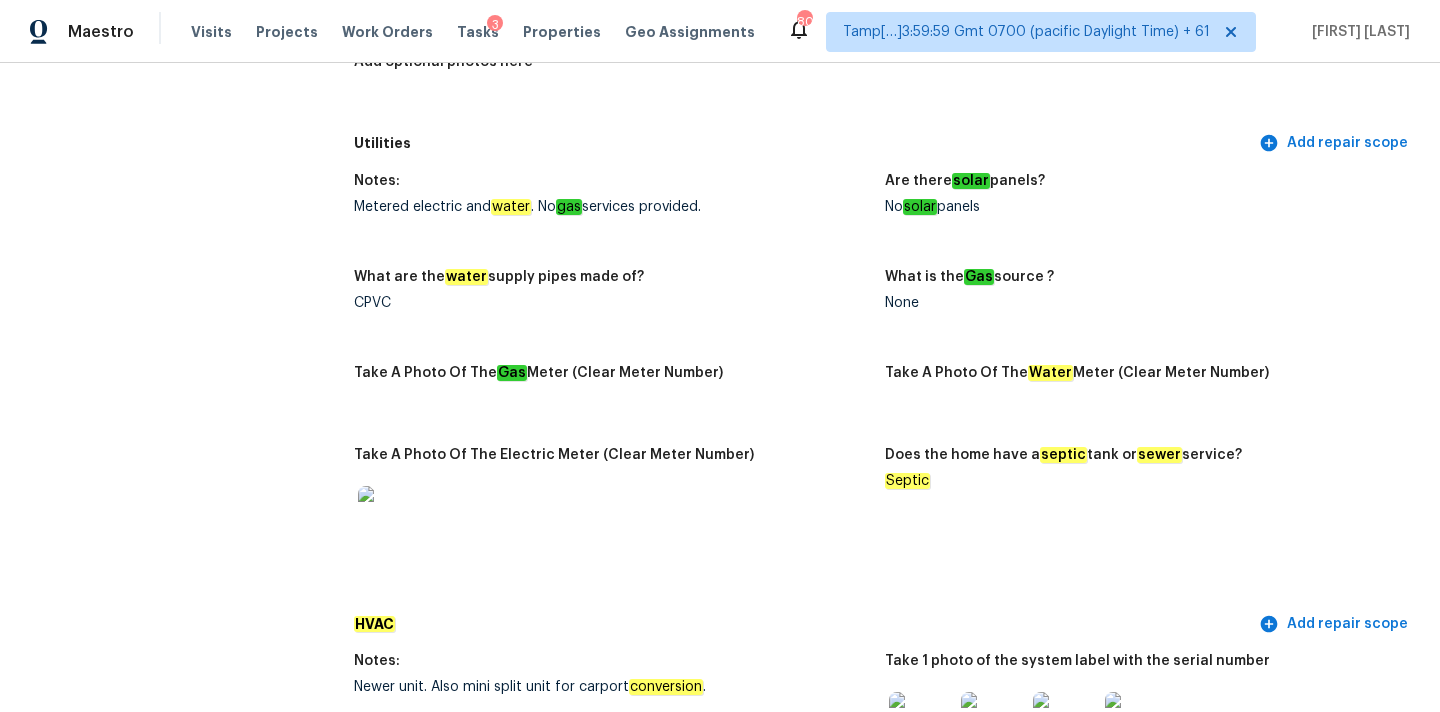 drag, startPoint x: 353, startPoint y: 192, endPoint x: 742, endPoint y: 201, distance: 389.1041 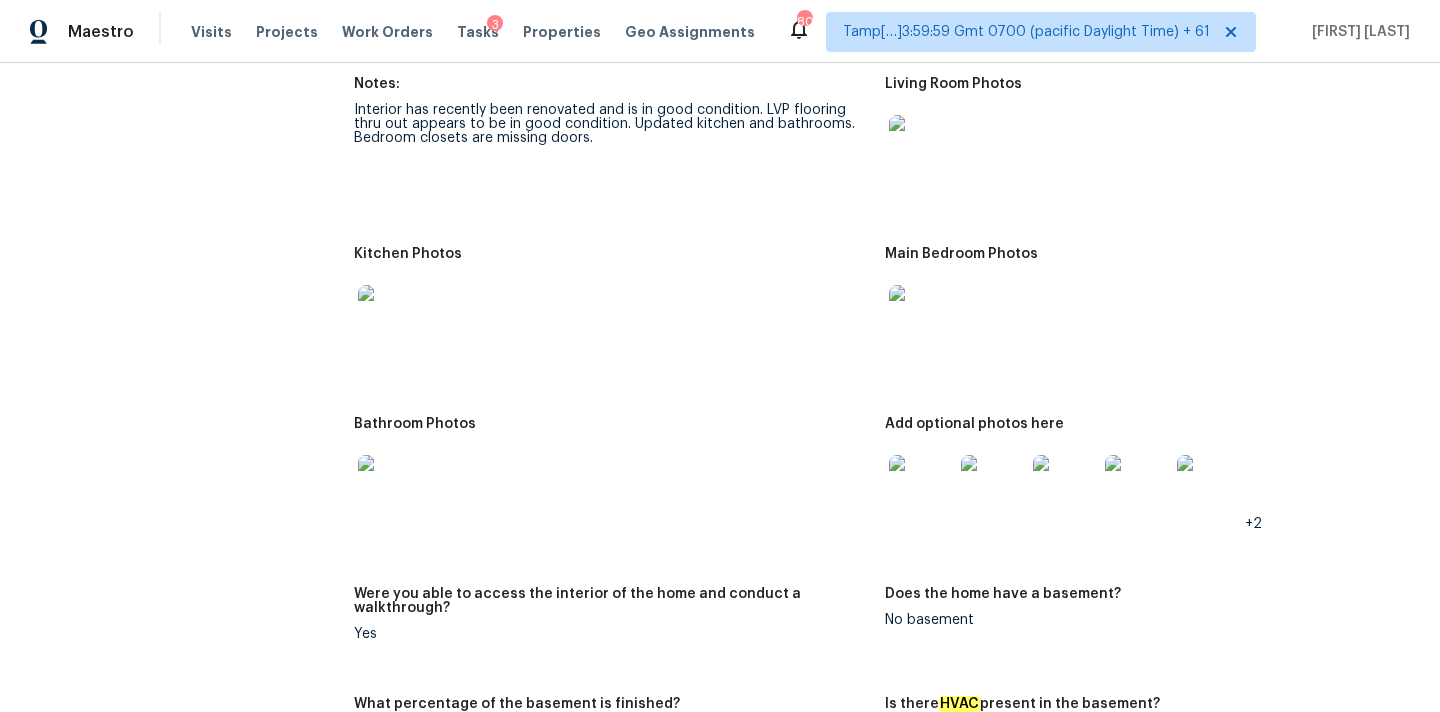 scroll, scrollTop: 4364, scrollLeft: 0, axis: vertical 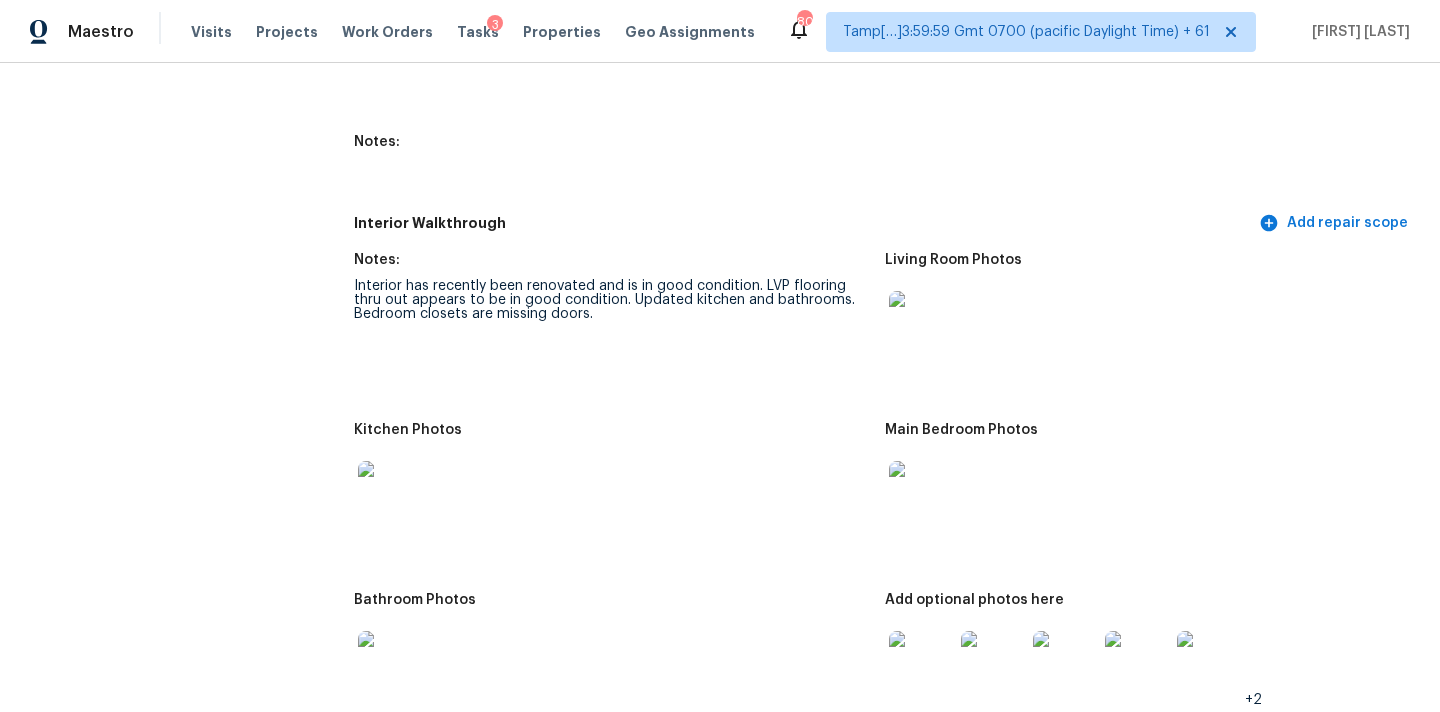 click at bounding box center [921, 323] 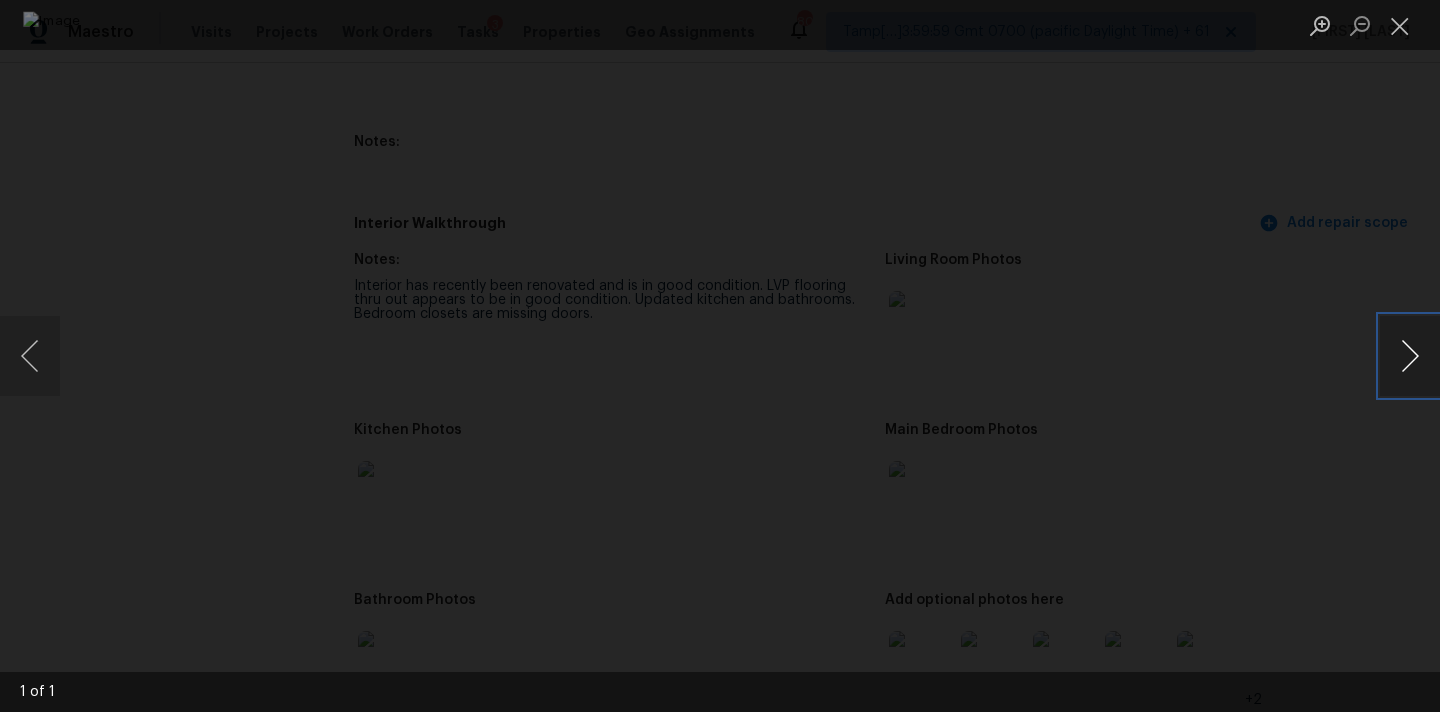 click at bounding box center [1410, 356] 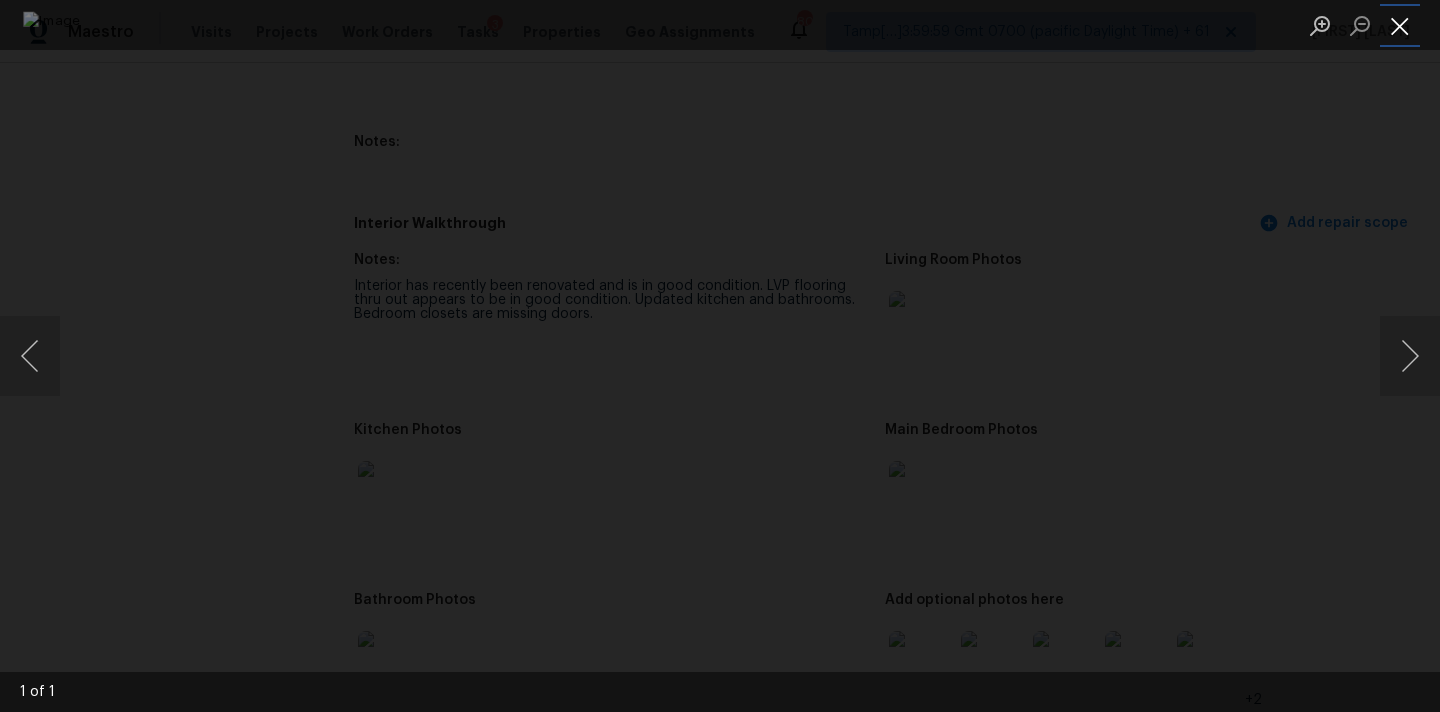 click at bounding box center [1400, 25] 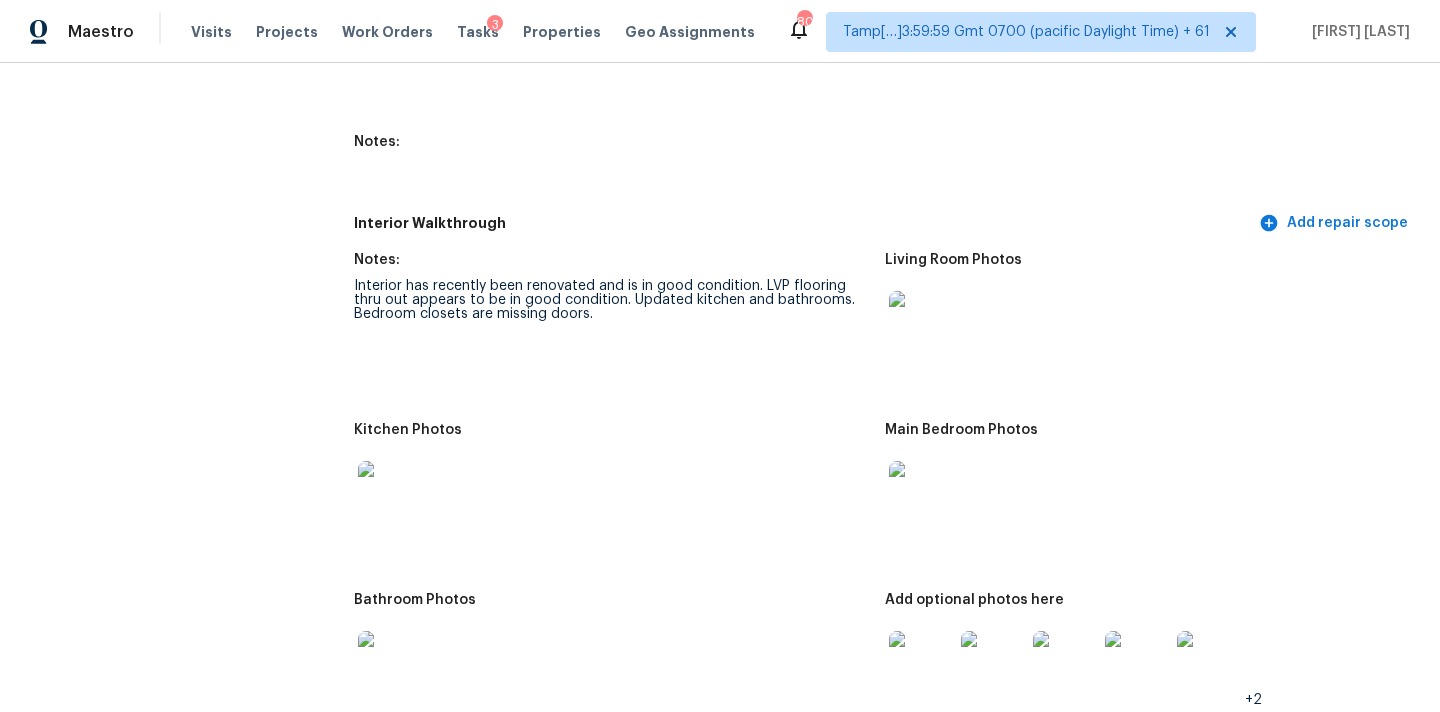 click at bounding box center (921, 493) 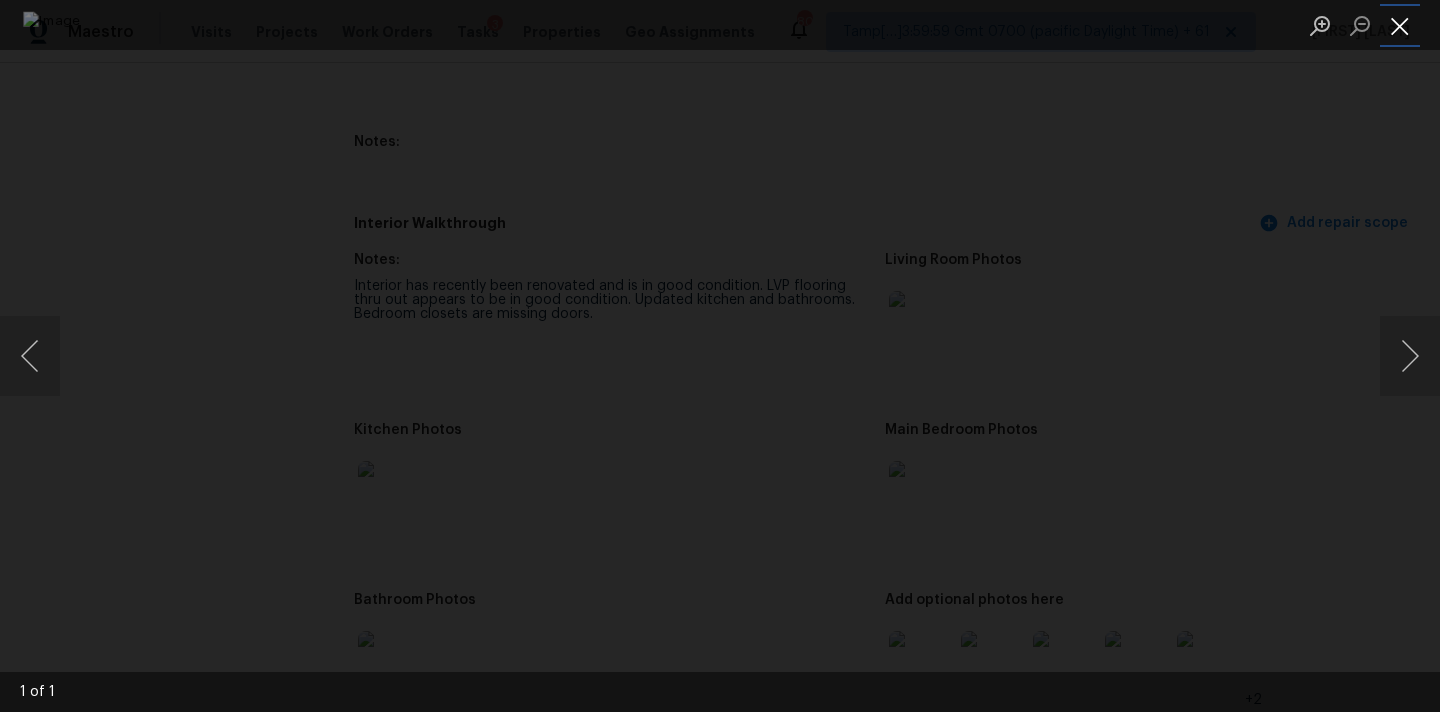 click at bounding box center (1400, 25) 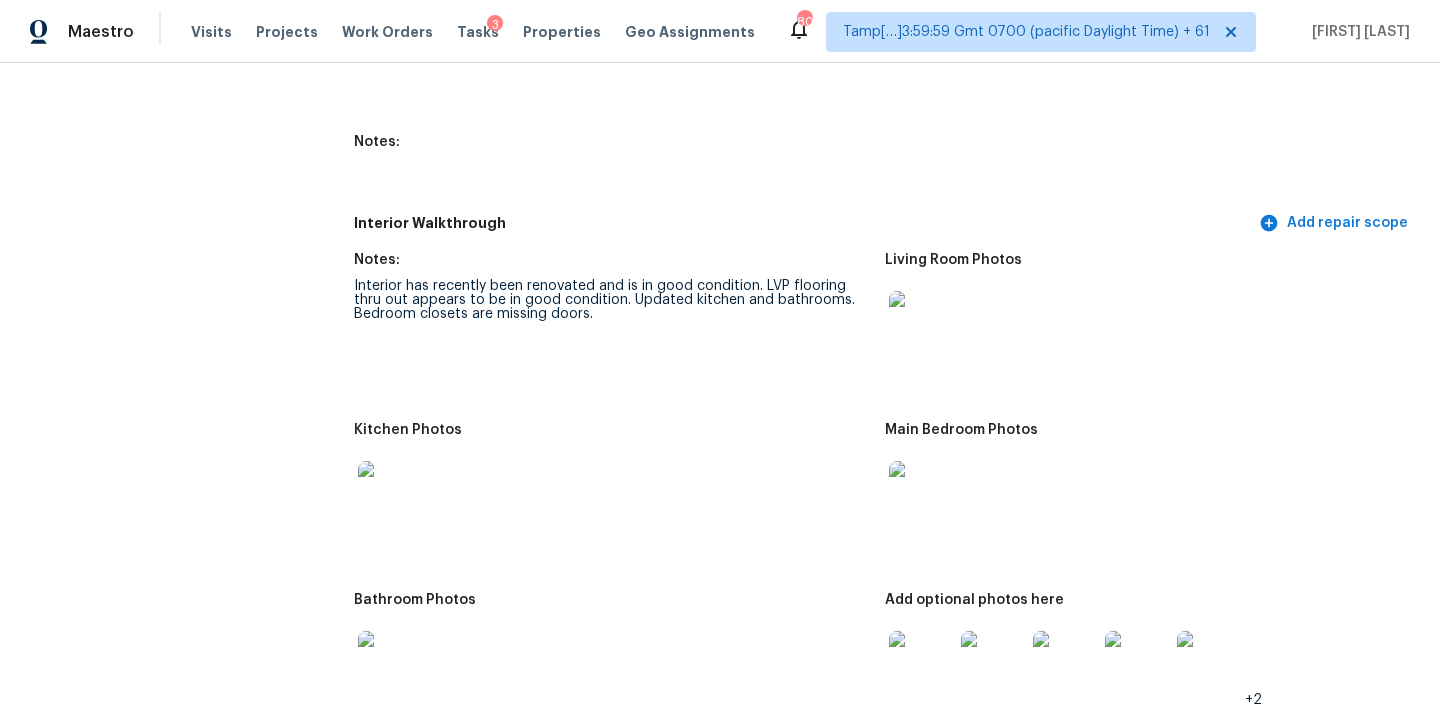 click at bounding box center (390, 493) 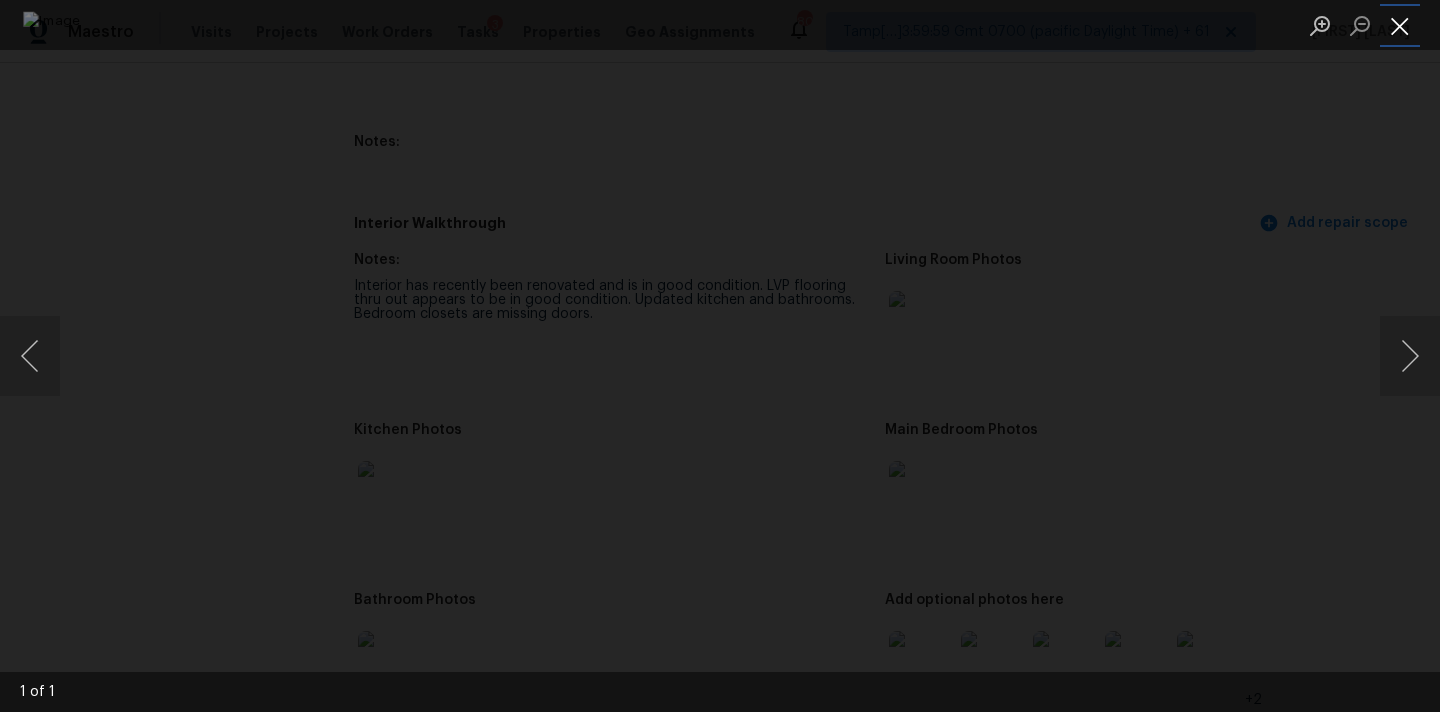 click at bounding box center [1400, 25] 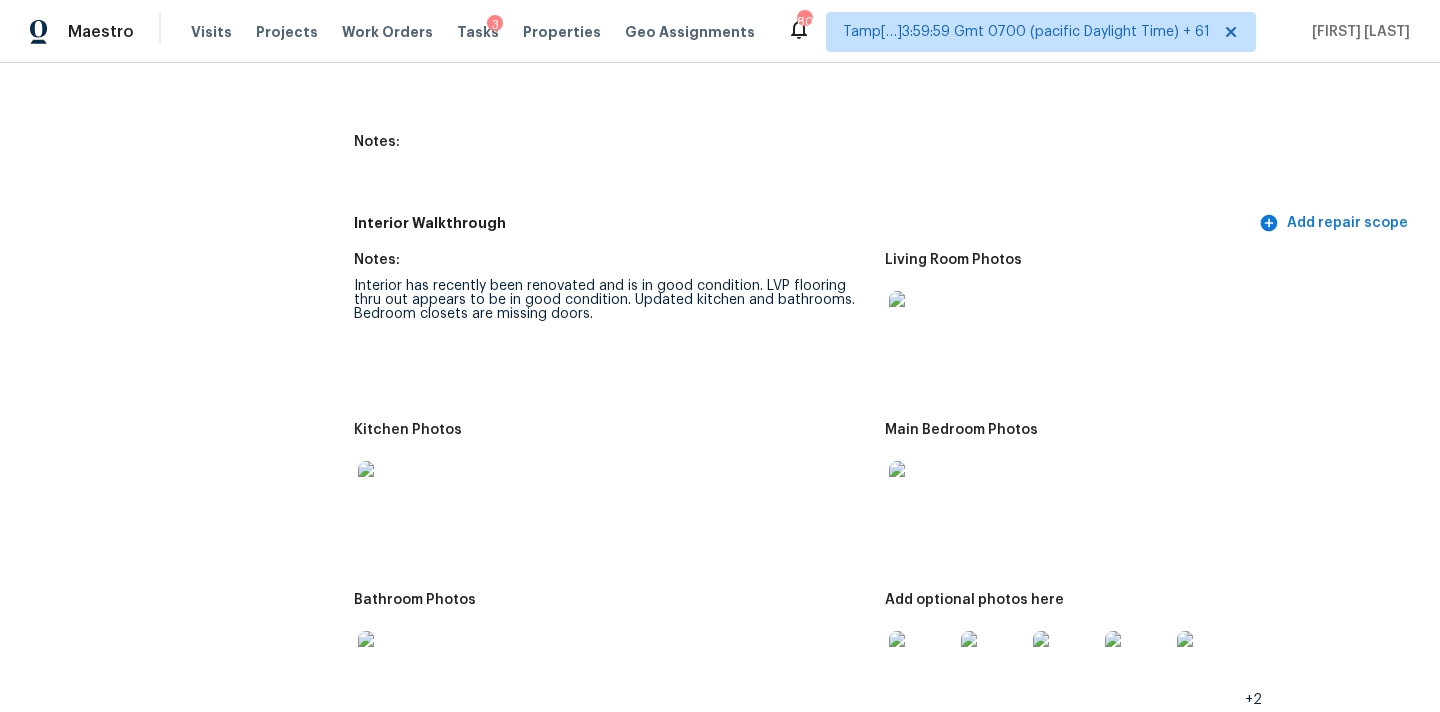 click at bounding box center [390, 663] 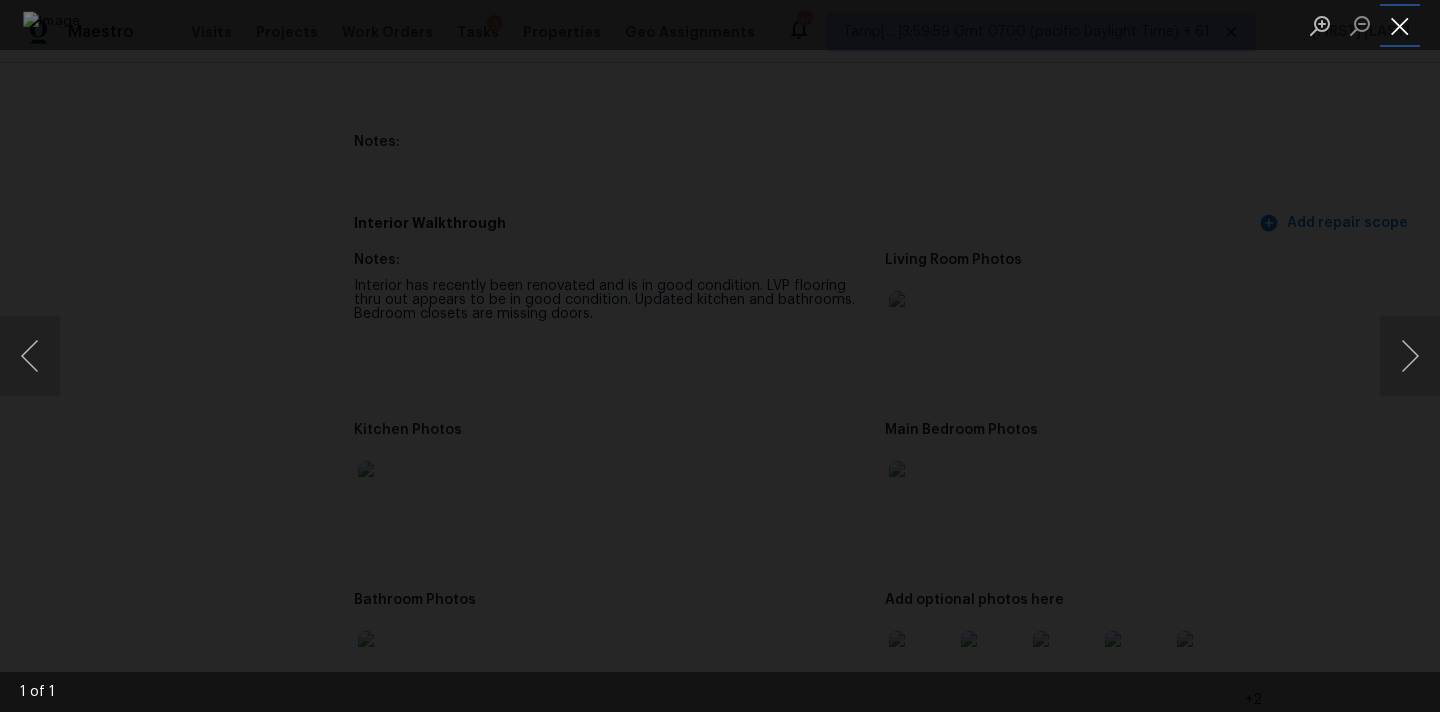 click at bounding box center [1400, 25] 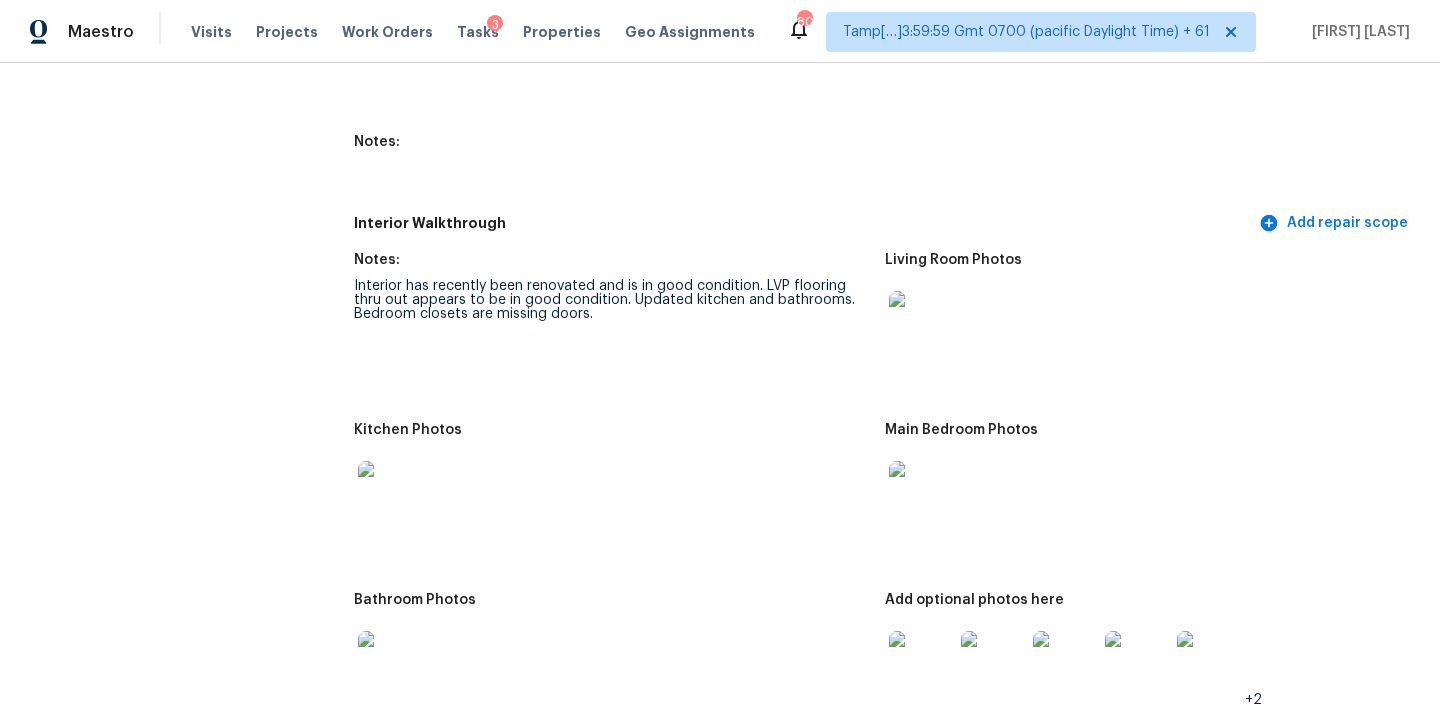 click at bounding box center (993, 663) 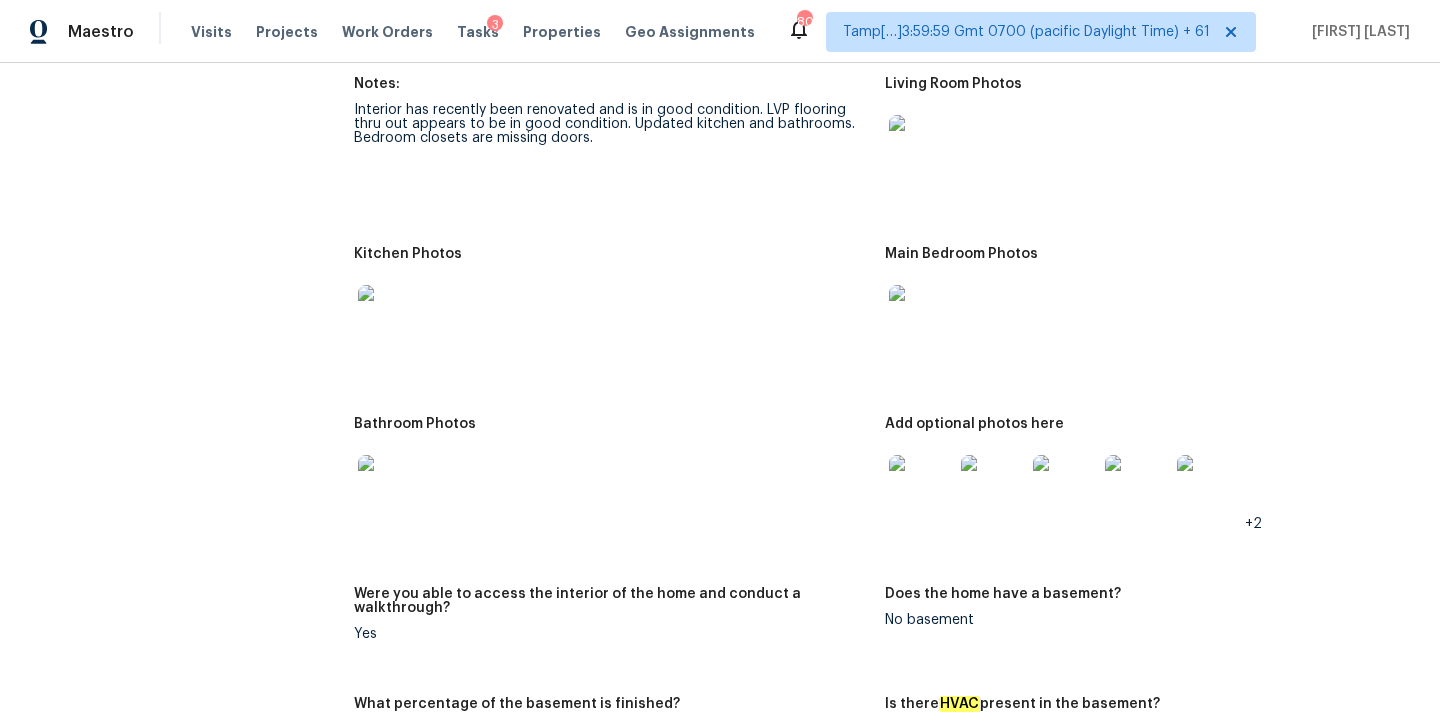 scroll, scrollTop: 2453, scrollLeft: 0, axis: vertical 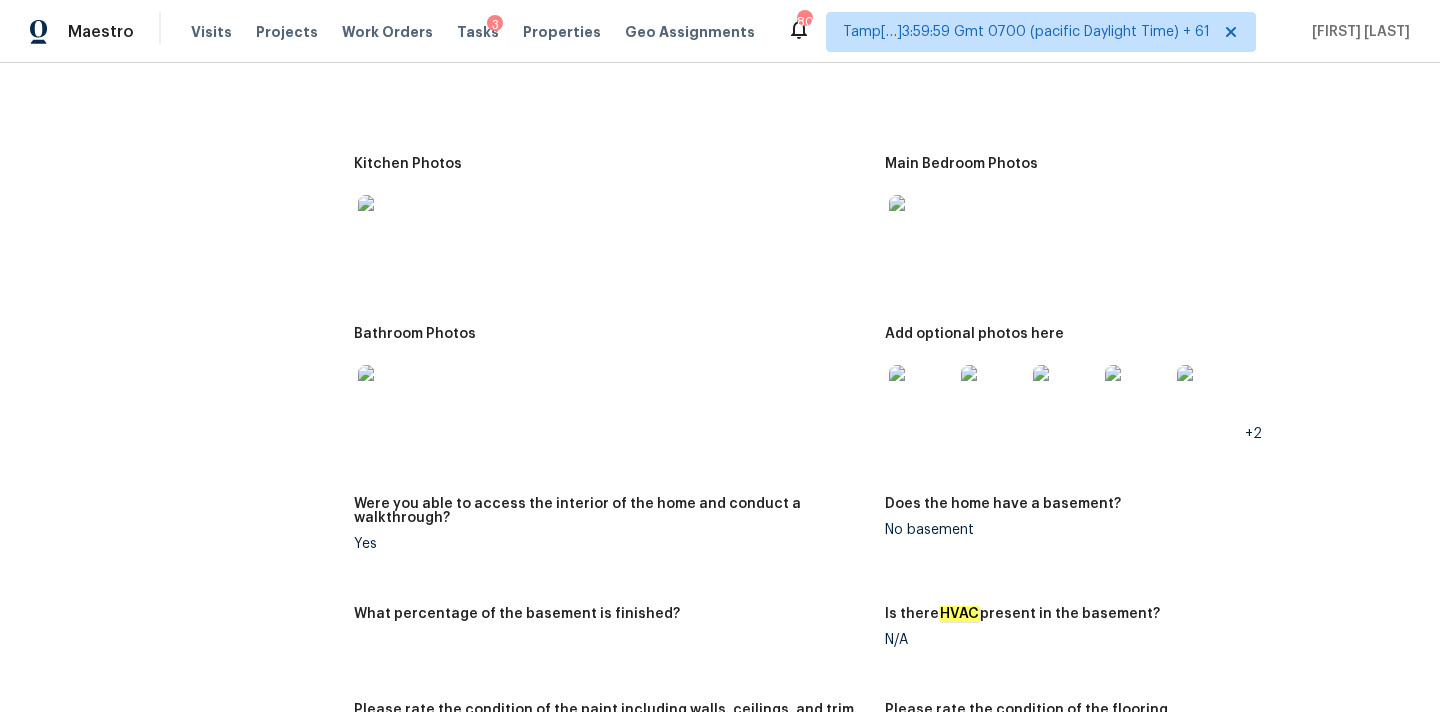 click at bounding box center (921, 397) 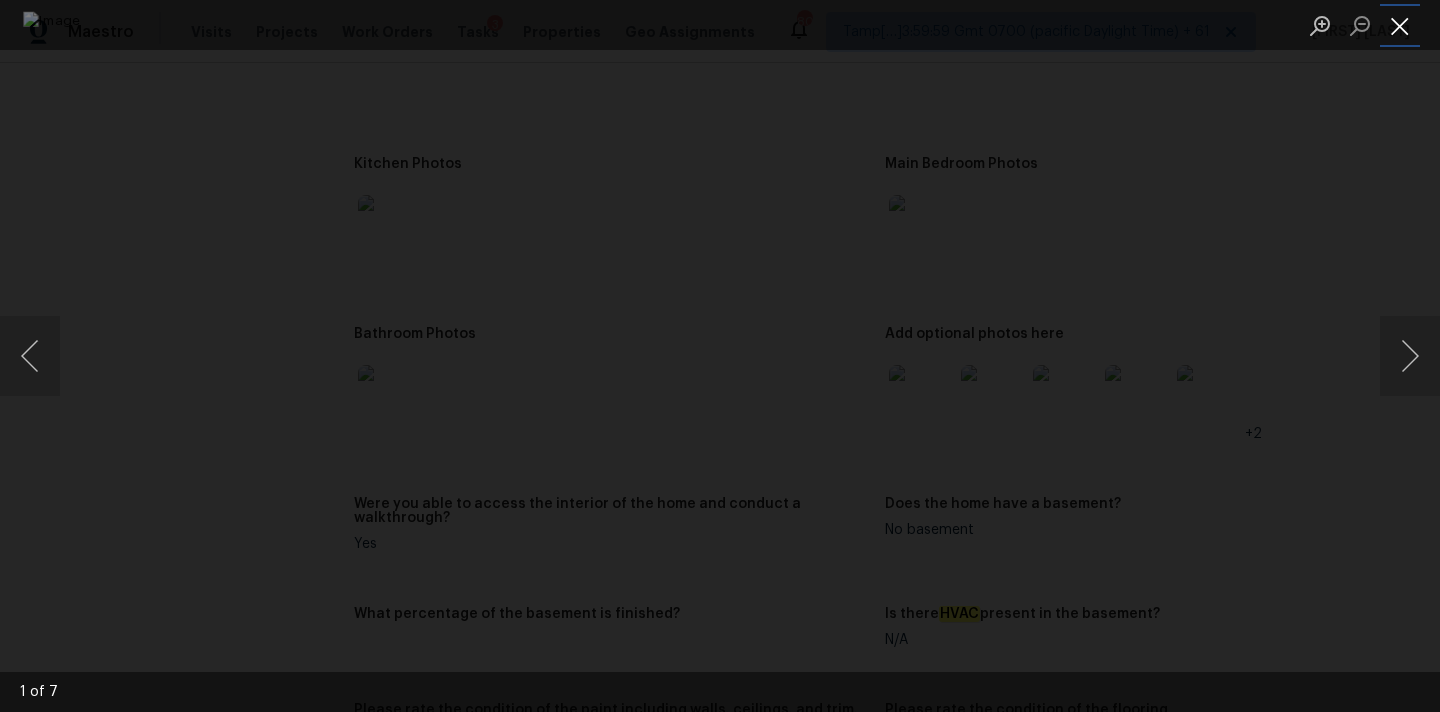 click at bounding box center [1400, 25] 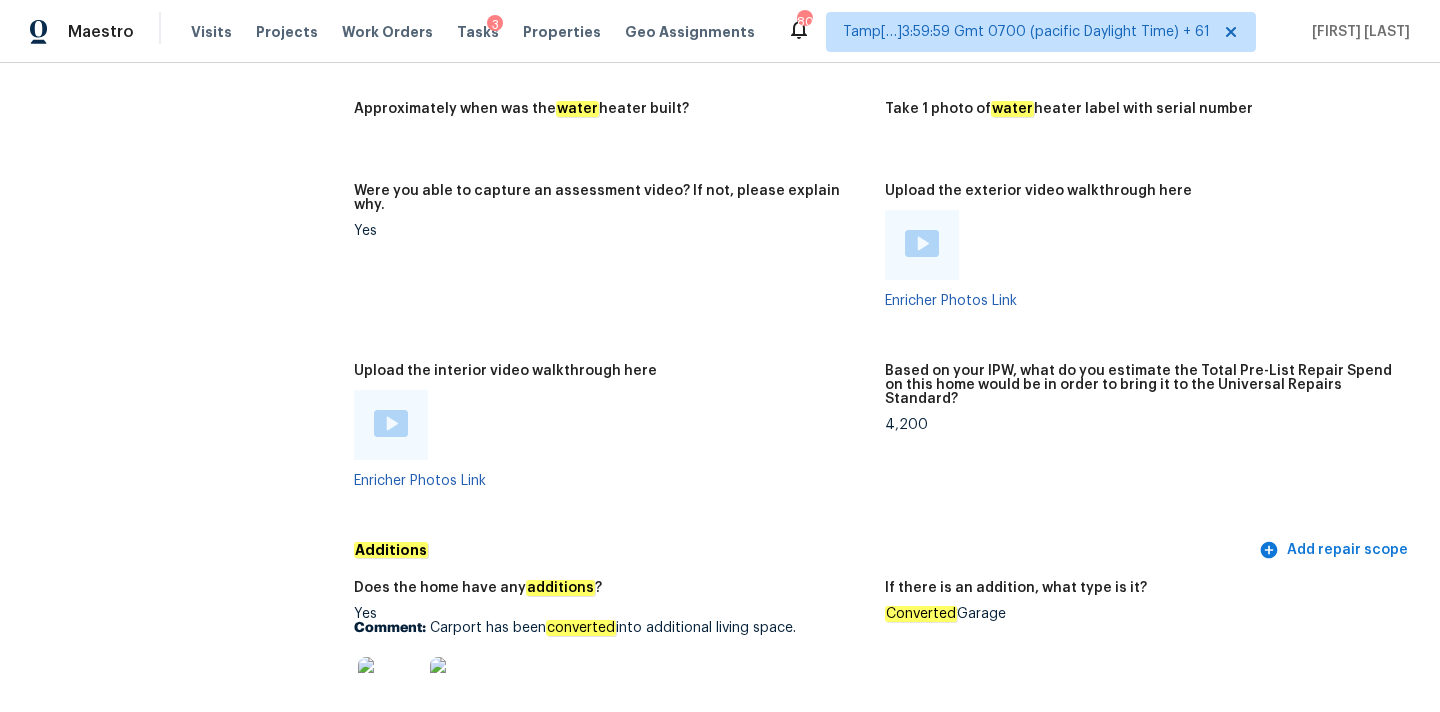 scroll, scrollTop: 3744, scrollLeft: 0, axis: vertical 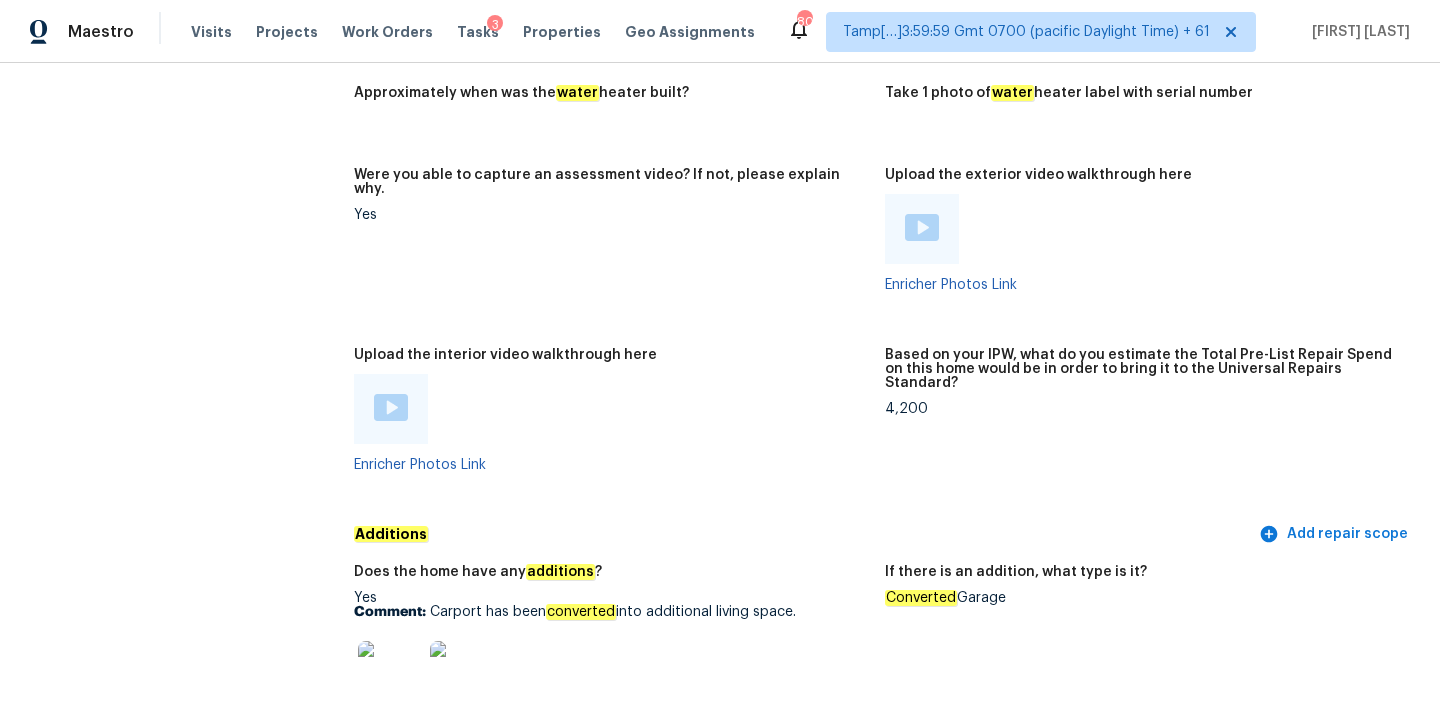 click on "4,200" at bounding box center (1142, 409) 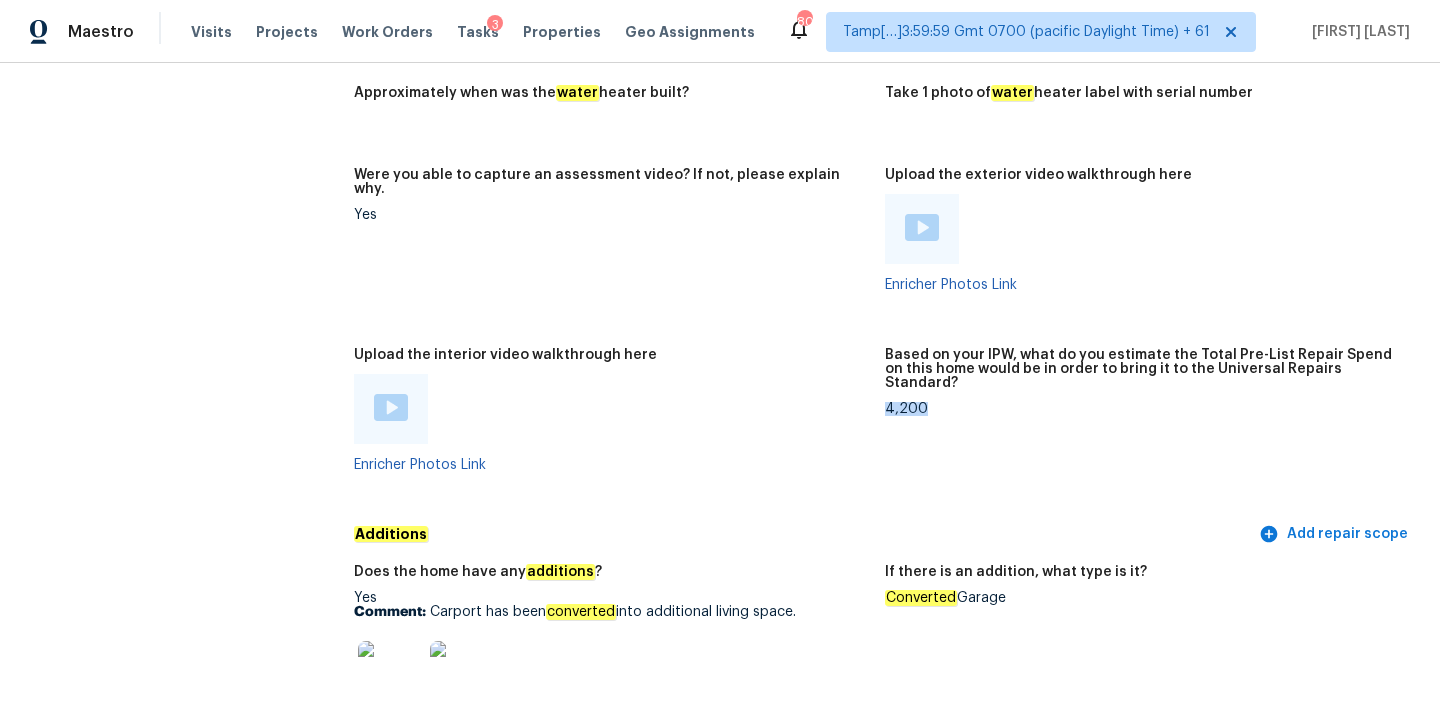 click on "4,200" at bounding box center [1142, 409] 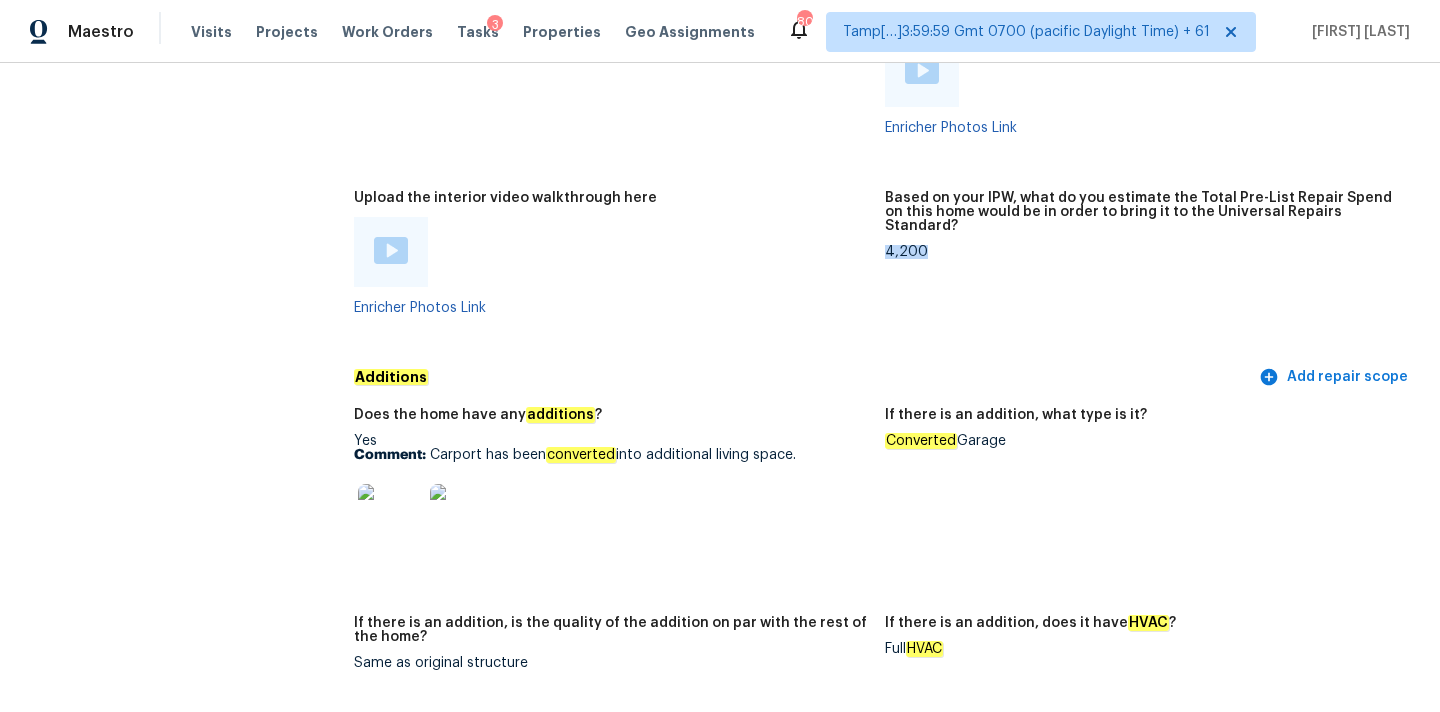 scroll, scrollTop: 3923, scrollLeft: 0, axis: vertical 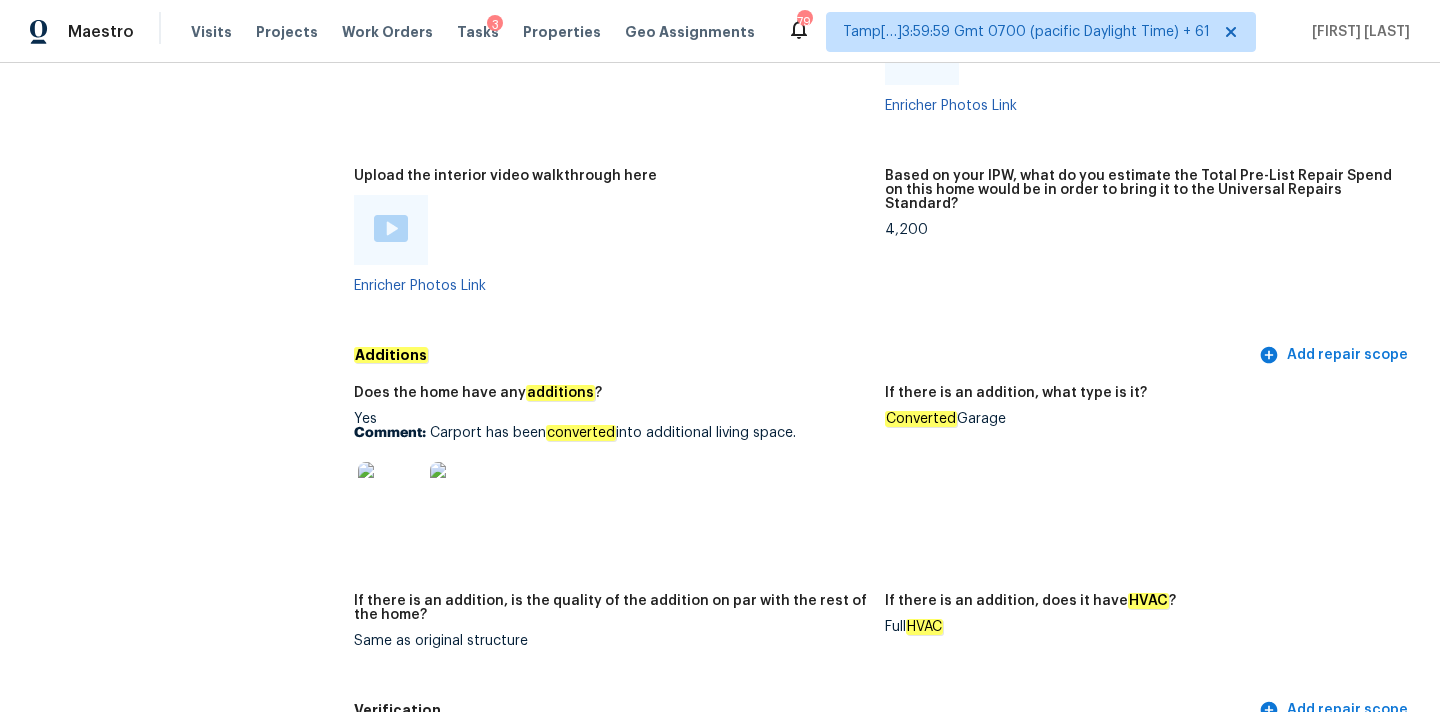 click on "Full  HVAC" at bounding box center (1142, 627) 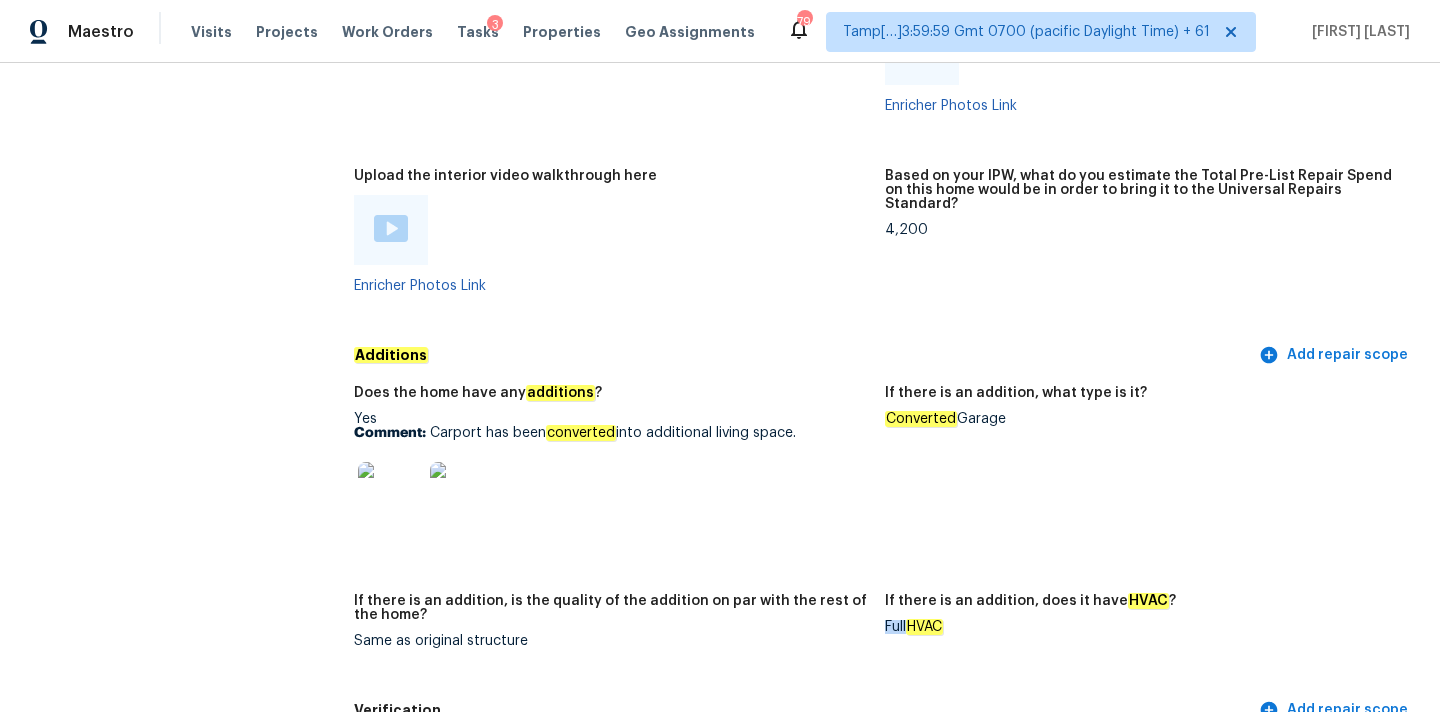 click on "Full  HVAC" at bounding box center [1142, 627] 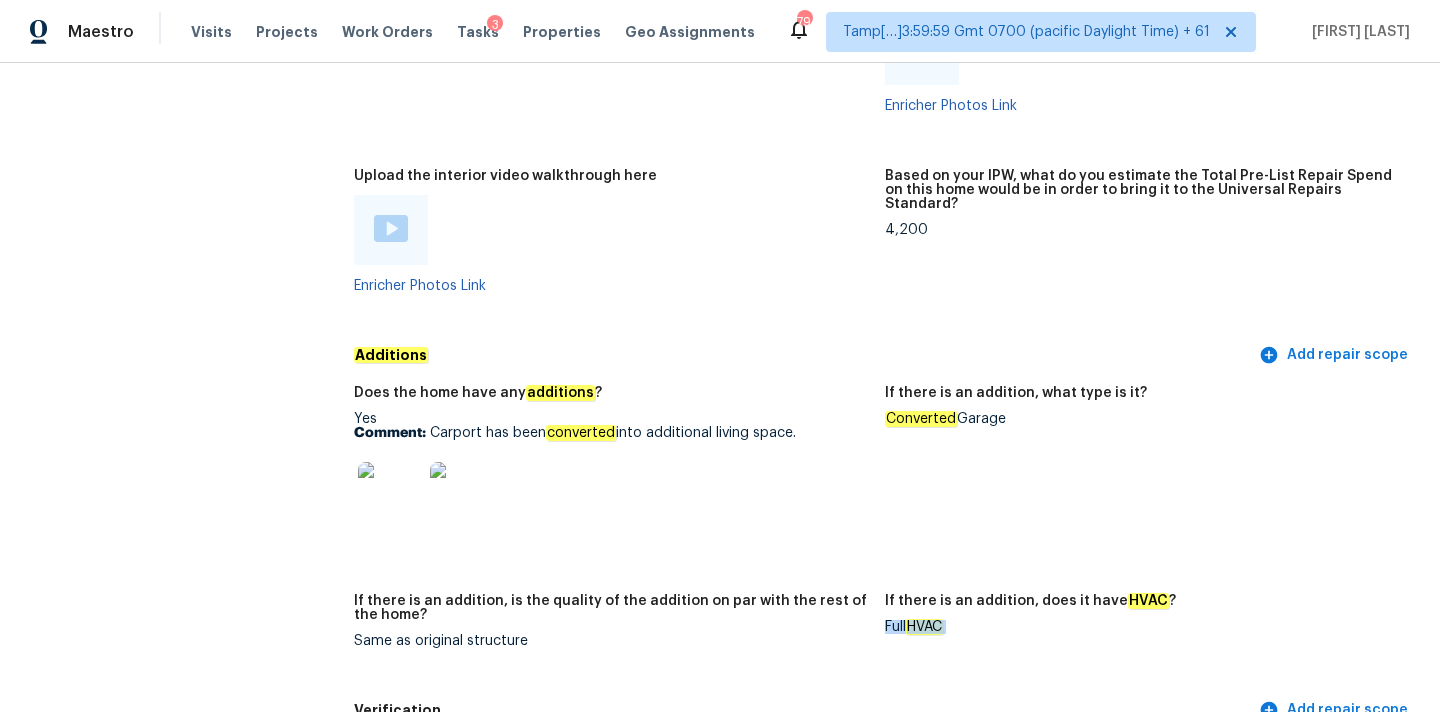 click on "Full  HVAC" at bounding box center [1142, 627] 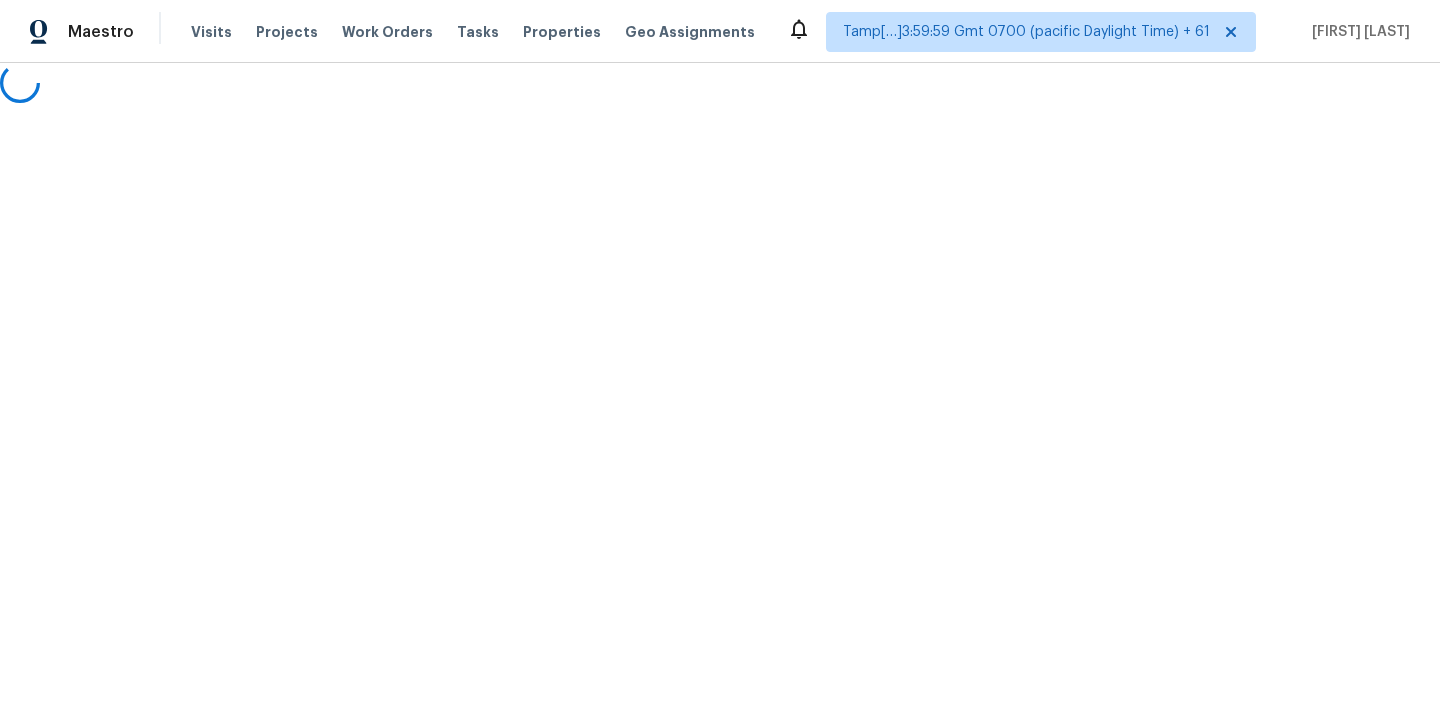 scroll, scrollTop: 0, scrollLeft: 0, axis: both 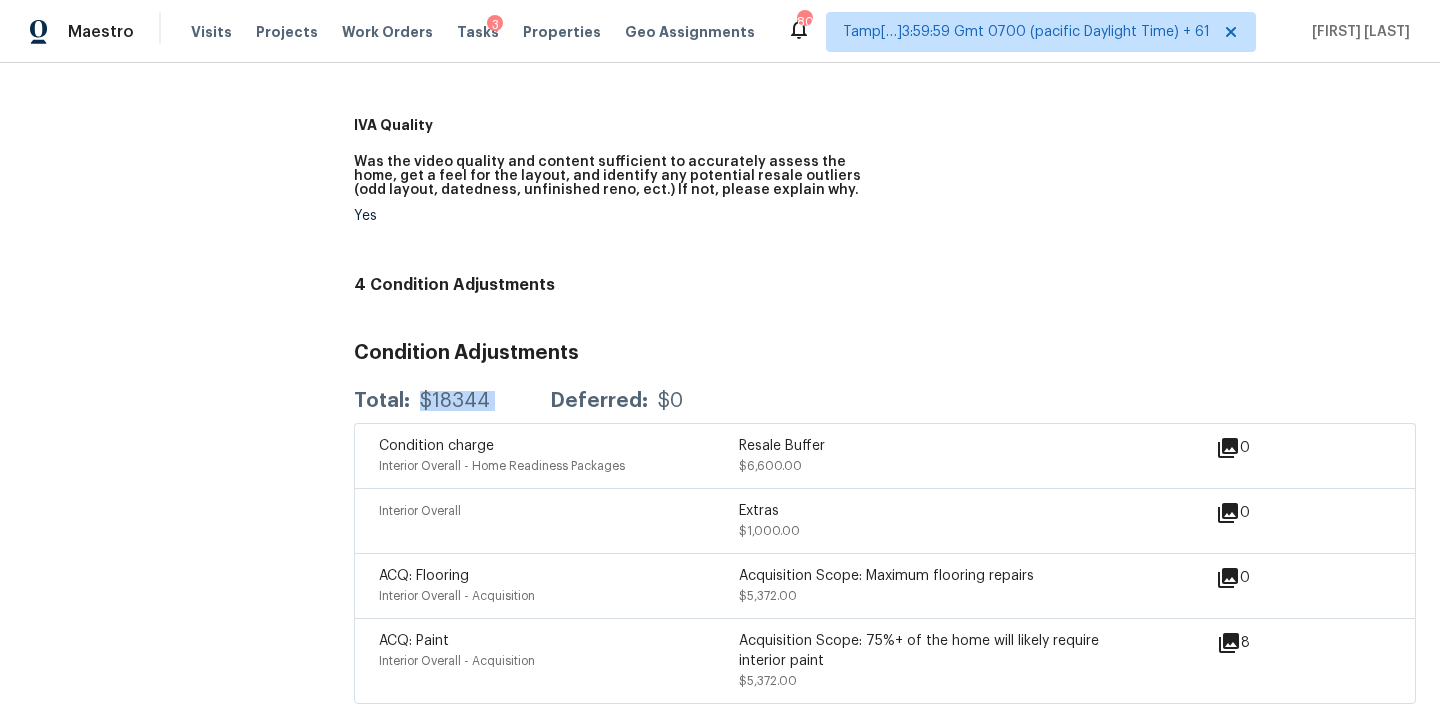 drag, startPoint x: 416, startPoint y: 386, endPoint x: 528, endPoint y: 386, distance: 112 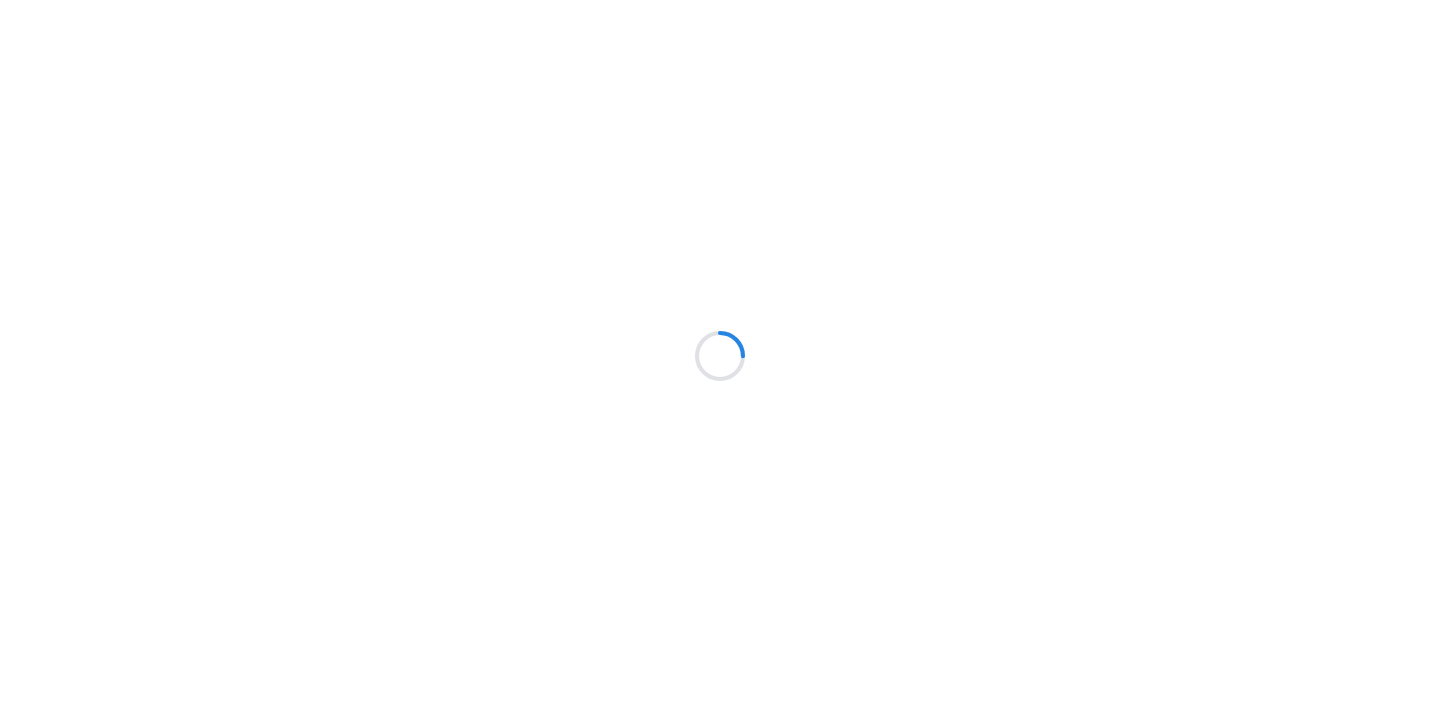 scroll, scrollTop: 0, scrollLeft: 0, axis: both 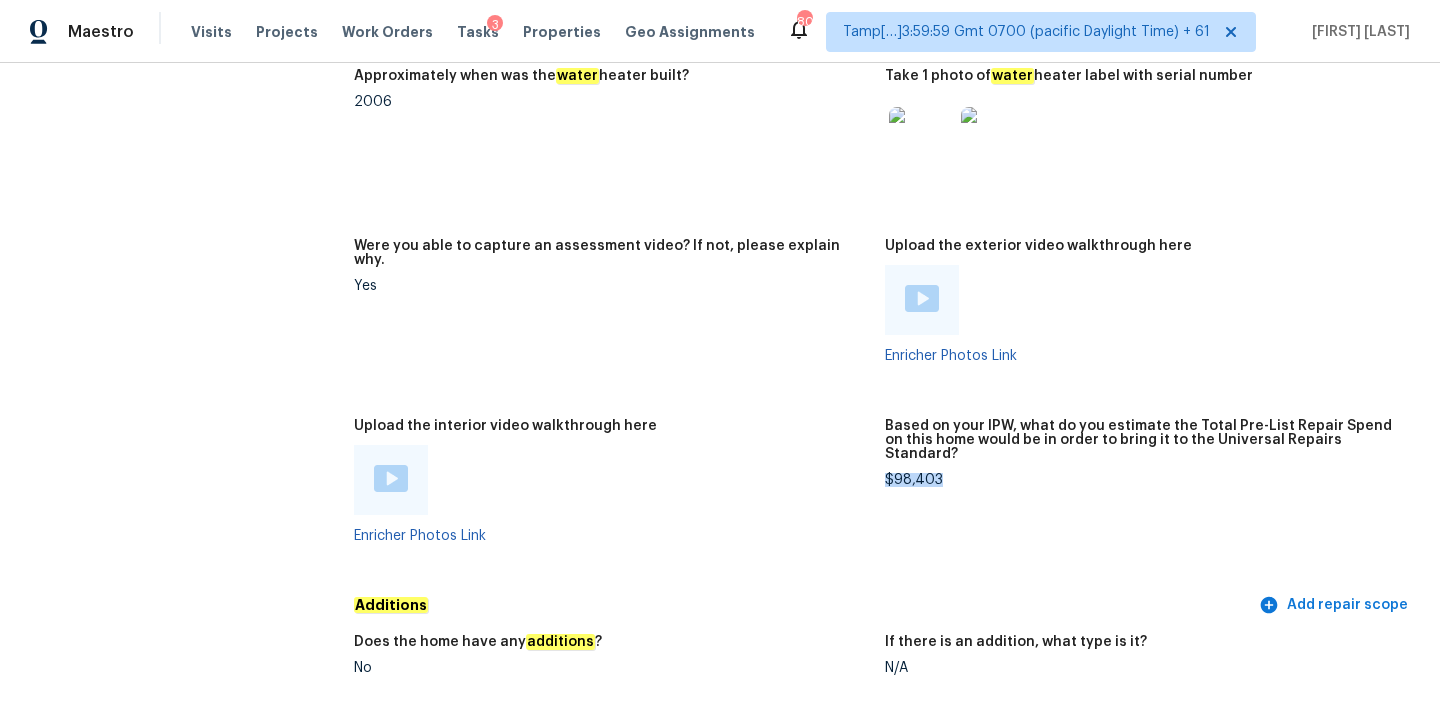 drag, startPoint x: 885, startPoint y: 437, endPoint x: 991, endPoint y: 436, distance: 106.004715 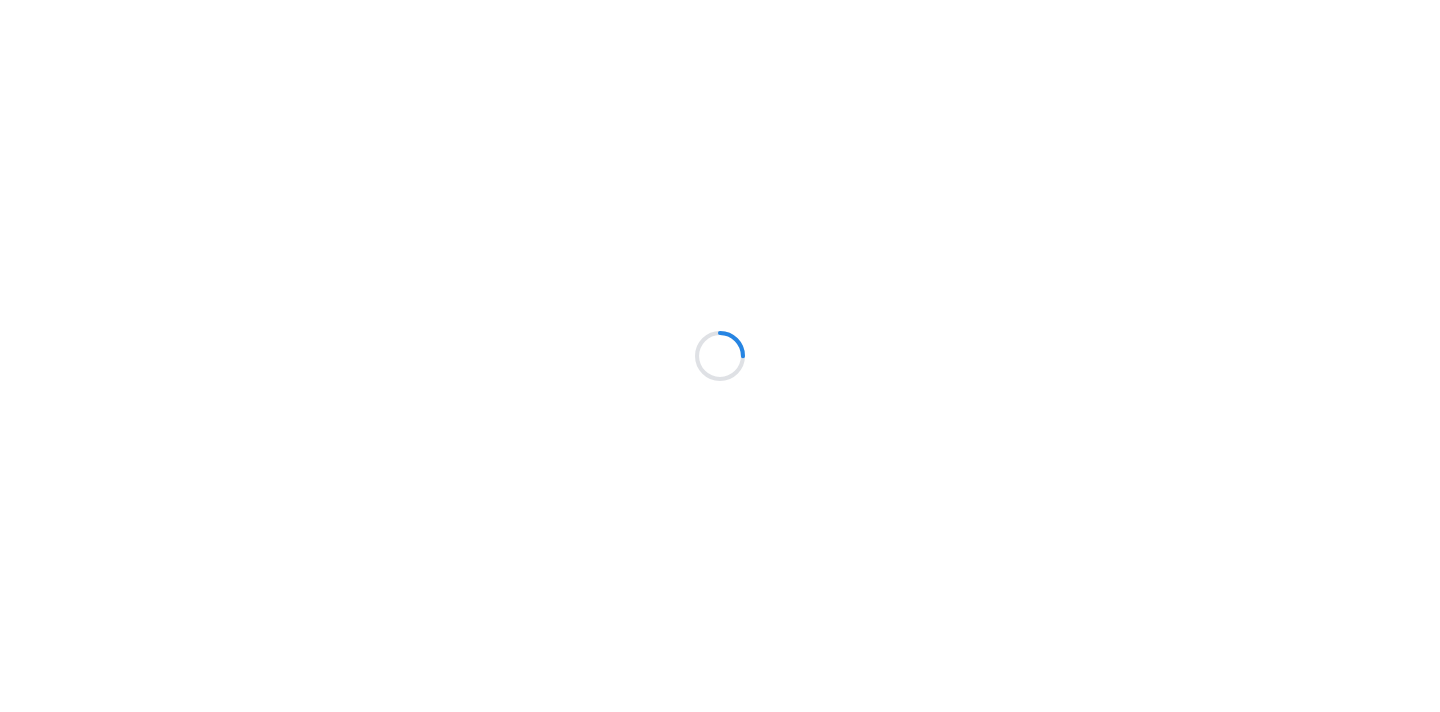 scroll, scrollTop: 0, scrollLeft: 0, axis: both 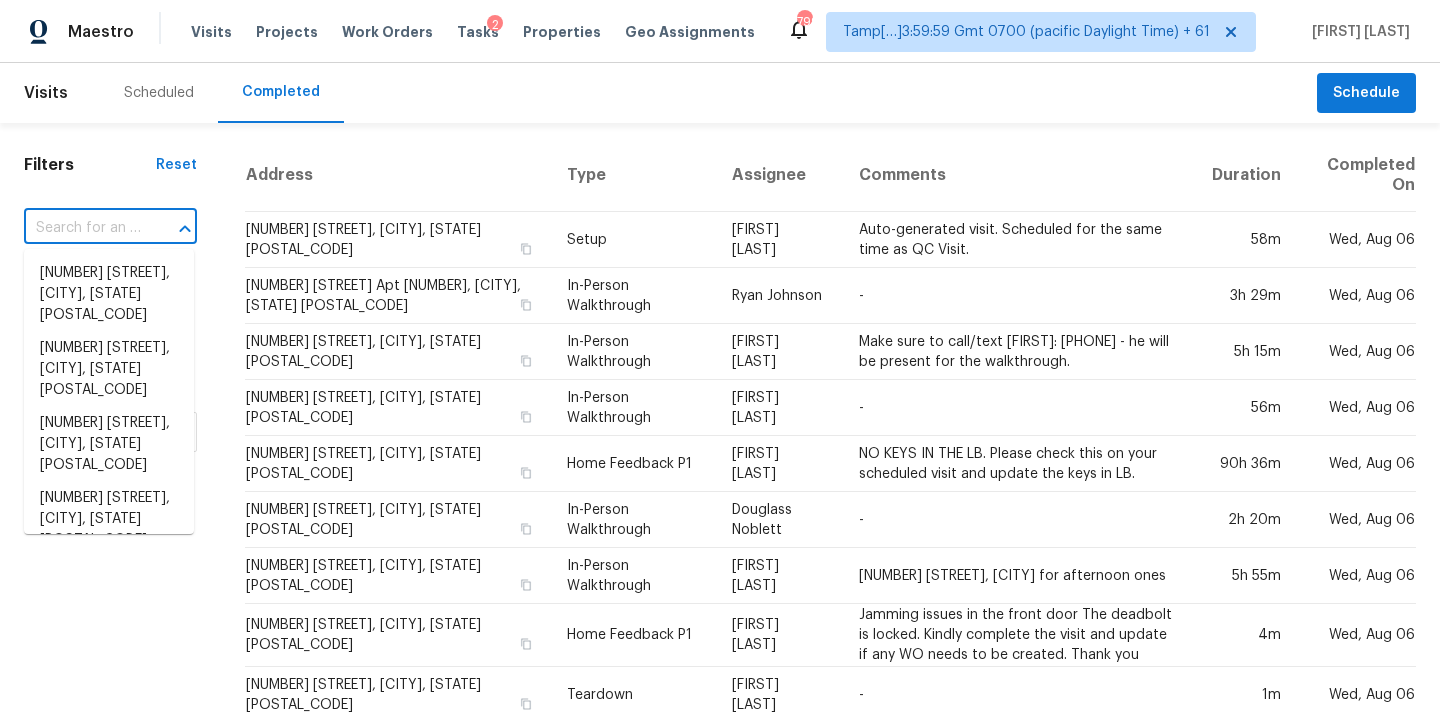 click at bounding box center (82, 228) 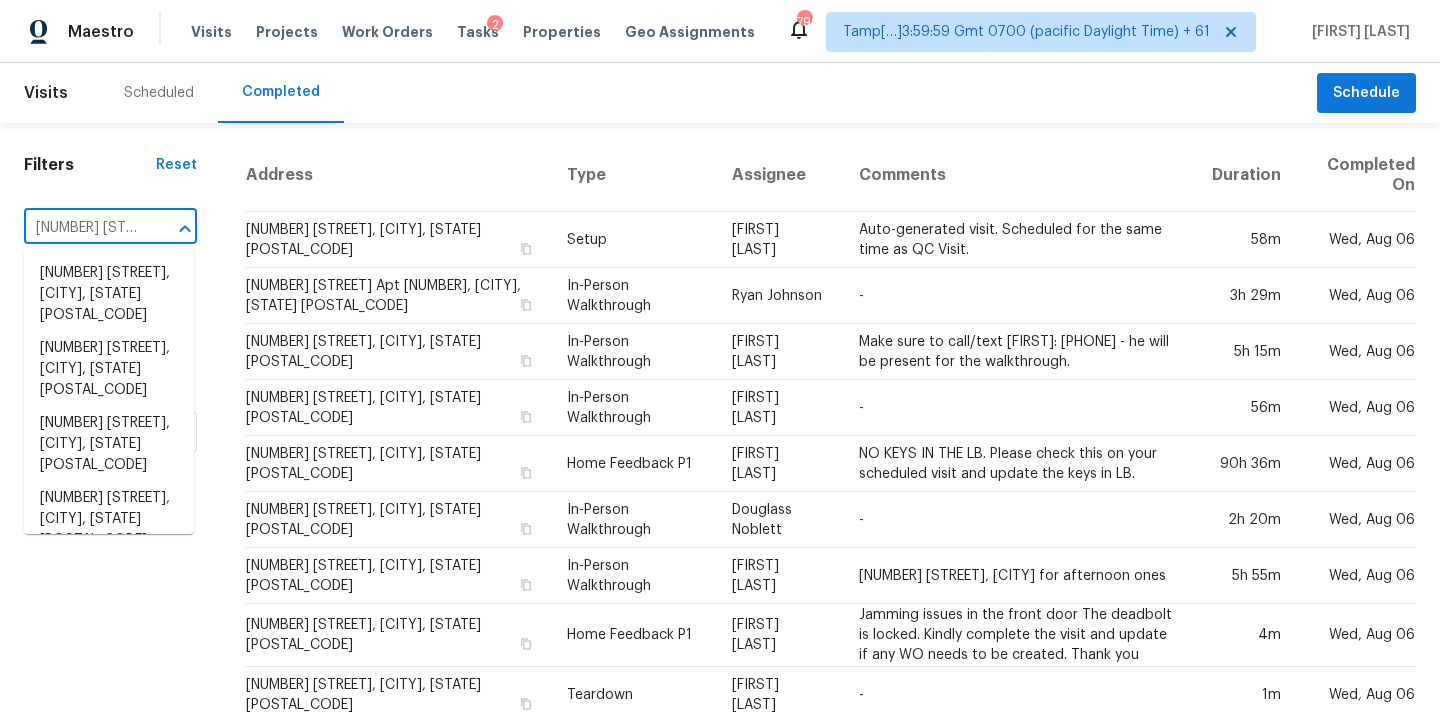 scroll, scrollTop: 0, scrollLeft: 136, axis: horizontal 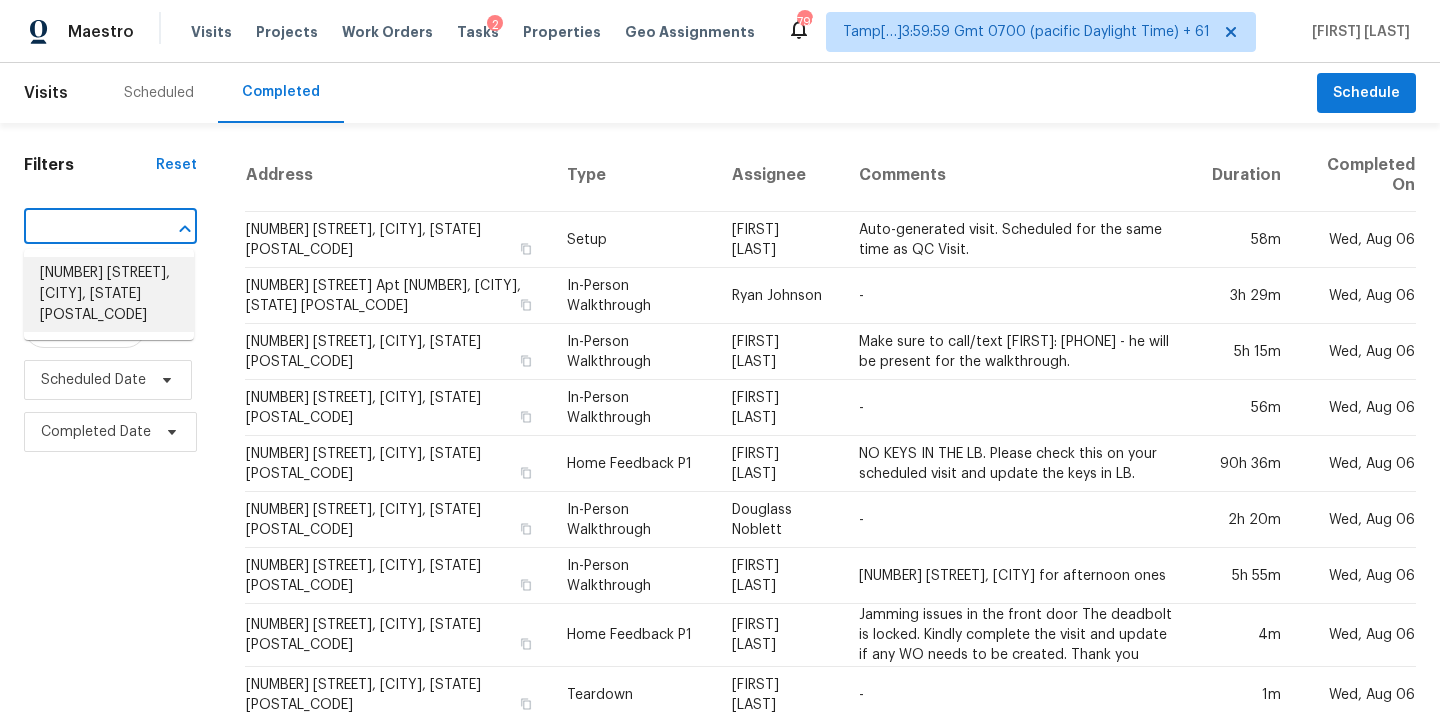 click on "[NUMBER] [STREET], [CITY], [STATE] [POSTAL_CODE]" at bounding box center [109, 294] 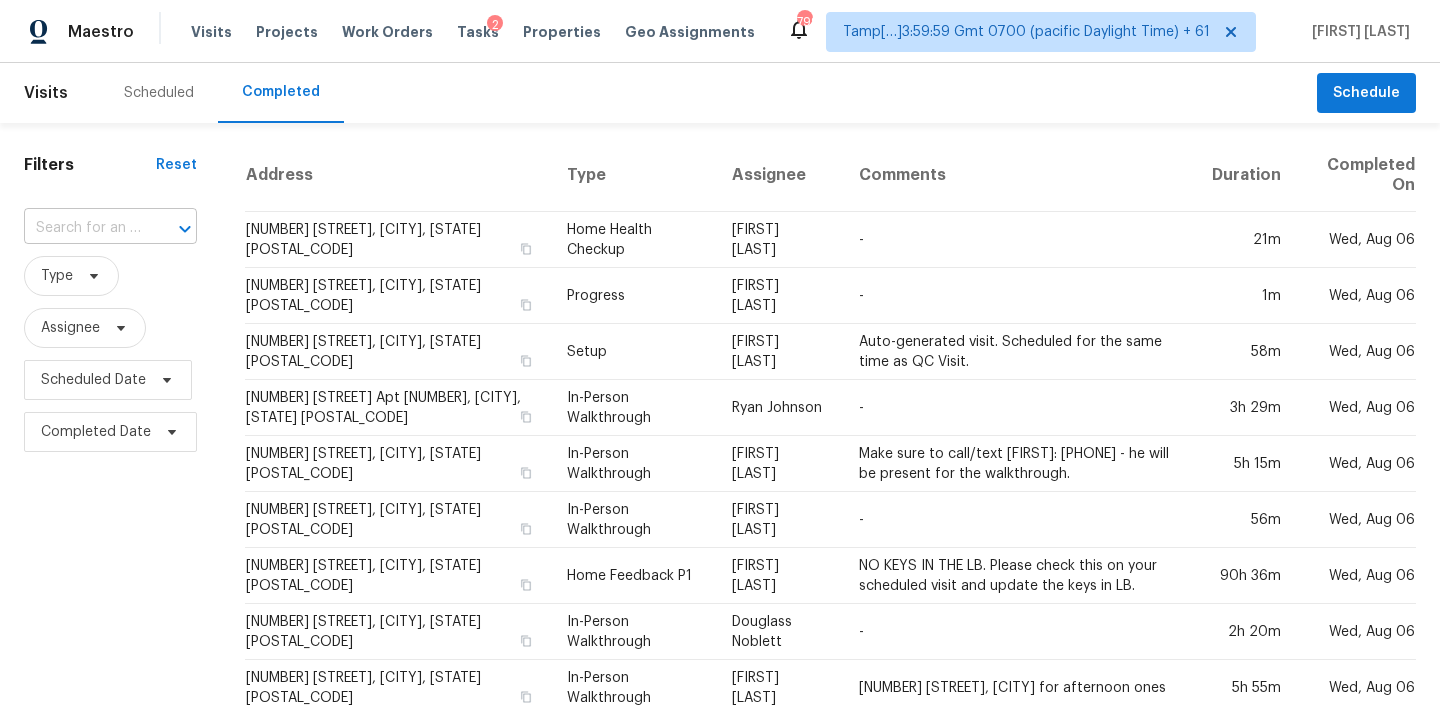 click at bounding box center [82, 228] 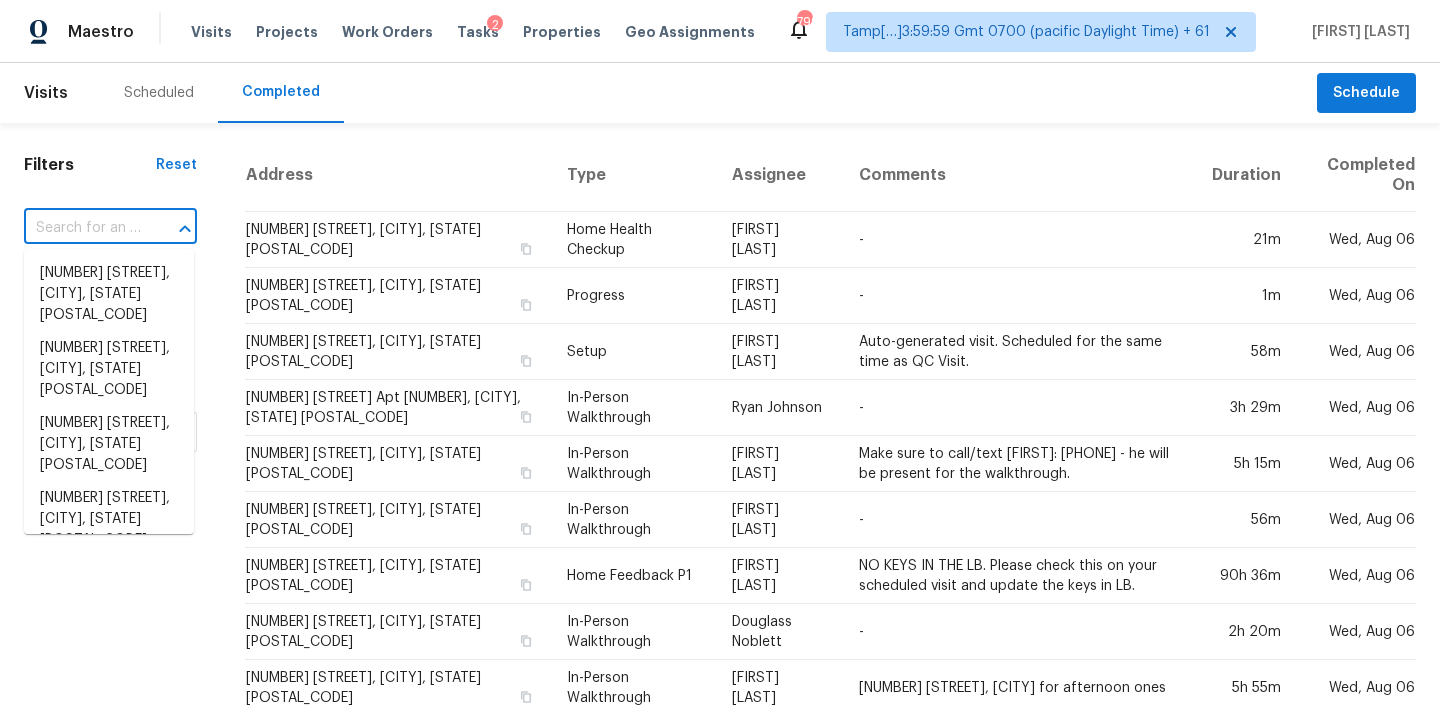 paste on "[NUMBER] [STREET], [CITY], [STATE] [POSTAL_CODE]" 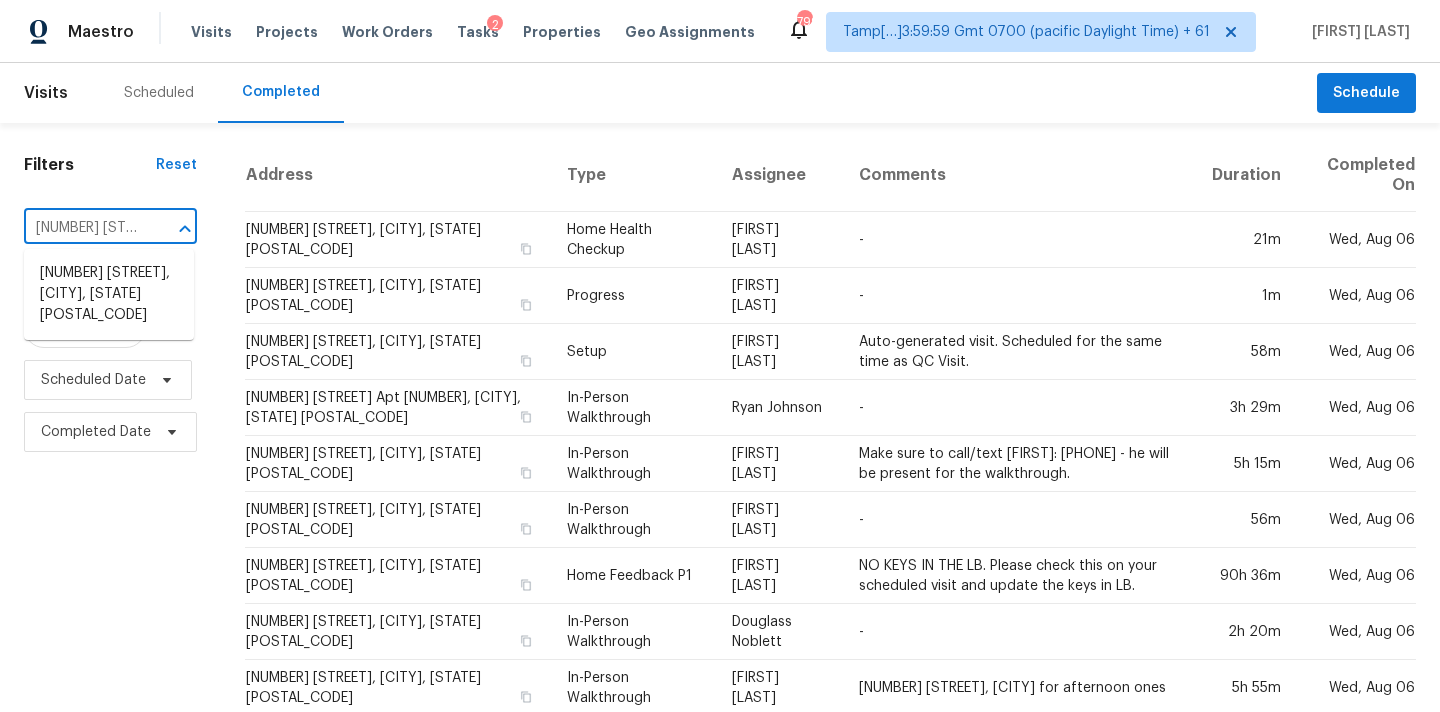 scroll, scrollTop: 0, scrollLeft: 136, axis: horizontal 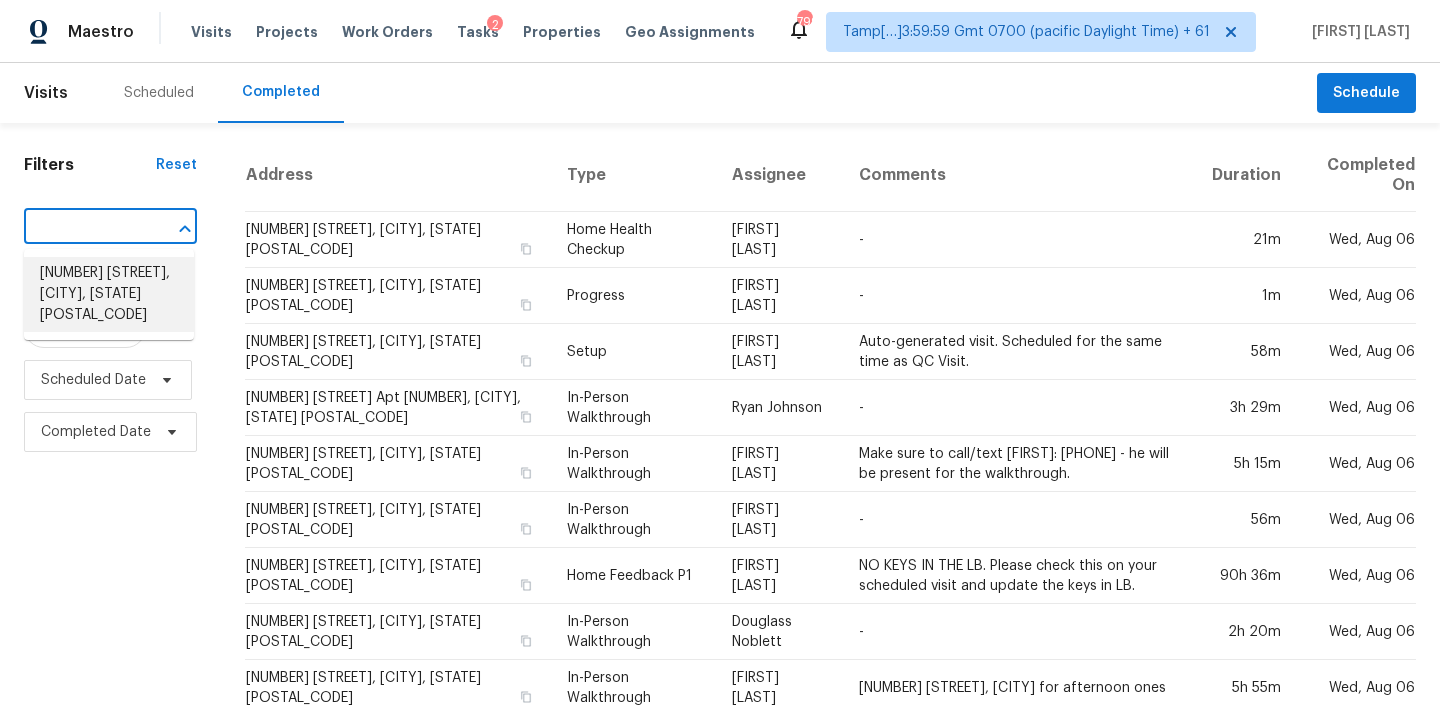 click on "[NUMBER] [STREET], [CITY], [STATE] [POSTAL_CODE]" at bounding box center (109, 294) 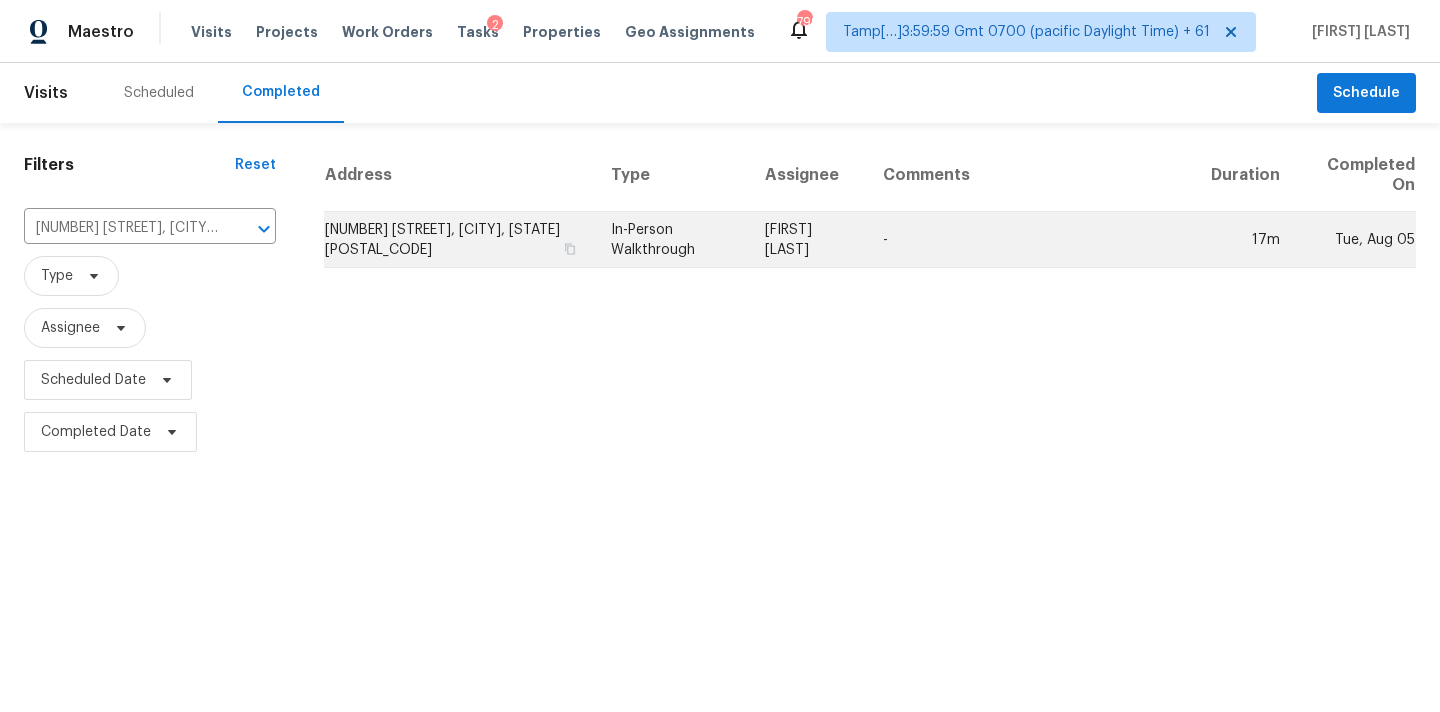 click on "[NUMBER] [STREET], [CITY], [STATE] [POSTAL_CODE]" at bounding box center (459, 240) 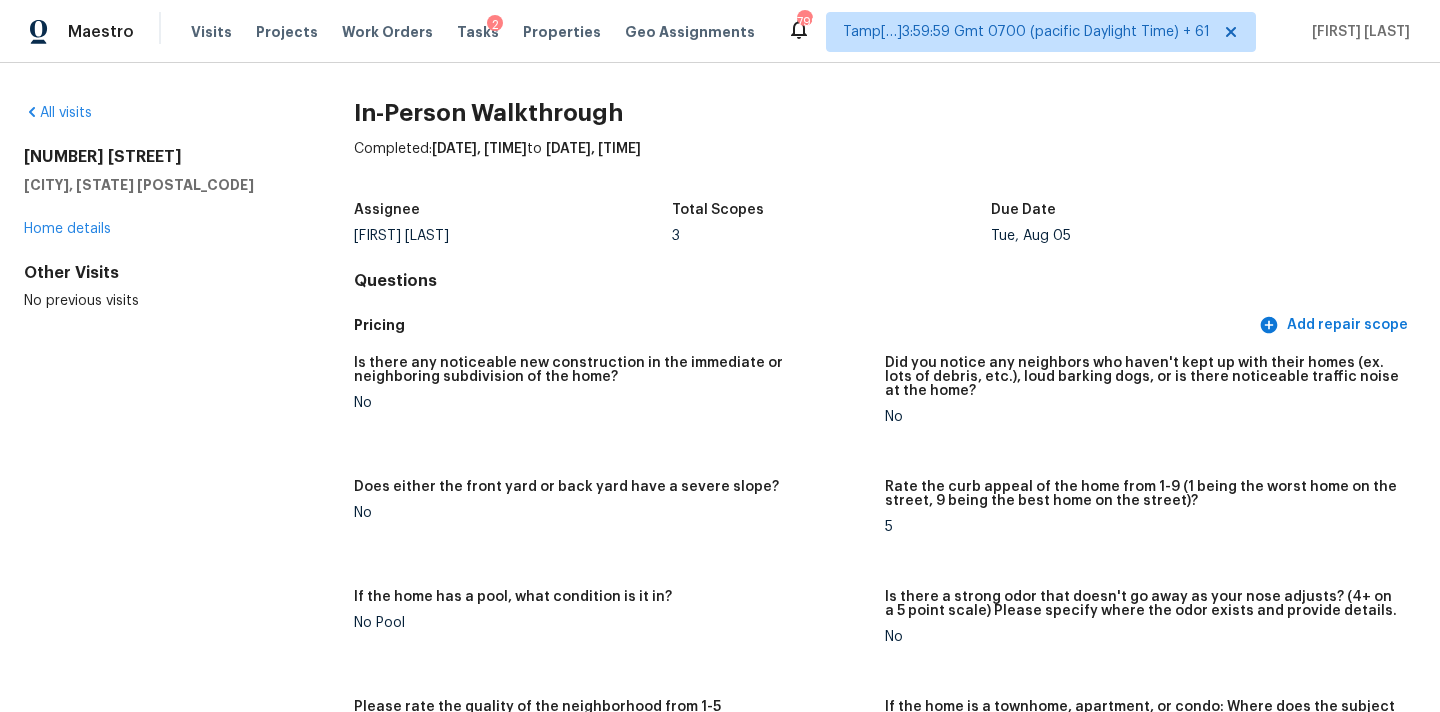 click on "Questions" at bounding box center [885, 281] 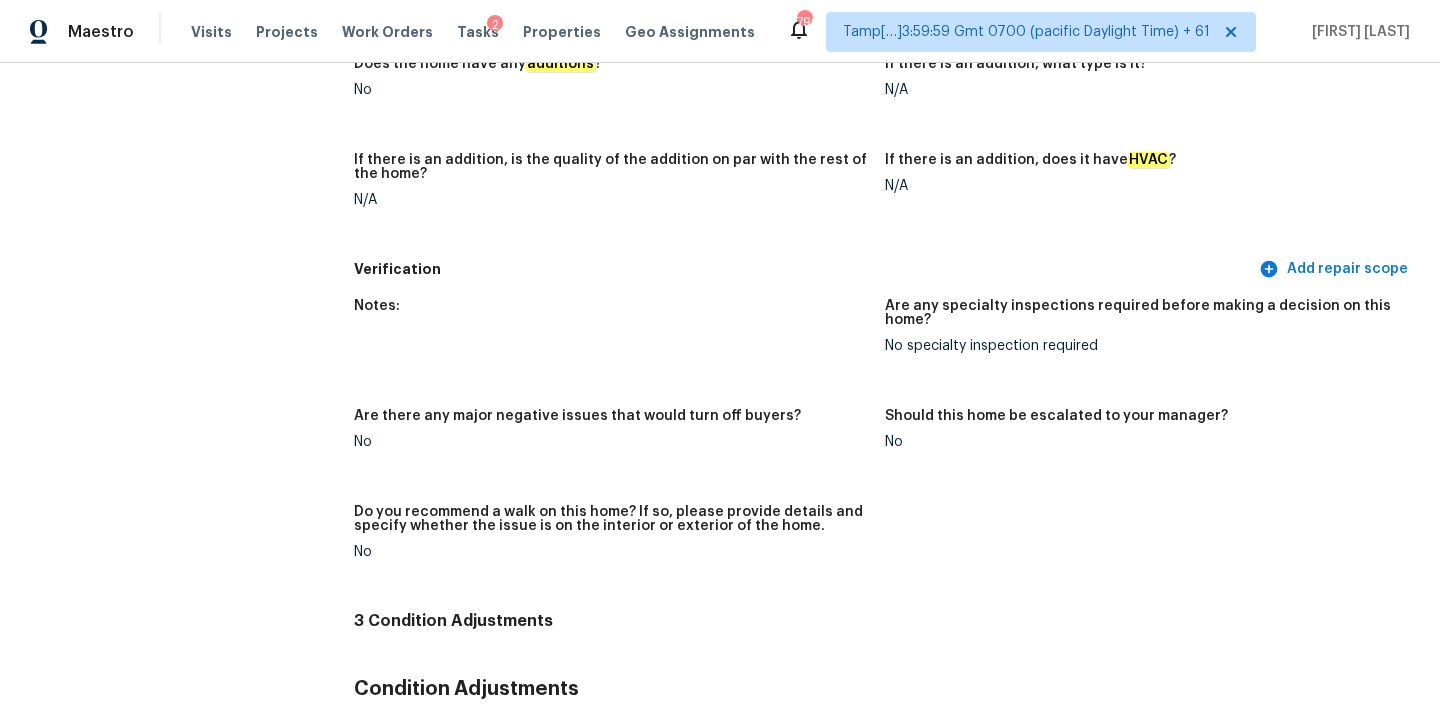 scroll, scrollTop: 99, scrollLeft: 0, axis: vertical 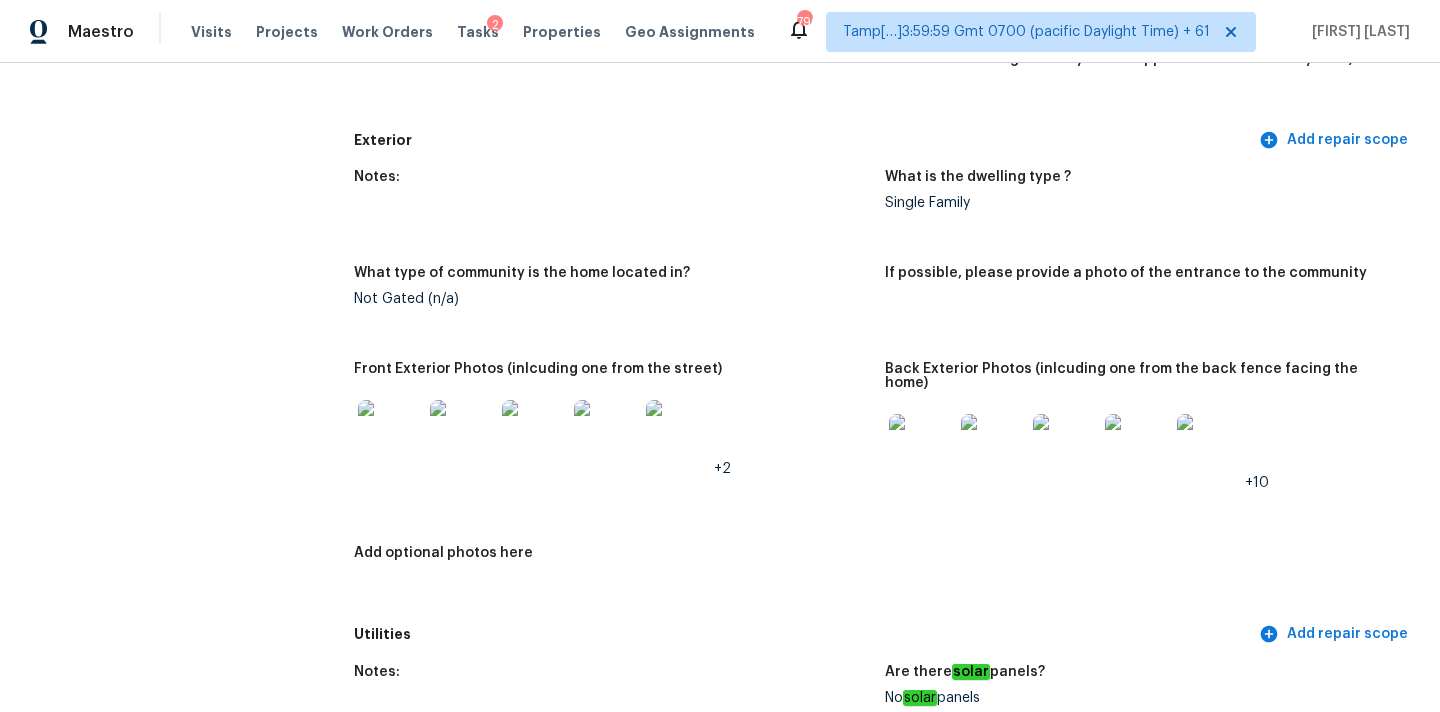 click at bounding box center (921, 446) 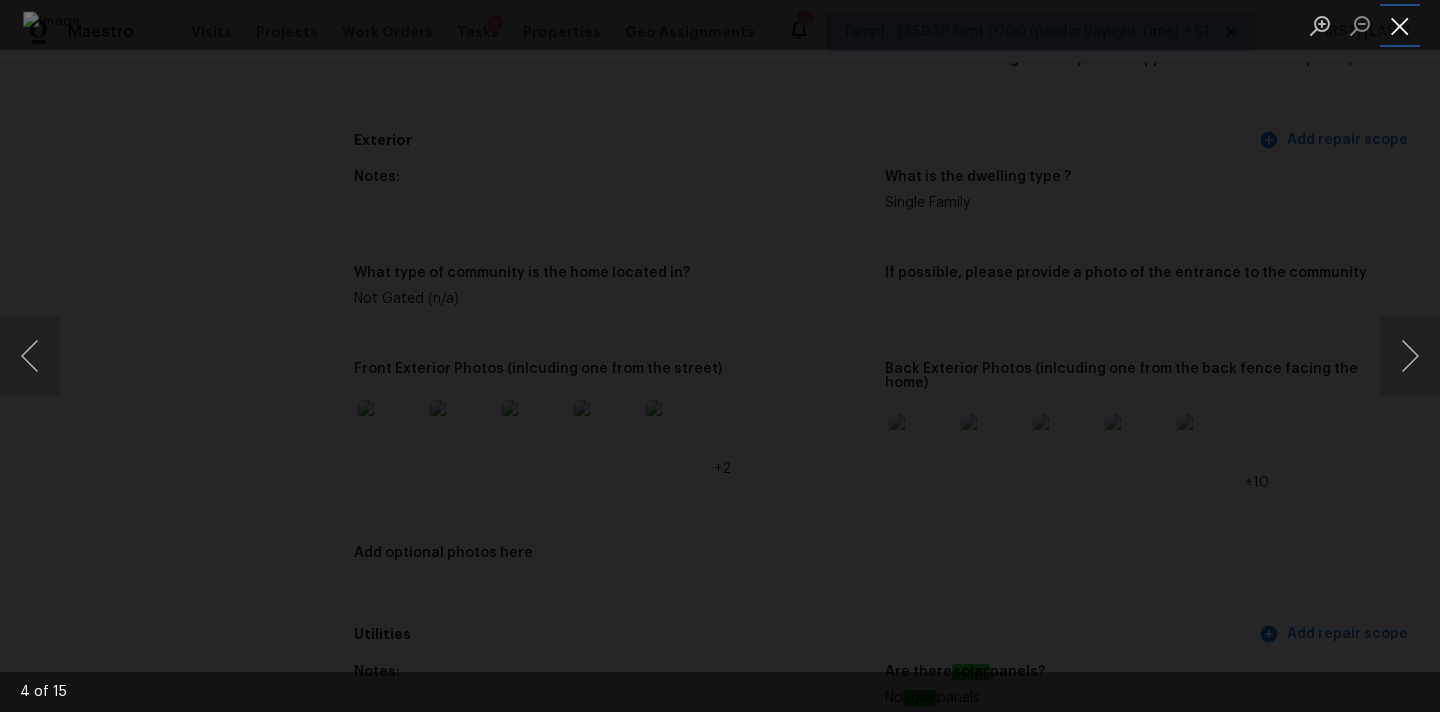 click at bounding box center (1400, 25) 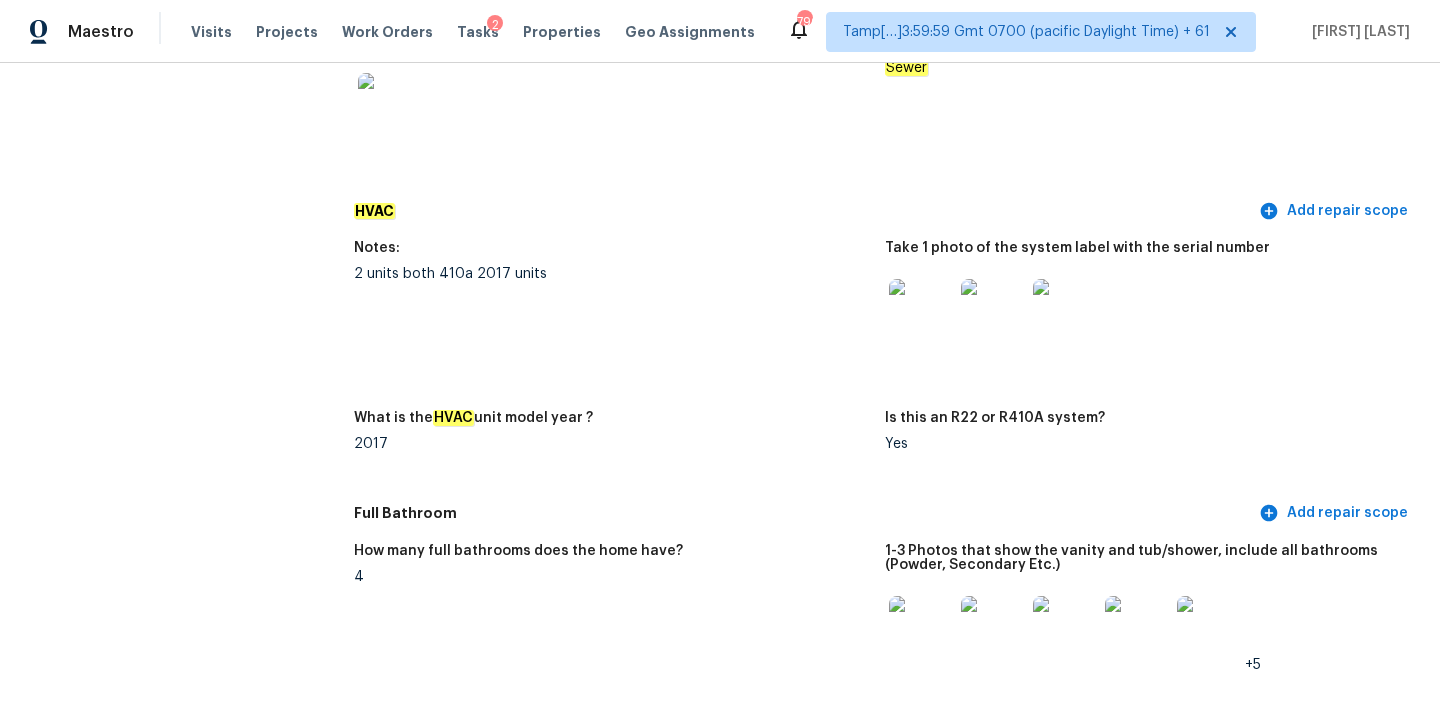 scroll, scrollTop: 1677, scrollLeft: 0, axis: vertical 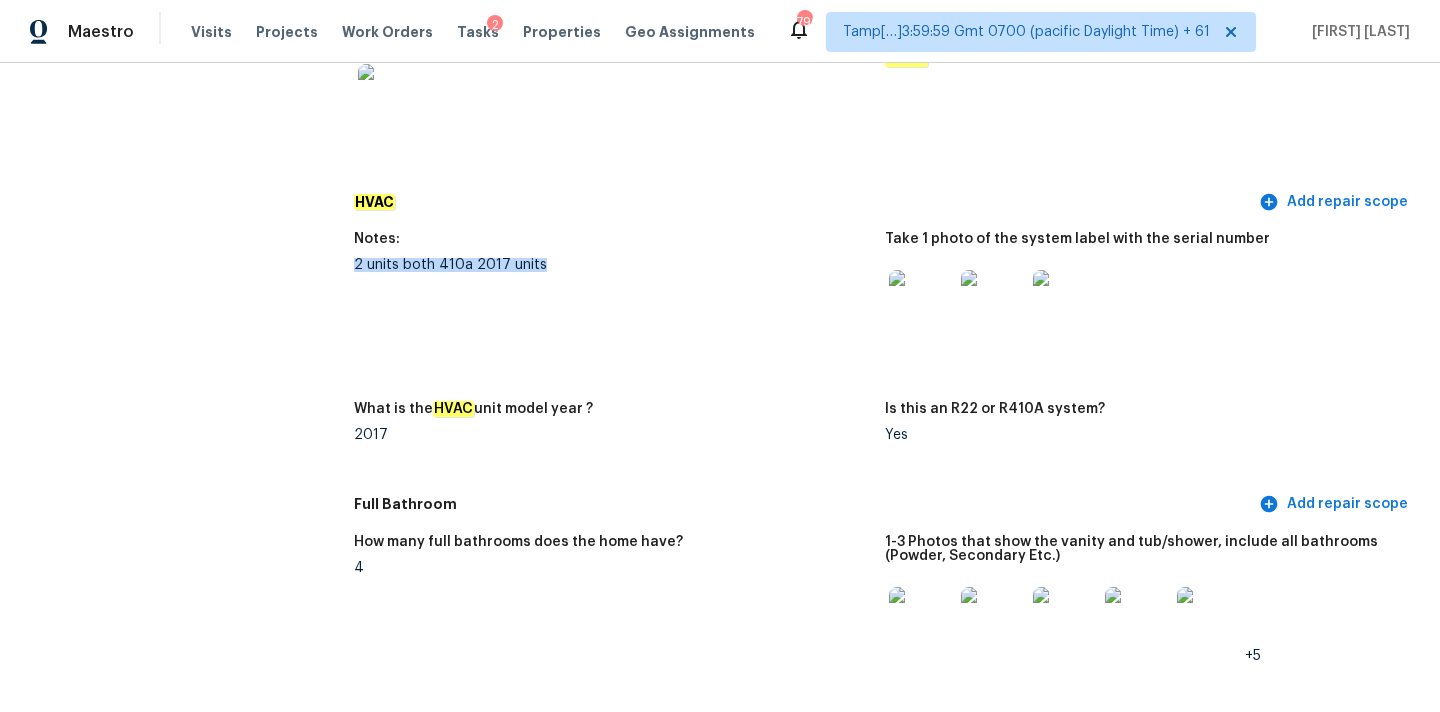 drag, startPoint x: 356, startPoint y: 251, endPoint x: 556, endPoint y: 254, distance: 200.02249 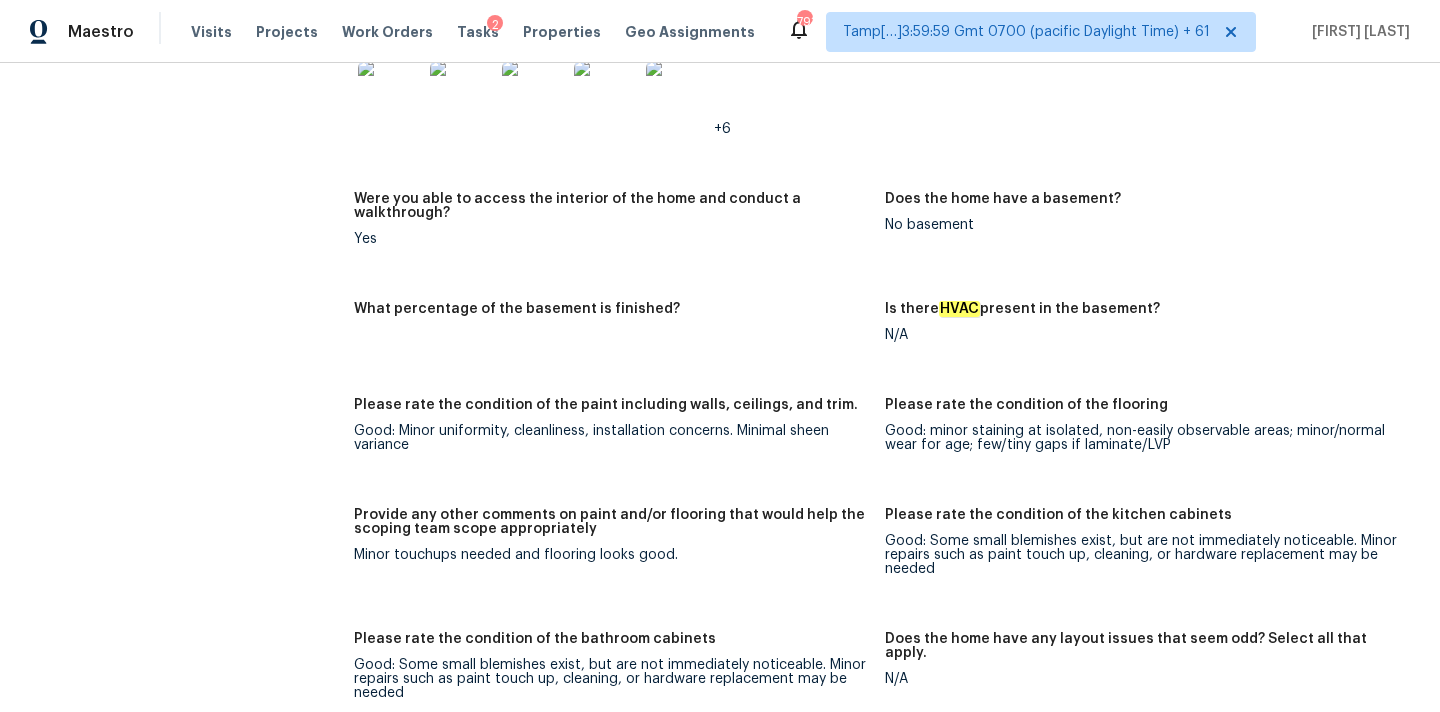 scroll, scrollTop: 2837, scrollLeft: 0, axis: vertical 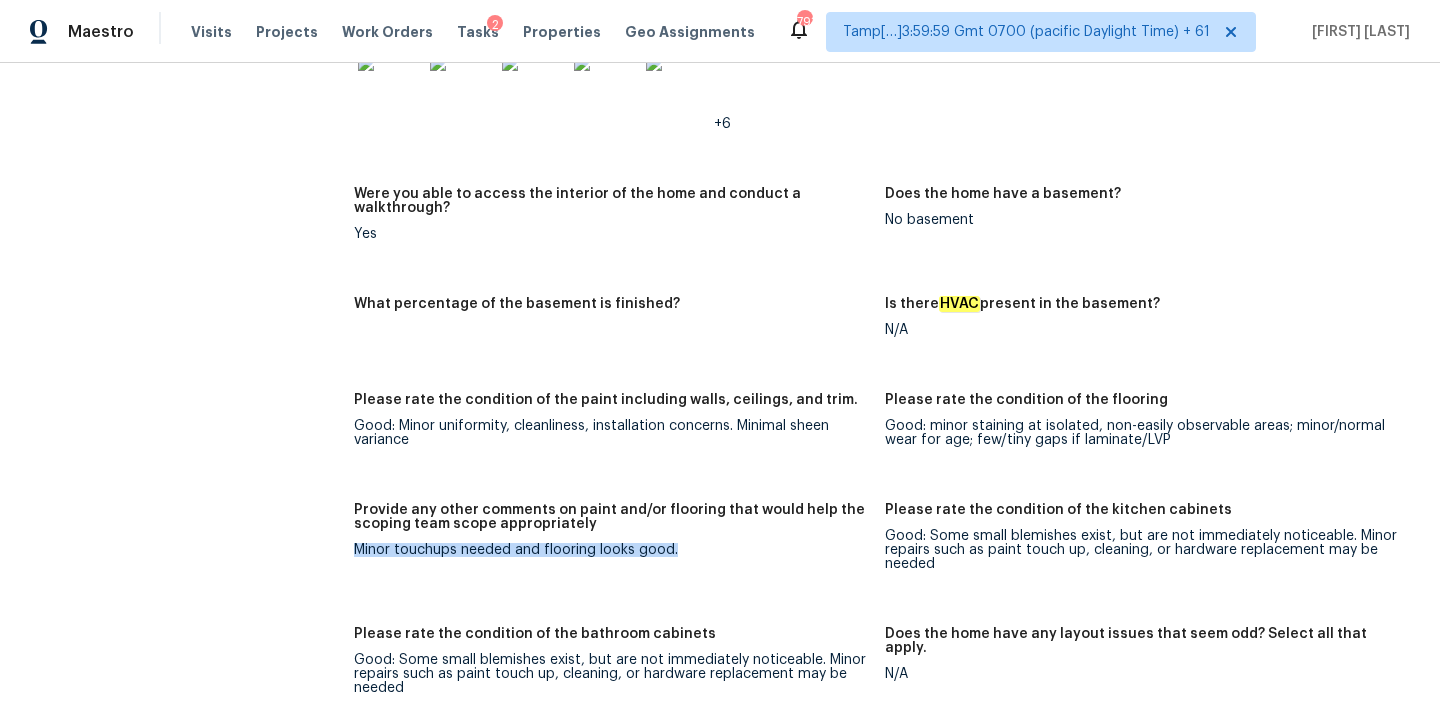drag, startPoint x: 357, startPoint y: 522, endPoint x: 714, endPoint y: 525, distance: 357.0126 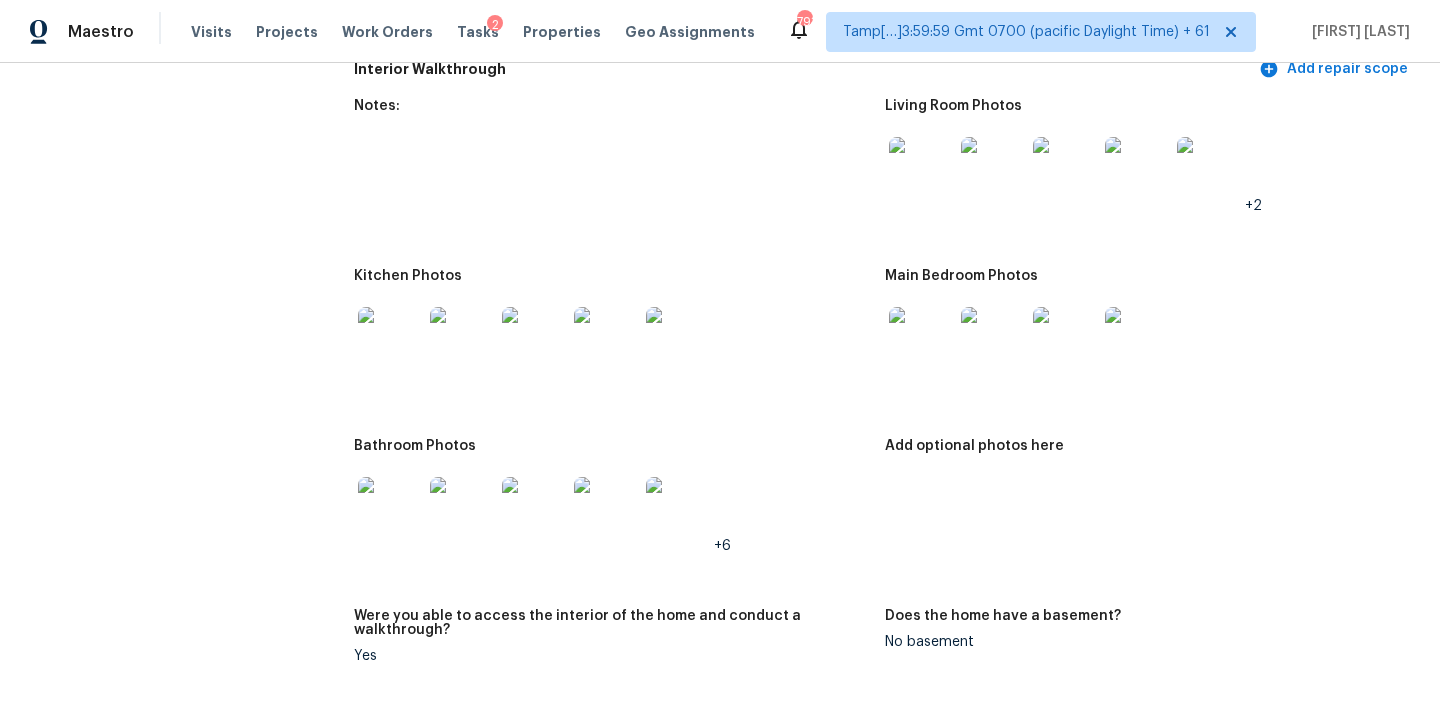 scroll, scrollTop: 2344, scrollLeft: 0, axis: vertical 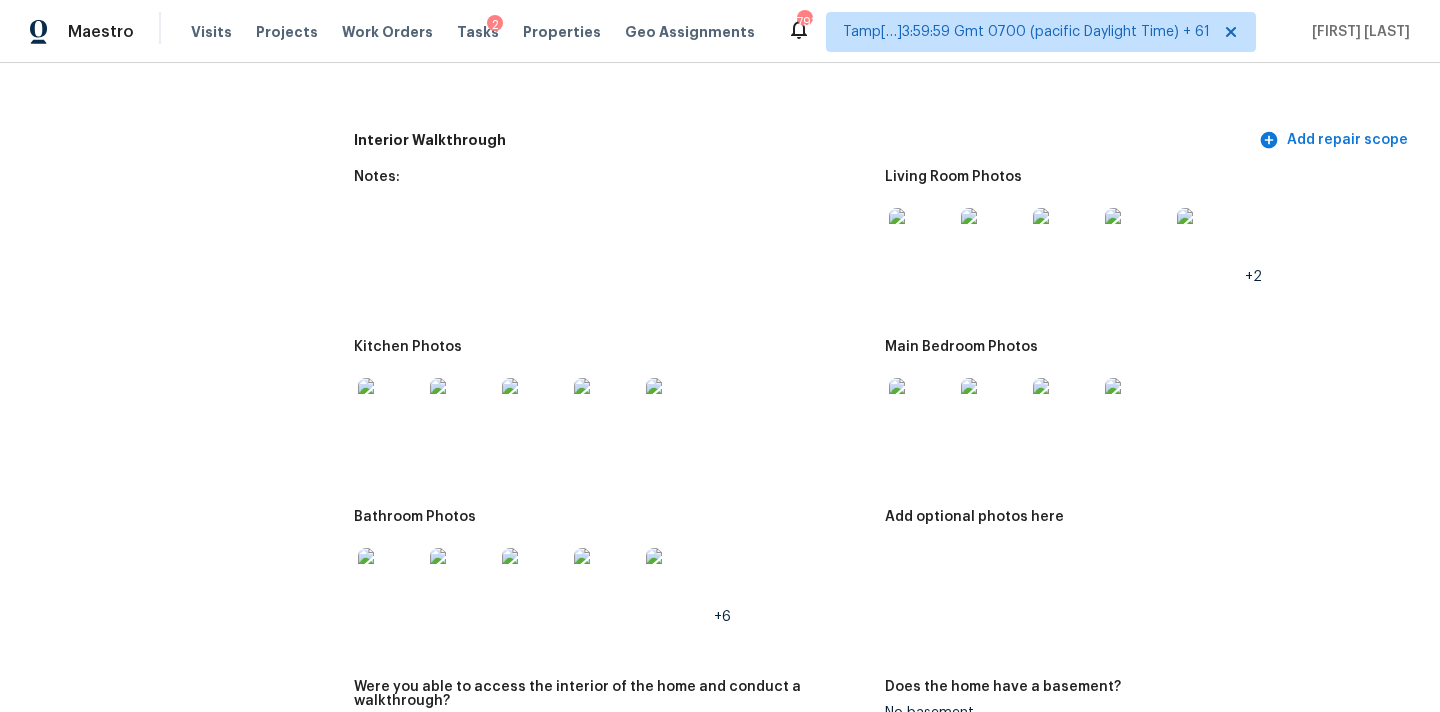 click at bounding box center [921, 240] 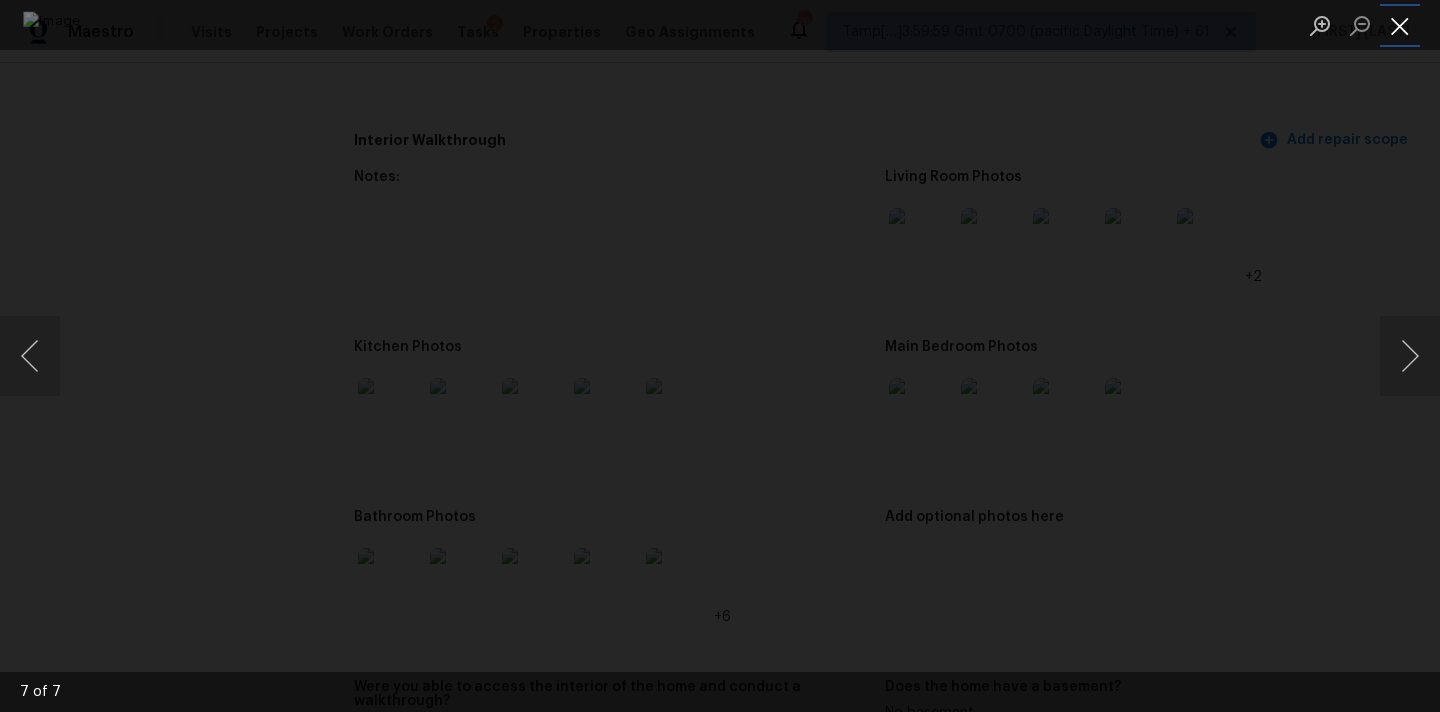 click at bounding box center [1400, 25] 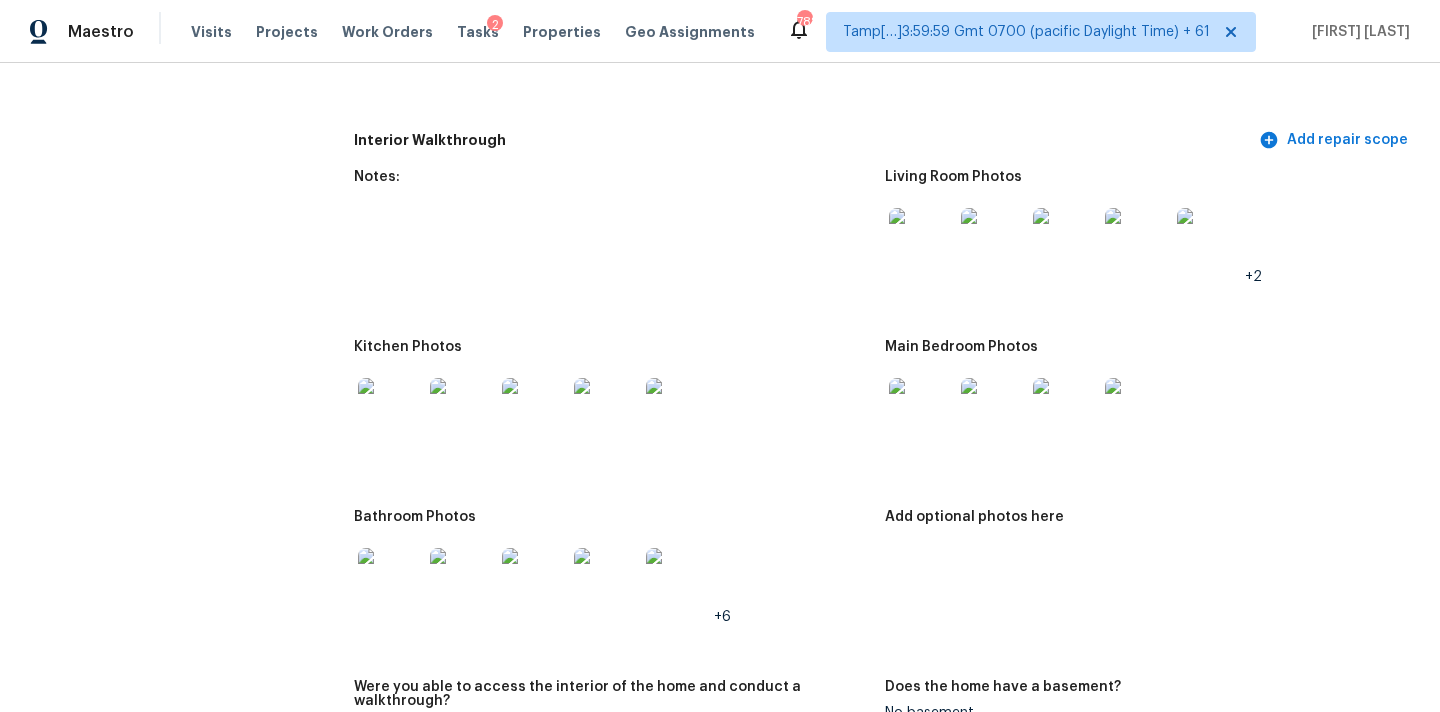 click at bounding box center (921, 410) 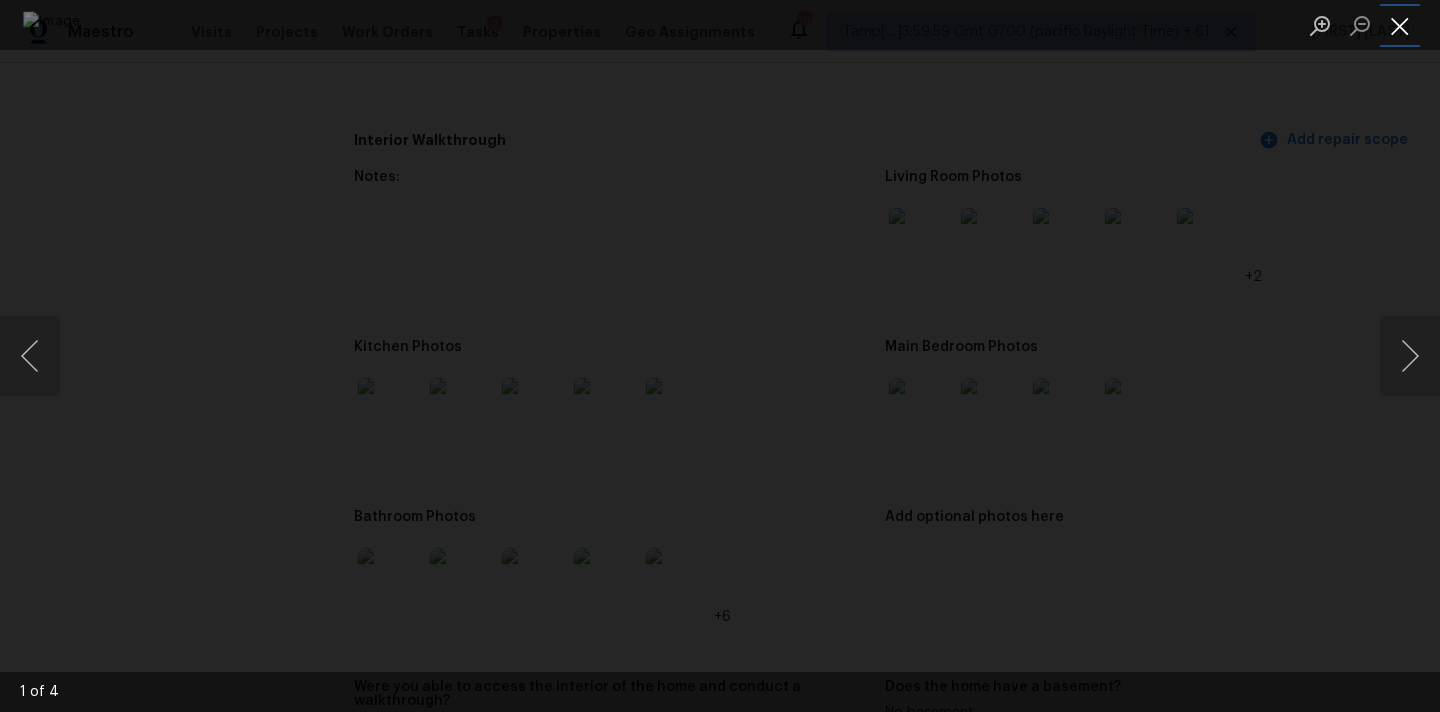 click at bounding box center (1400, 25) 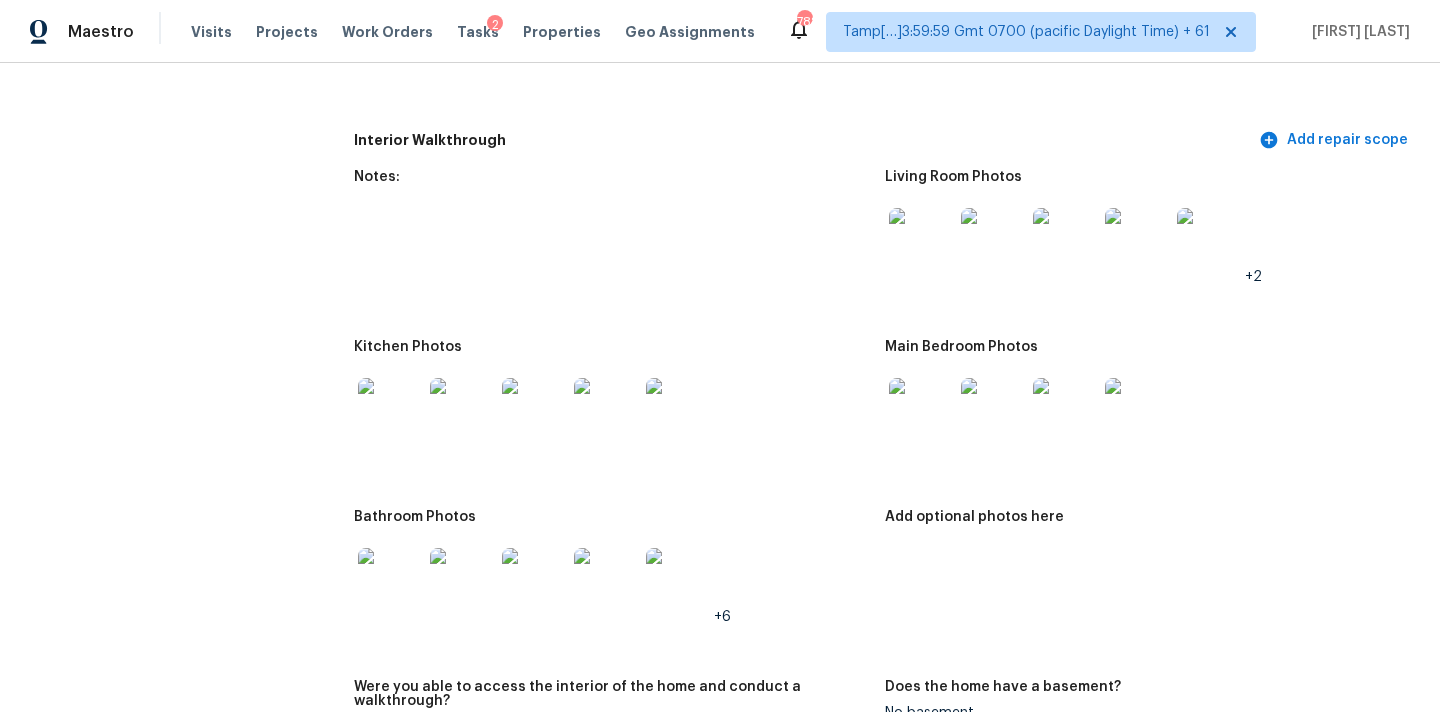 click at bounding box center [390, 410] 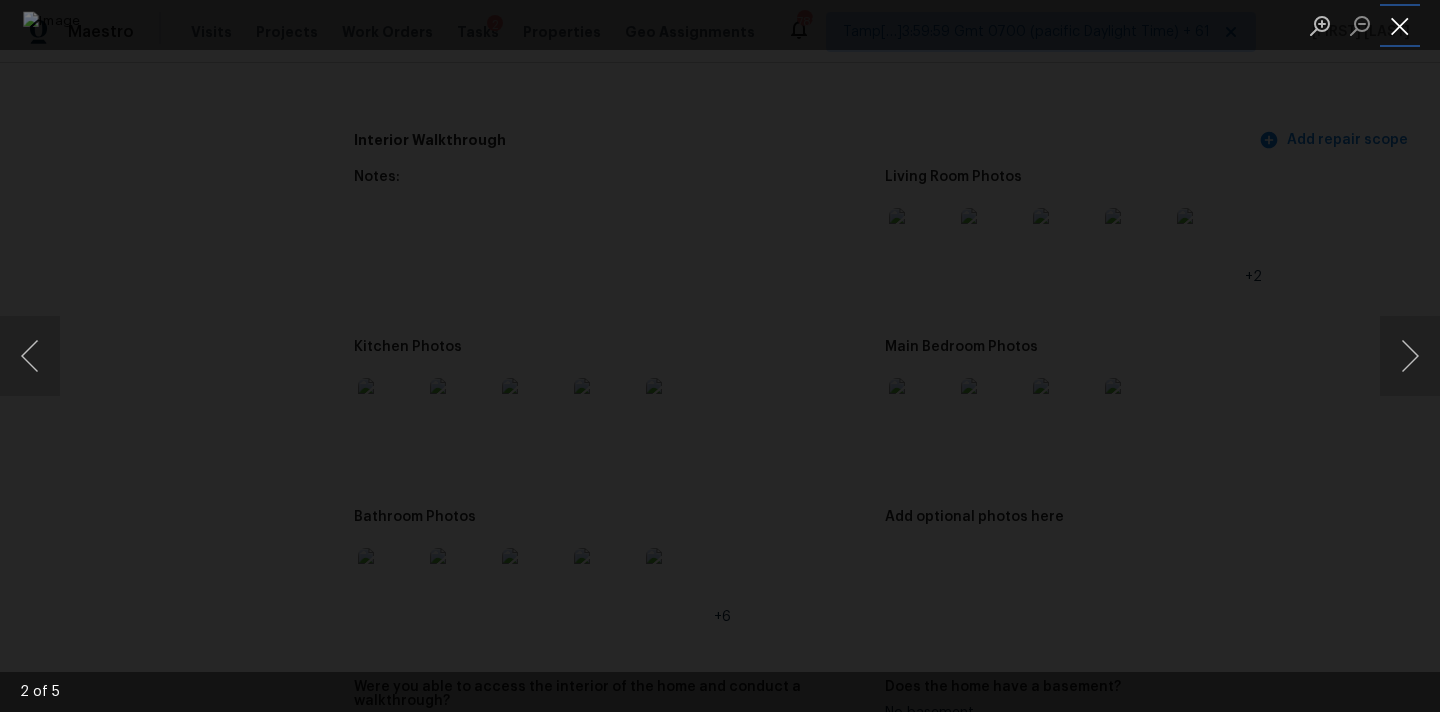 click at bounding box center [1400, 25] 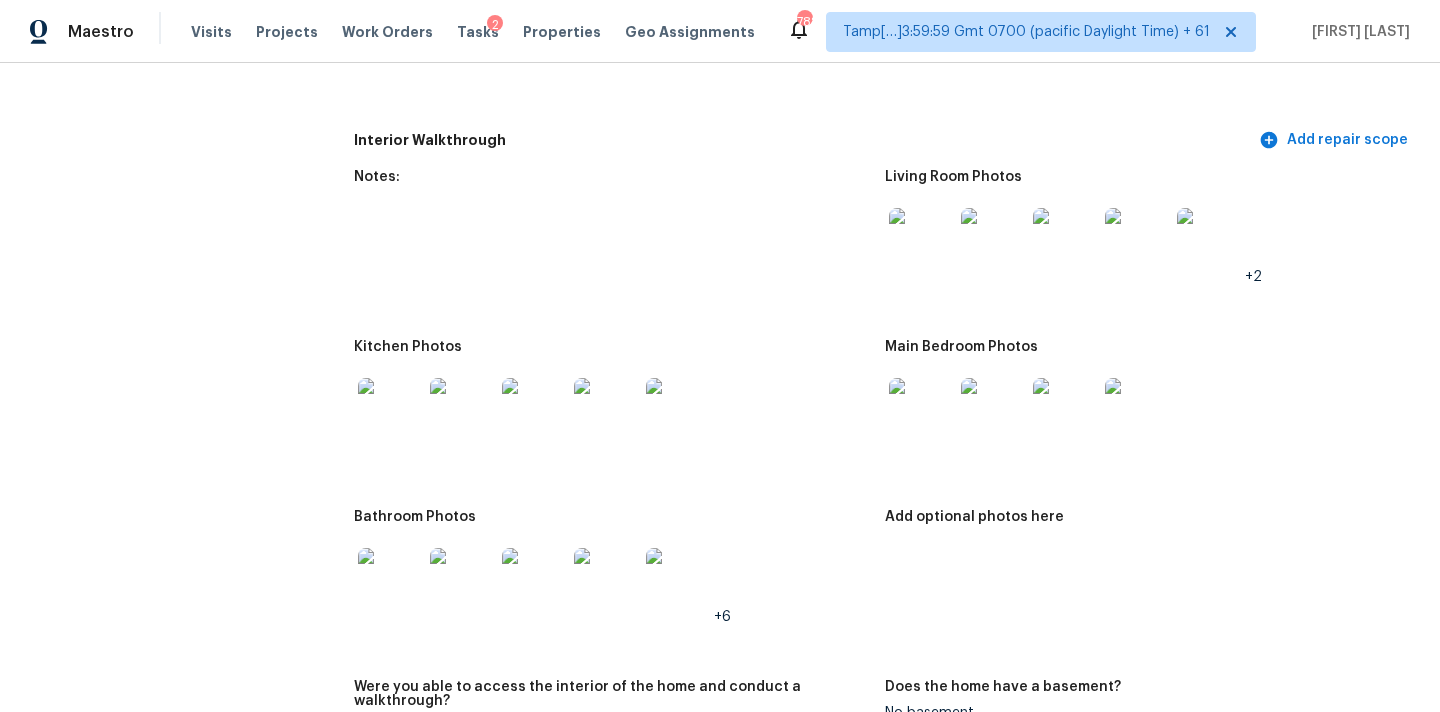 click at bounding box center (390, 580) 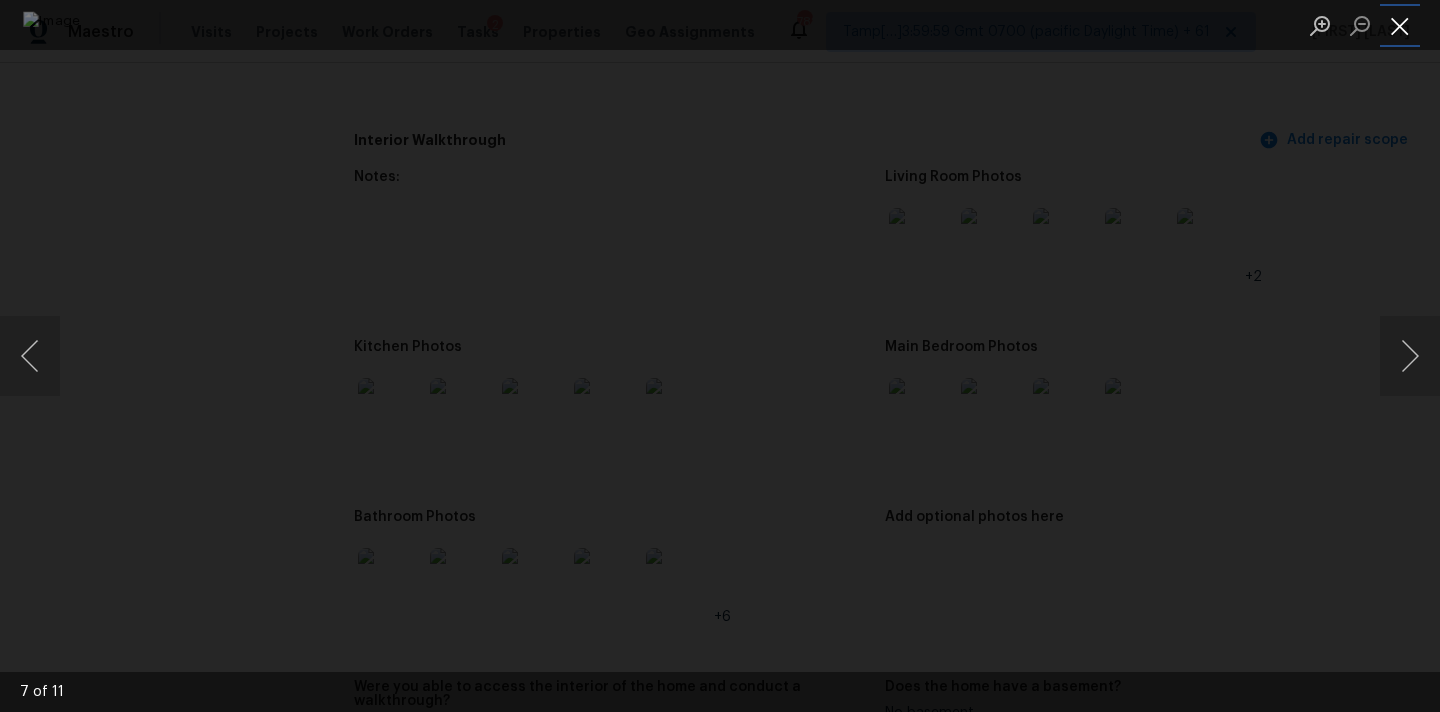 click at bounding box center [1400, 25] 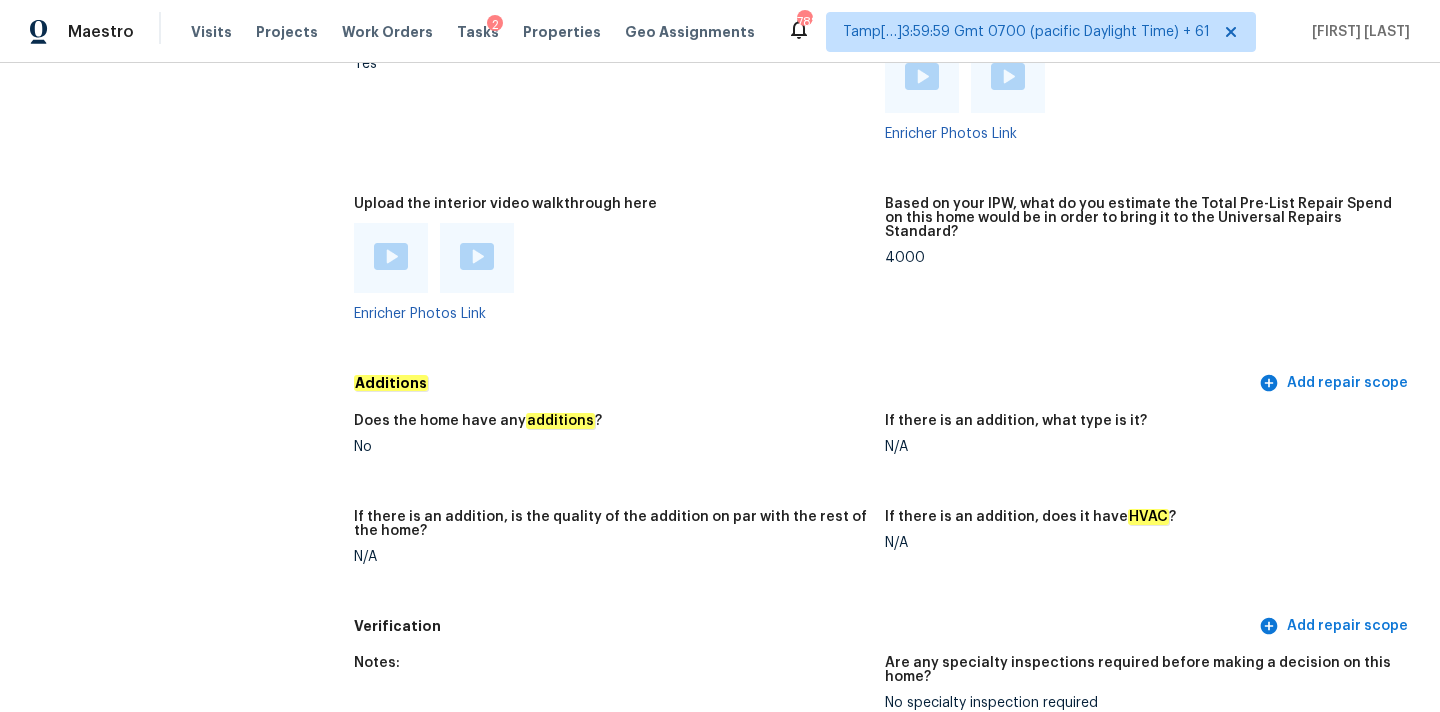 scroll, scrollTop: 4141, scrollLeft: 0, axis: vertical 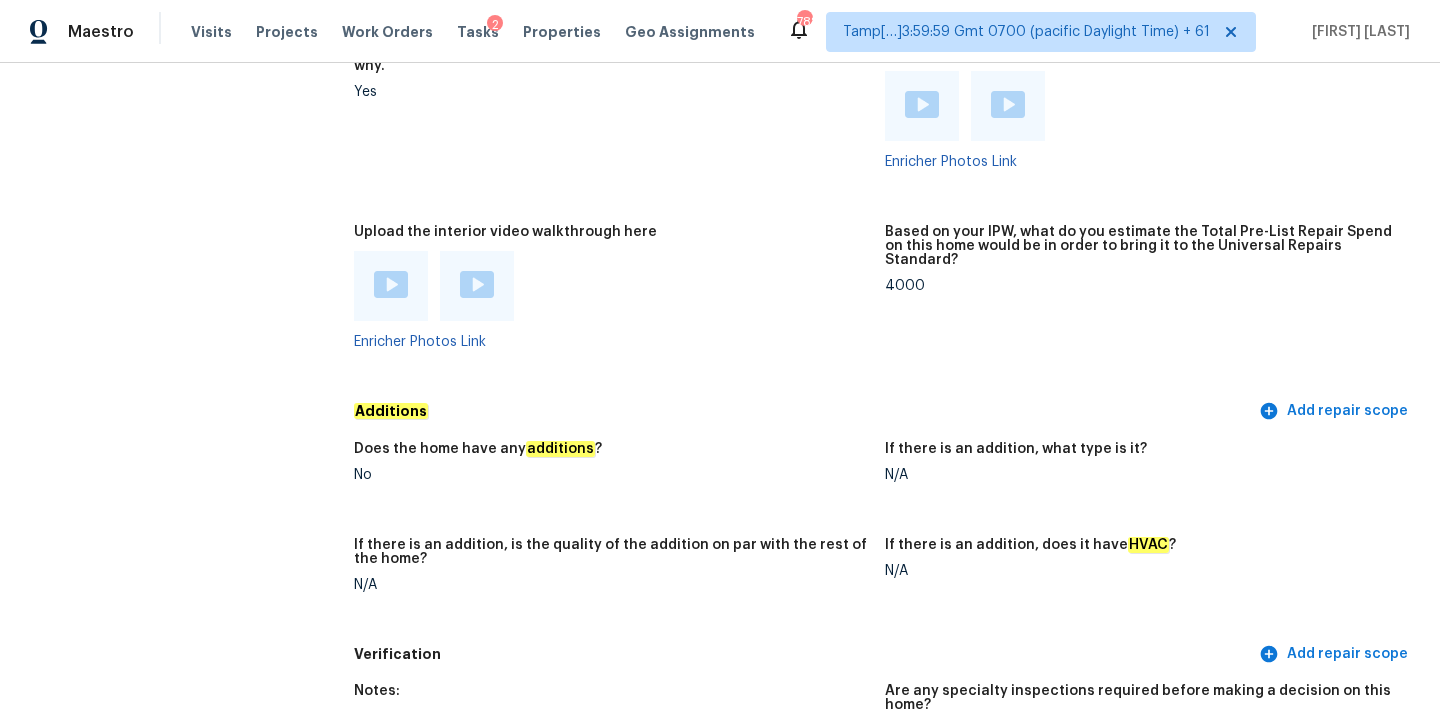 click on "4000" at bounding box center (1142, 286) 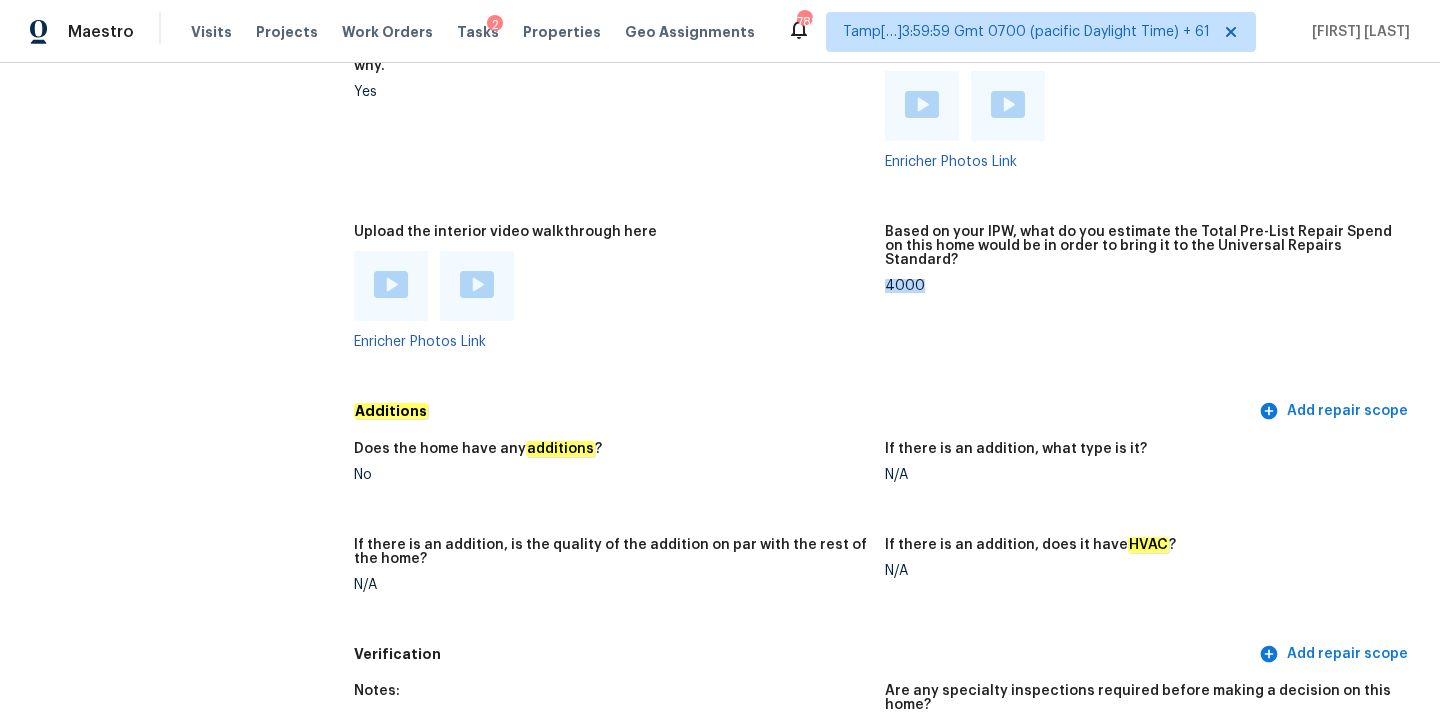 click on "4000" at bounding box center [1142, 286] 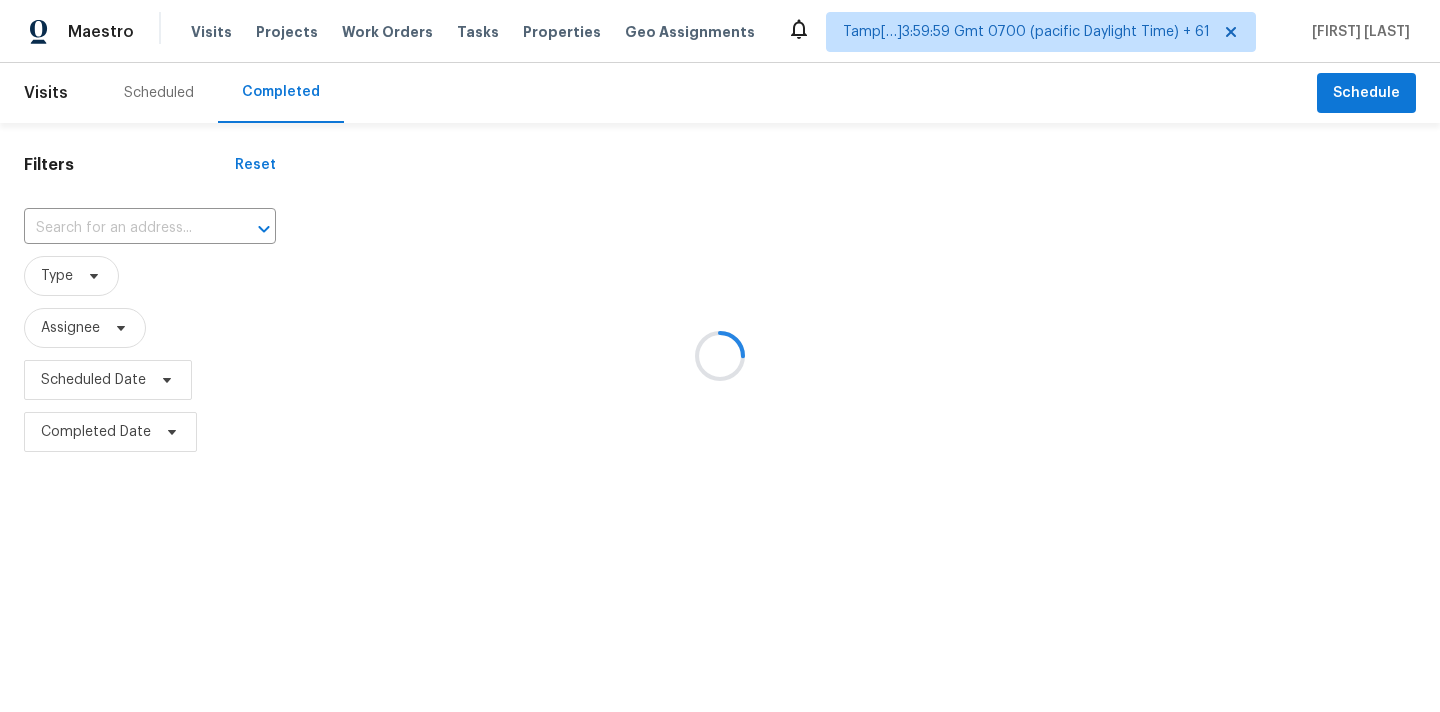 scroll, scrollTop: 0, scrollLeft: 0, axis: both 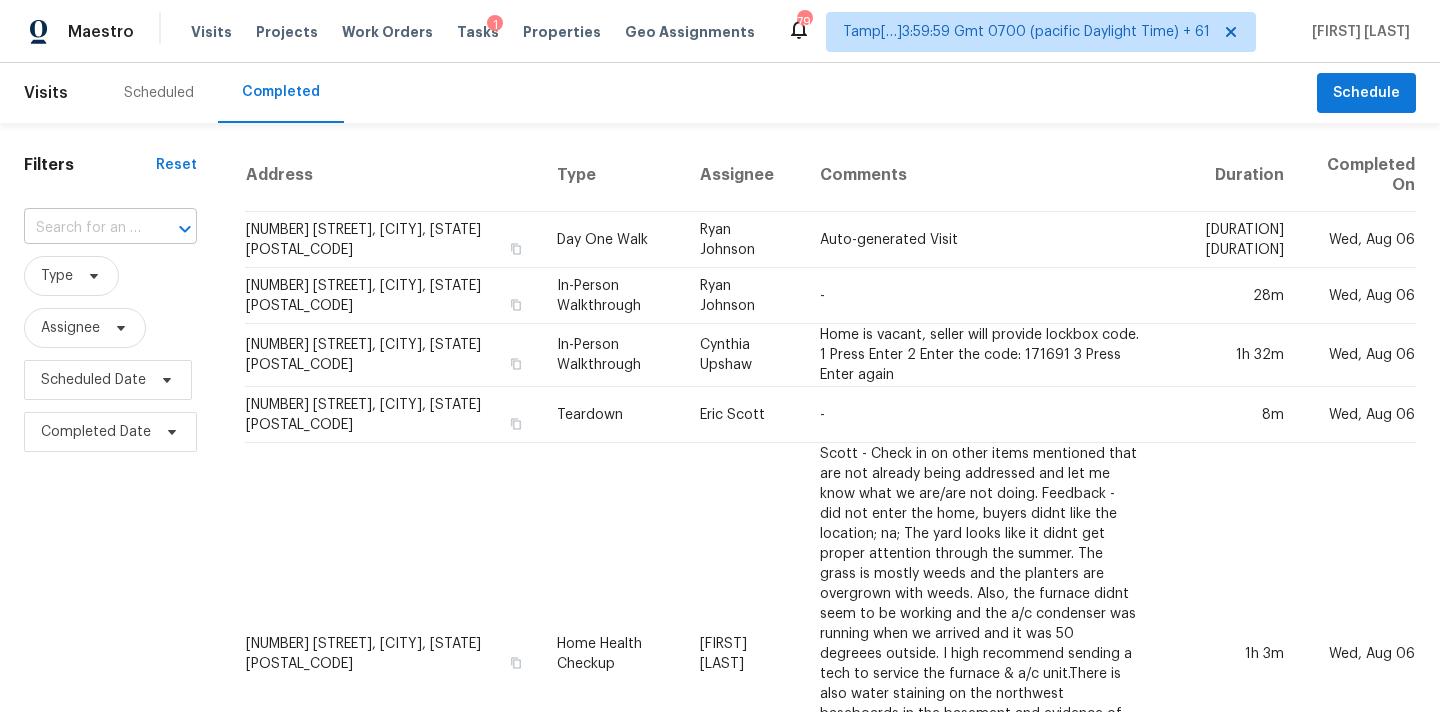 click at bounding box center (82, 228) 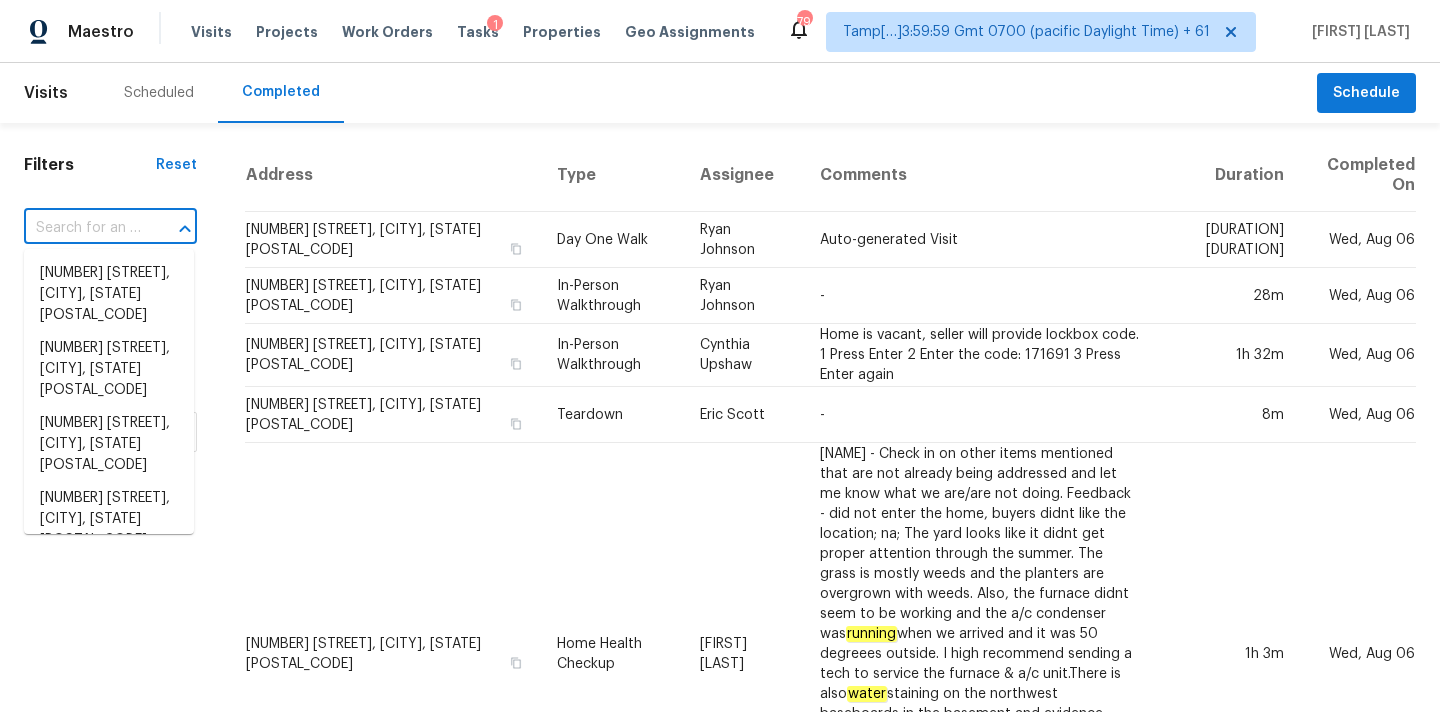 paste on "[NUMBER] [STREET], [CITY], [STATE] [POSTAL_CODE]" 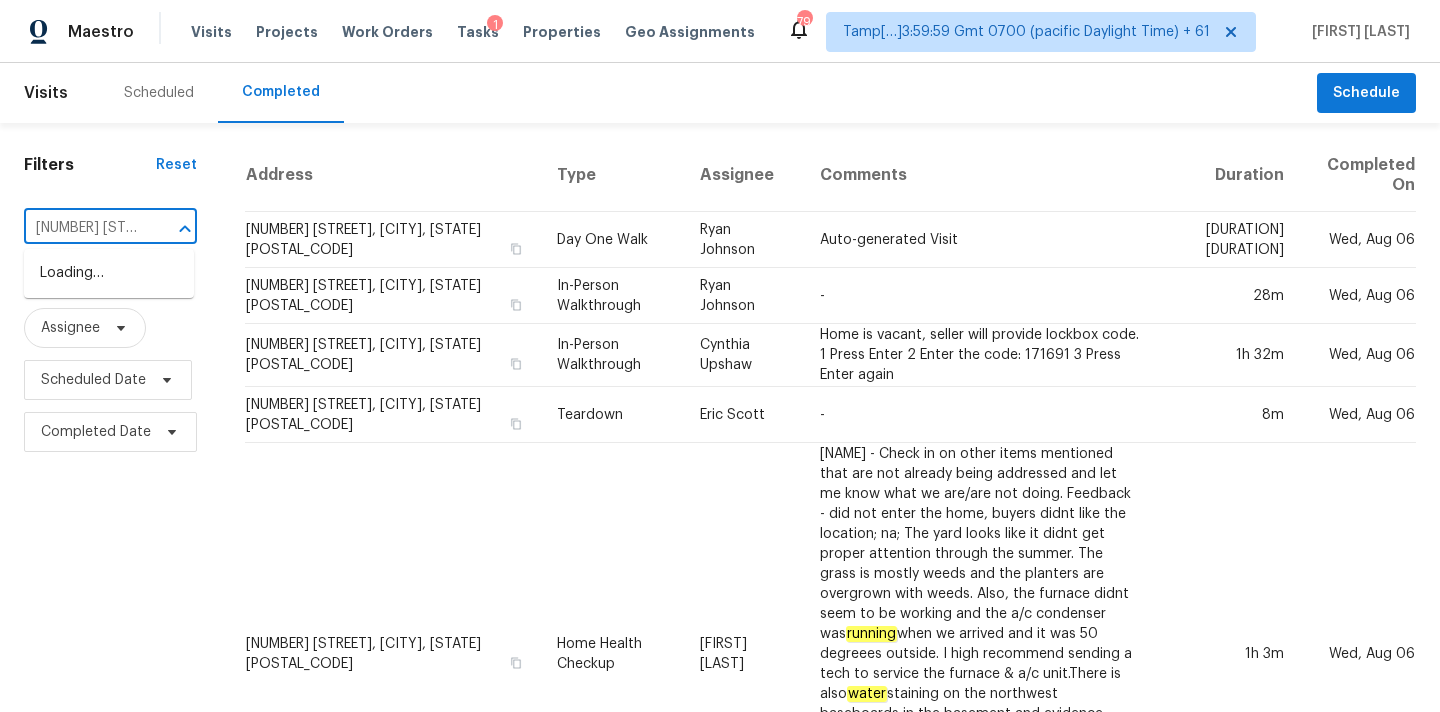 scroll, scrollTop: 0, scrollLeft: 135, axis: horizontal 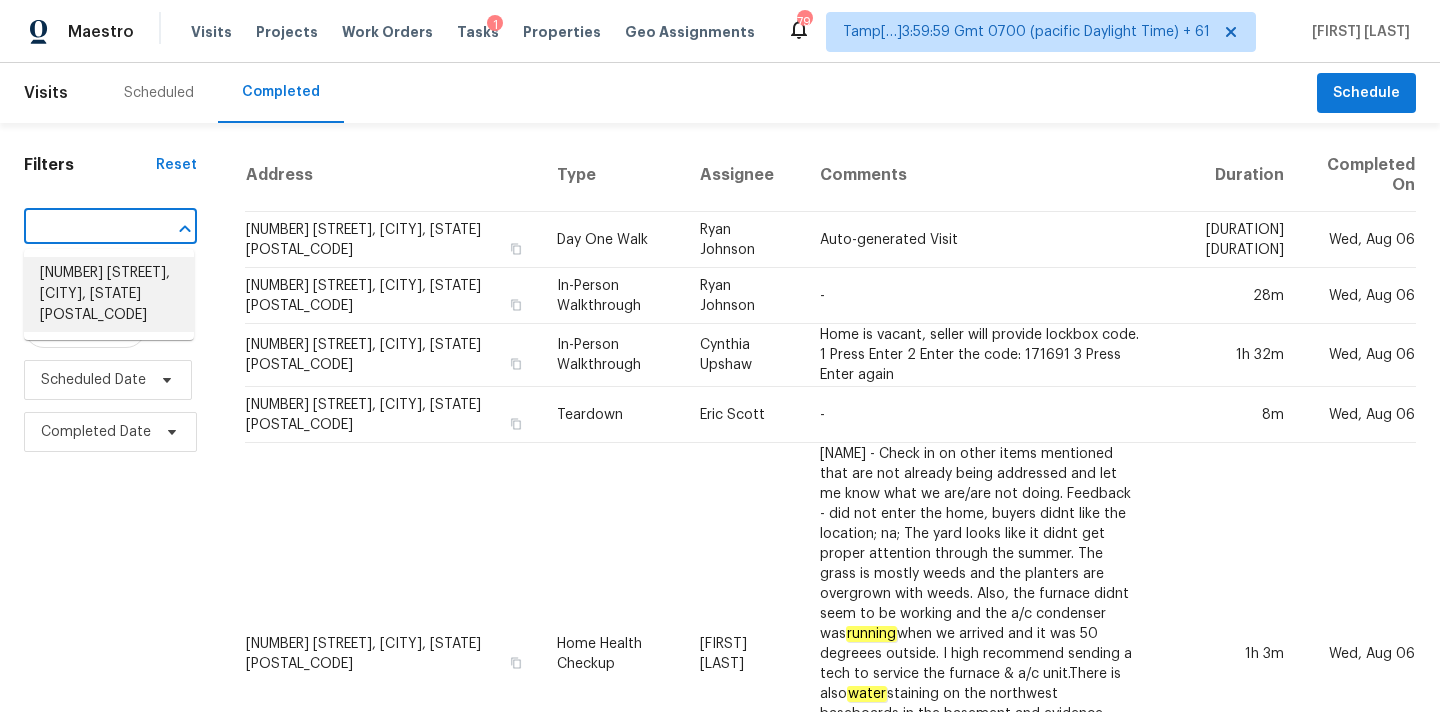 click on "[NUMBER] [STREET], [CITY], [STATE] [POSTAL_CODE]" at bounding box center (109, 294) 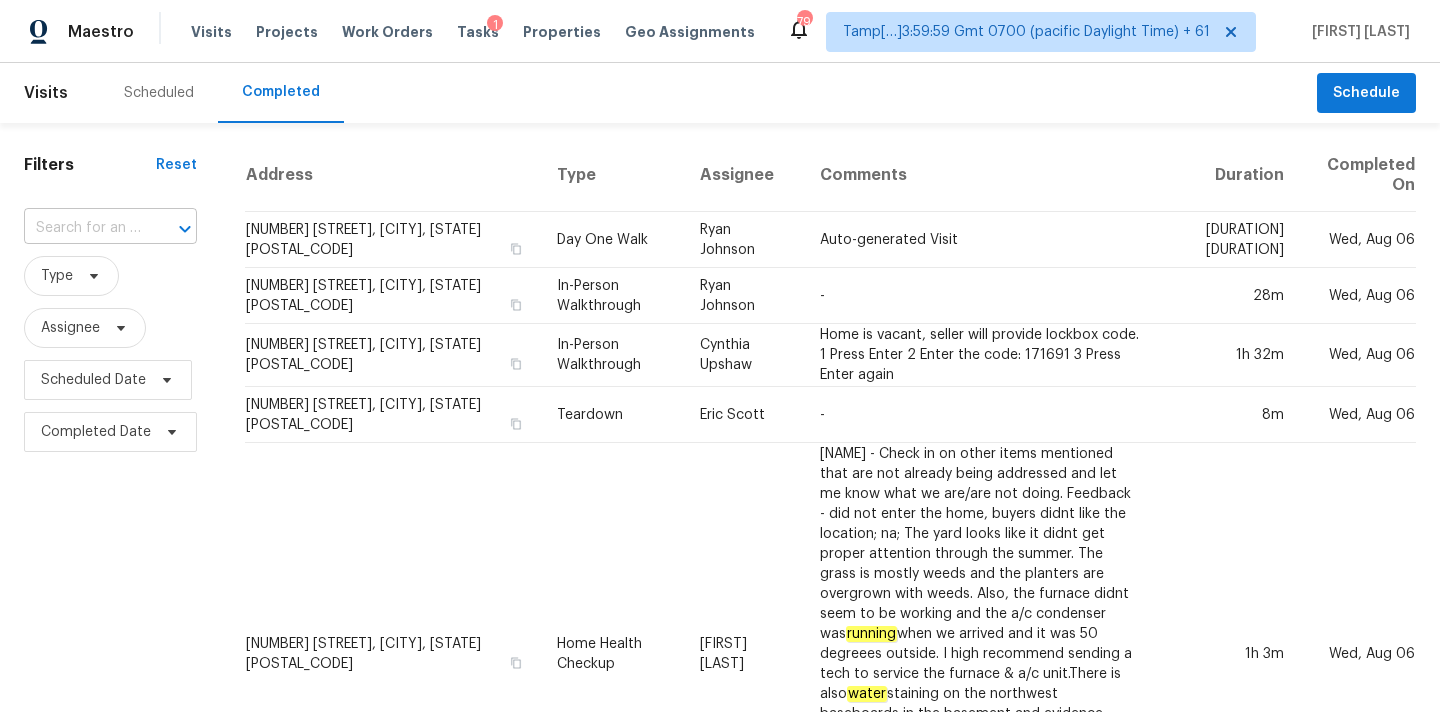 click at bounding box center (82, 228) 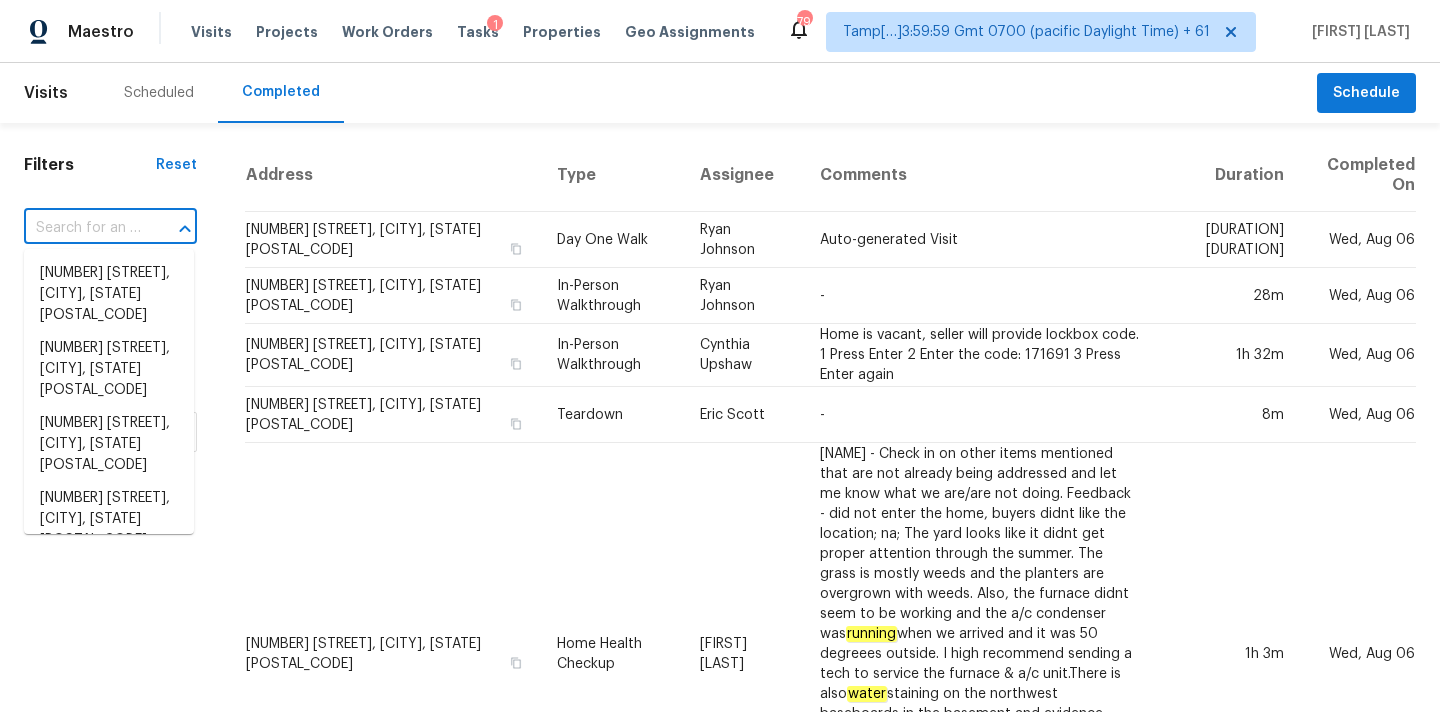 paste on "[NUMBER] [STREET], [CITY], [STATE] [POSTAL_CODE]" 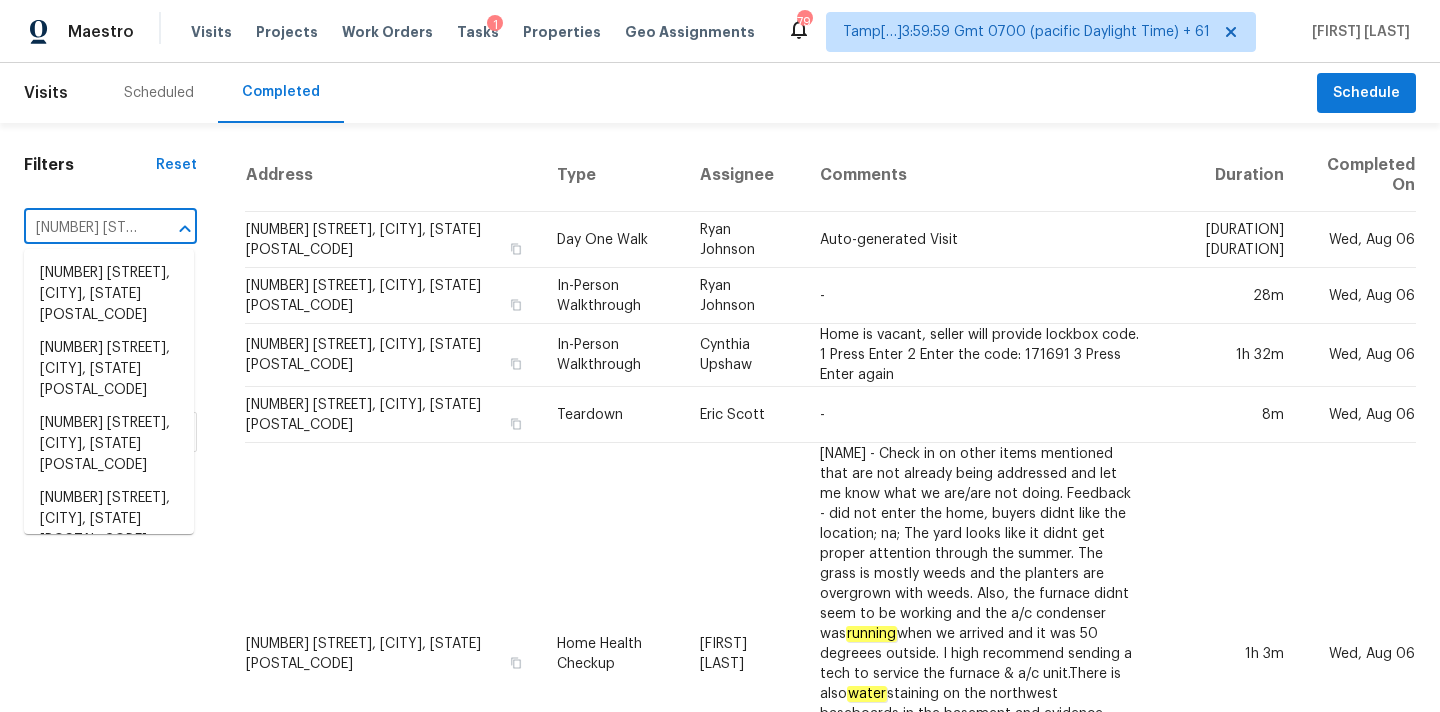 scroll, scrollTop: 0, scrollLeft: 135, axis: horizontal 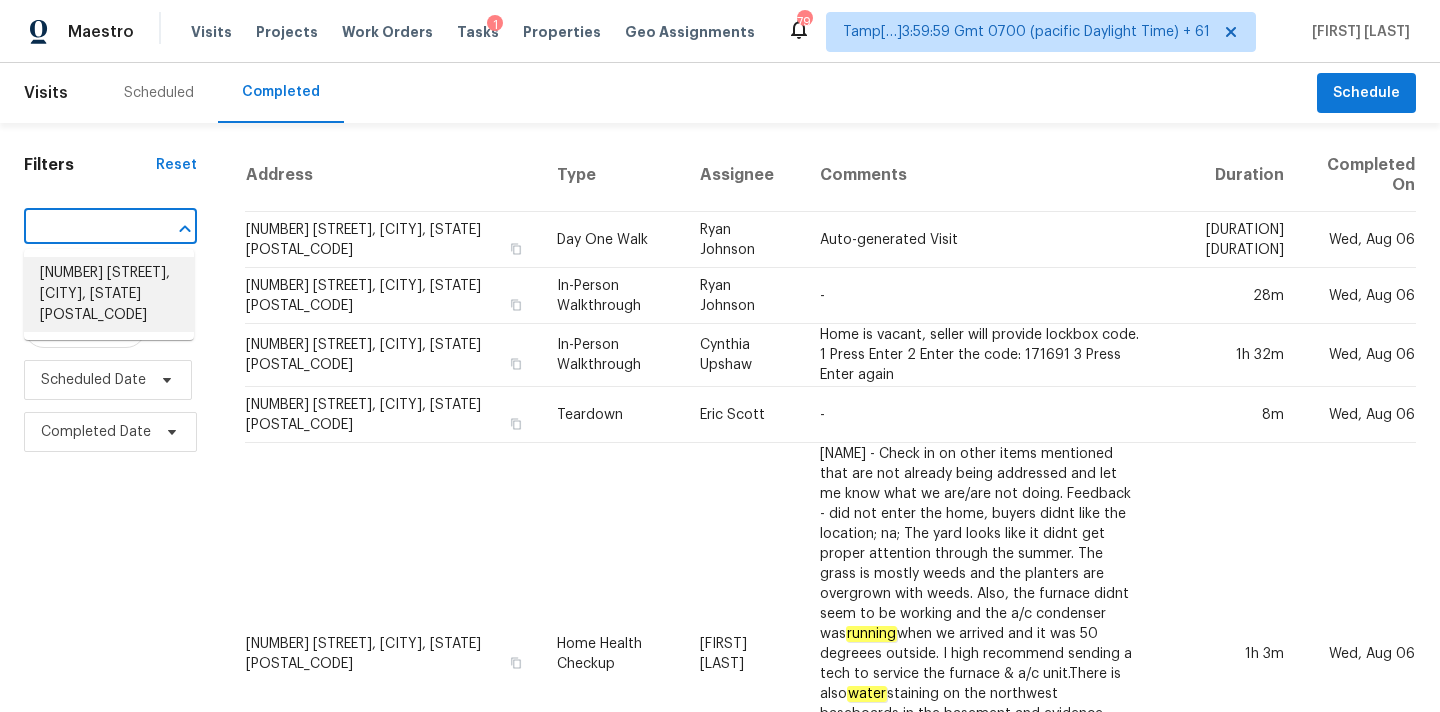 click on "3940 N San Gabriel, Mesa, AZ 85215" at bounding box center (109, 294) 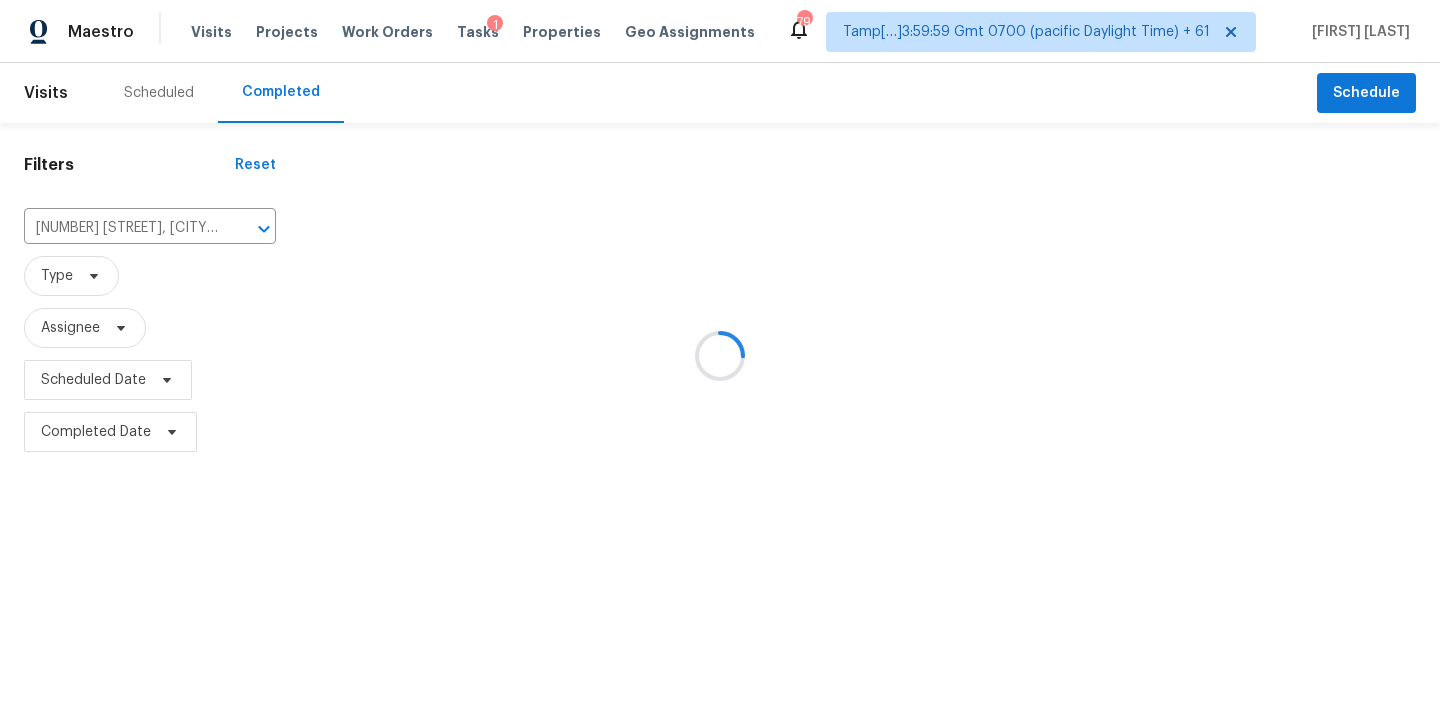 click at bounding box center (720, 356) 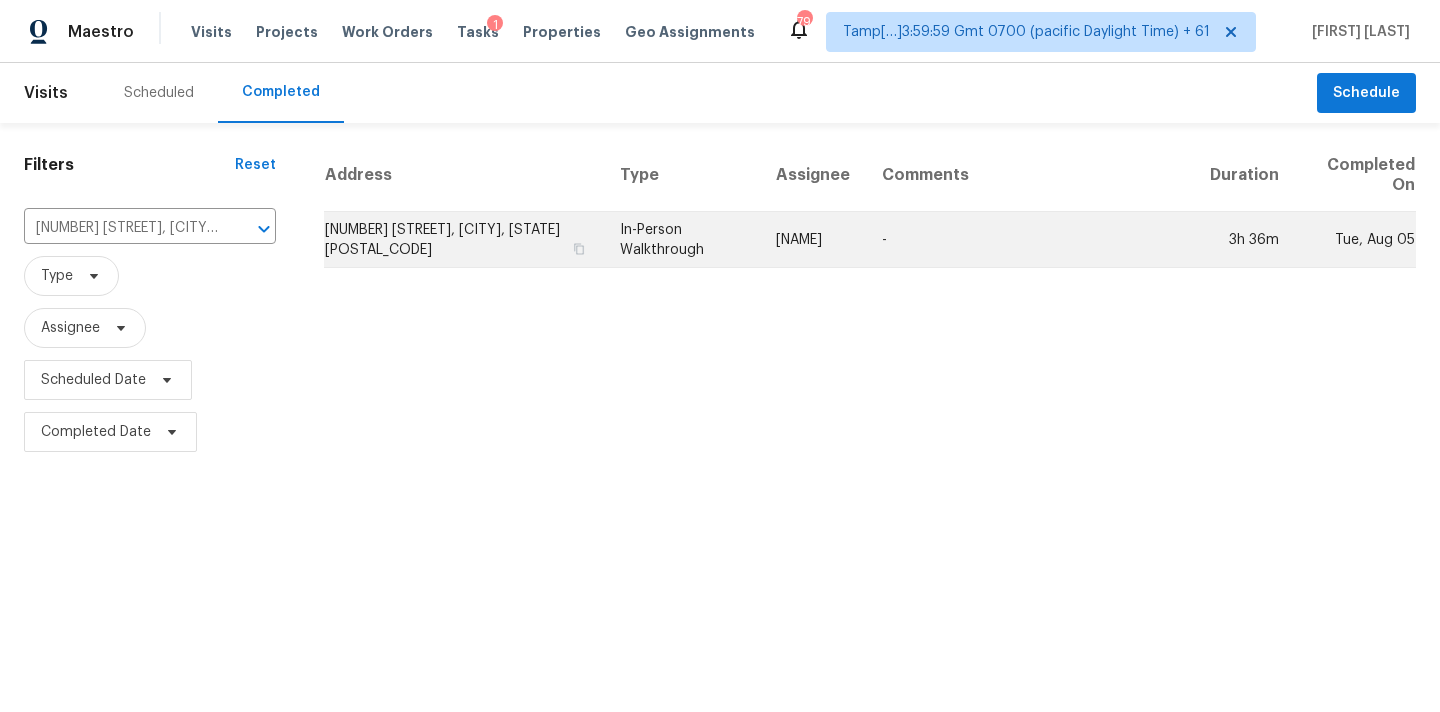 click on "3940 N San Gabriel, Mesa, AZ 85215" at bounding box center [464, 240] 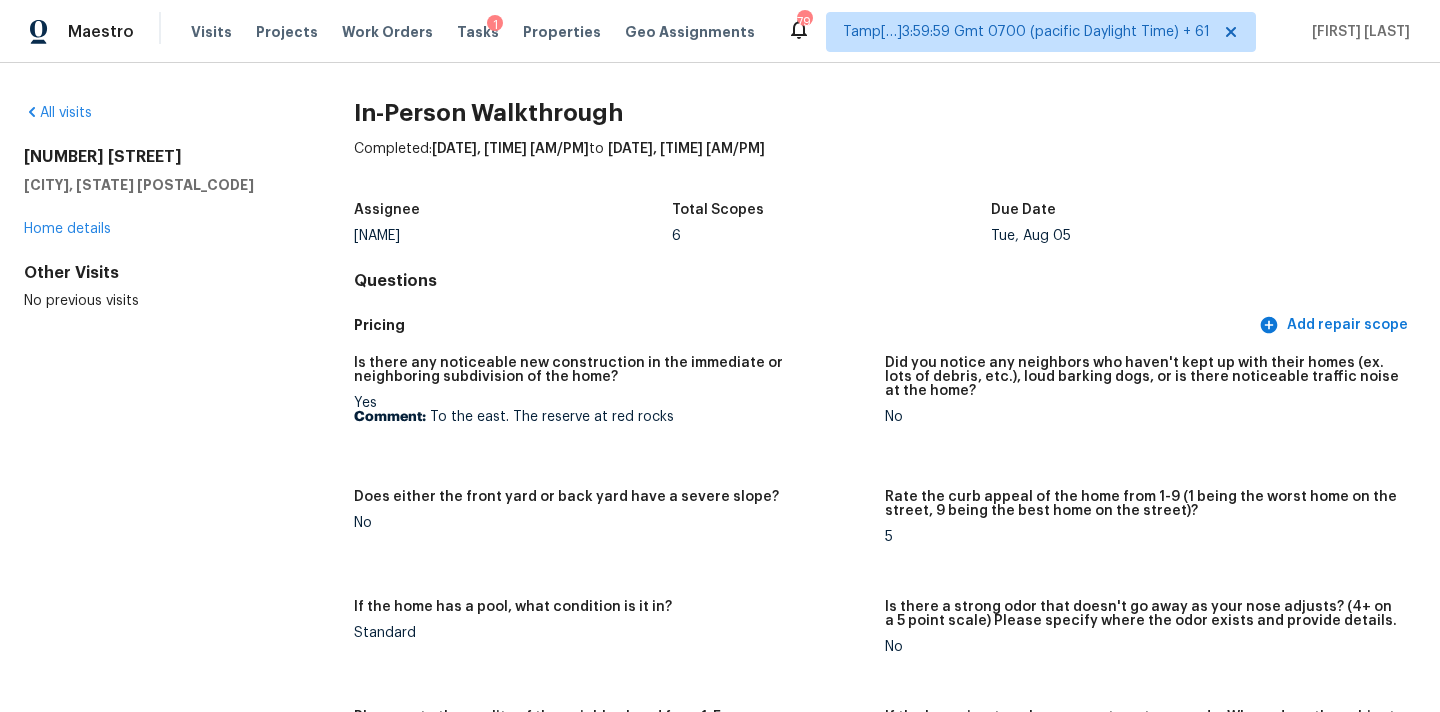 click on "Assignee Scott Nicol Total Scopes 6 Due Date Tue, Aug 05" at bounding box center (885, 223) 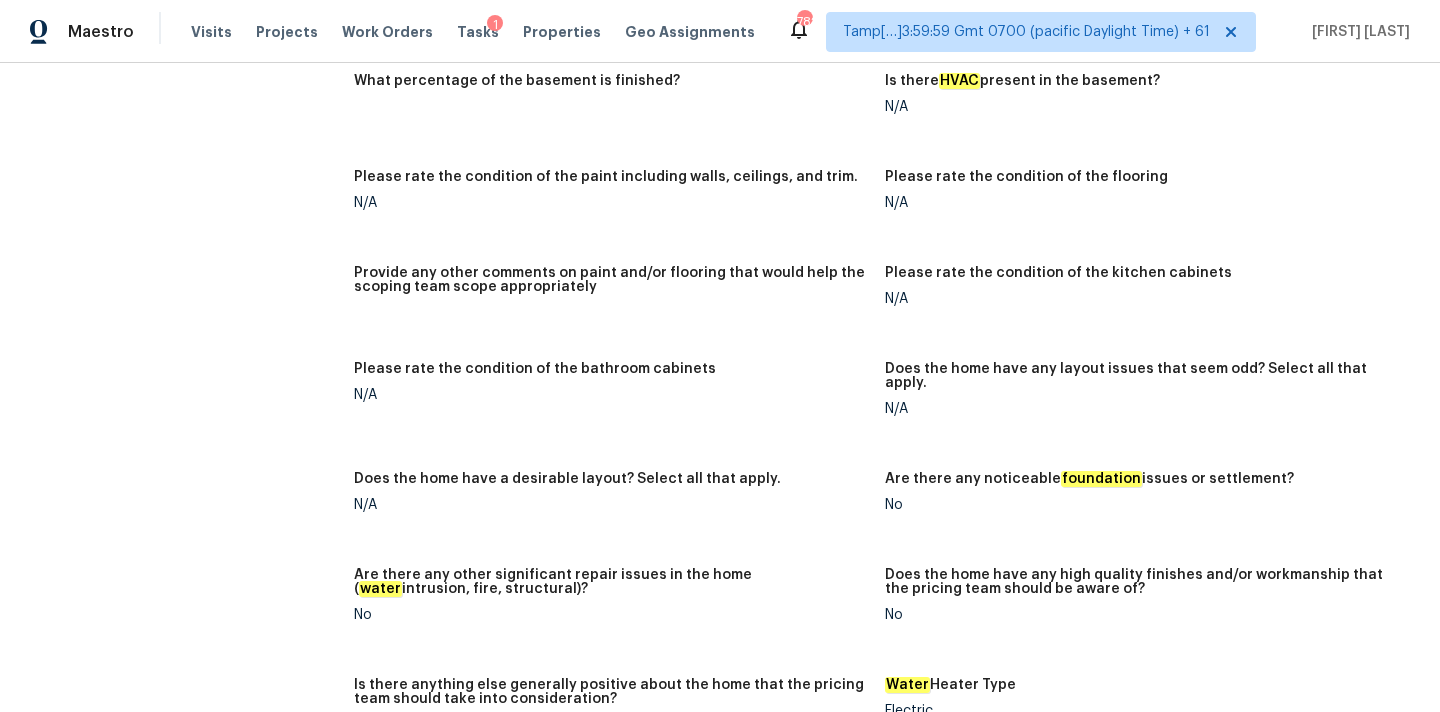 scroll, scrollTop: 1228, scrollLeft: 0, axis: vertical 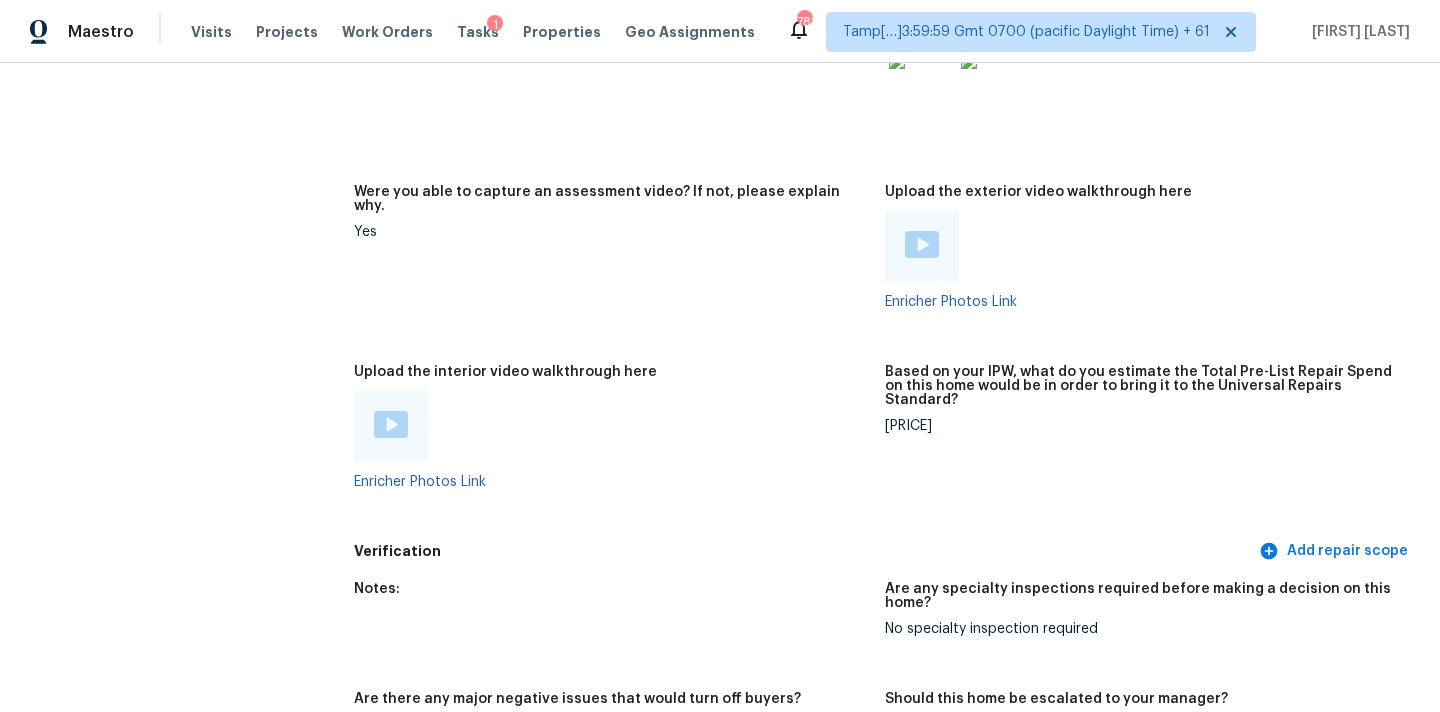 click at bounding box center [391, 424] 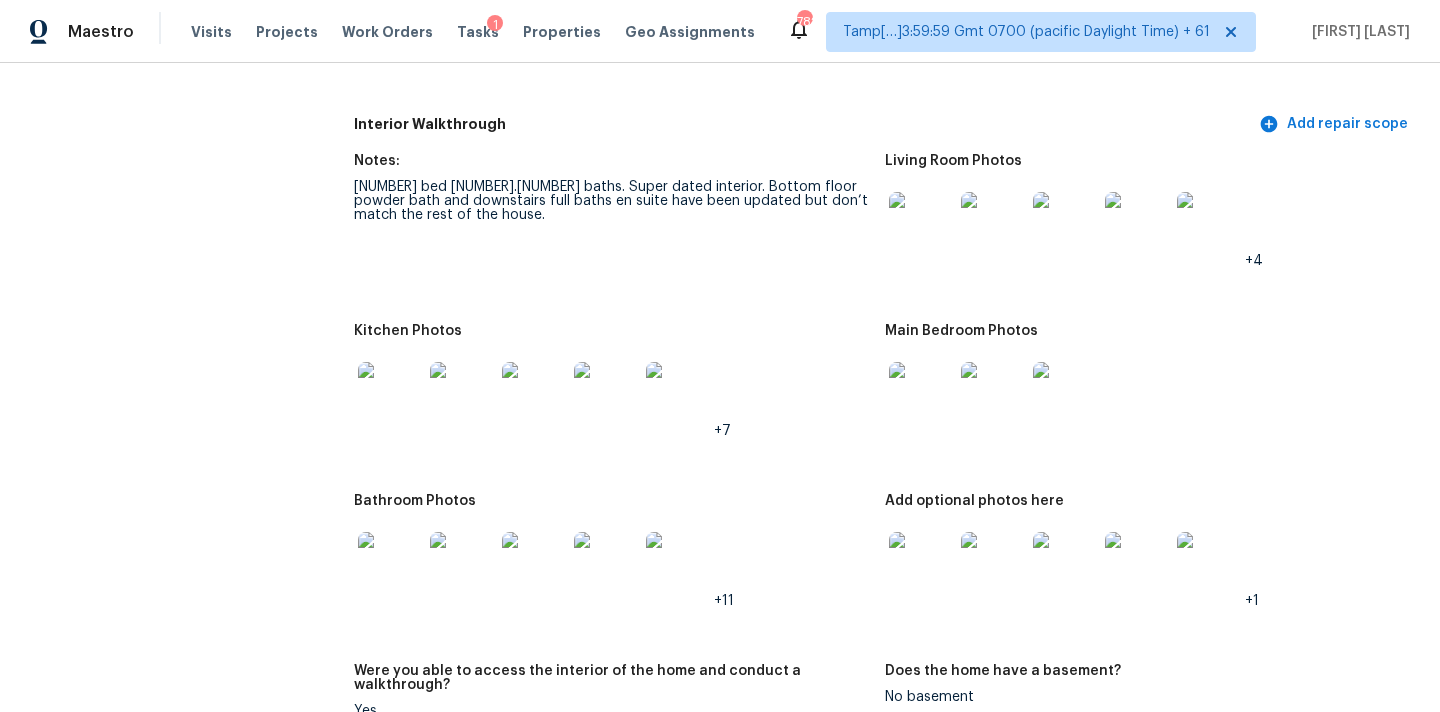 scroll, scrollTop: 2971, scrollLeft: 0, axis: vertical 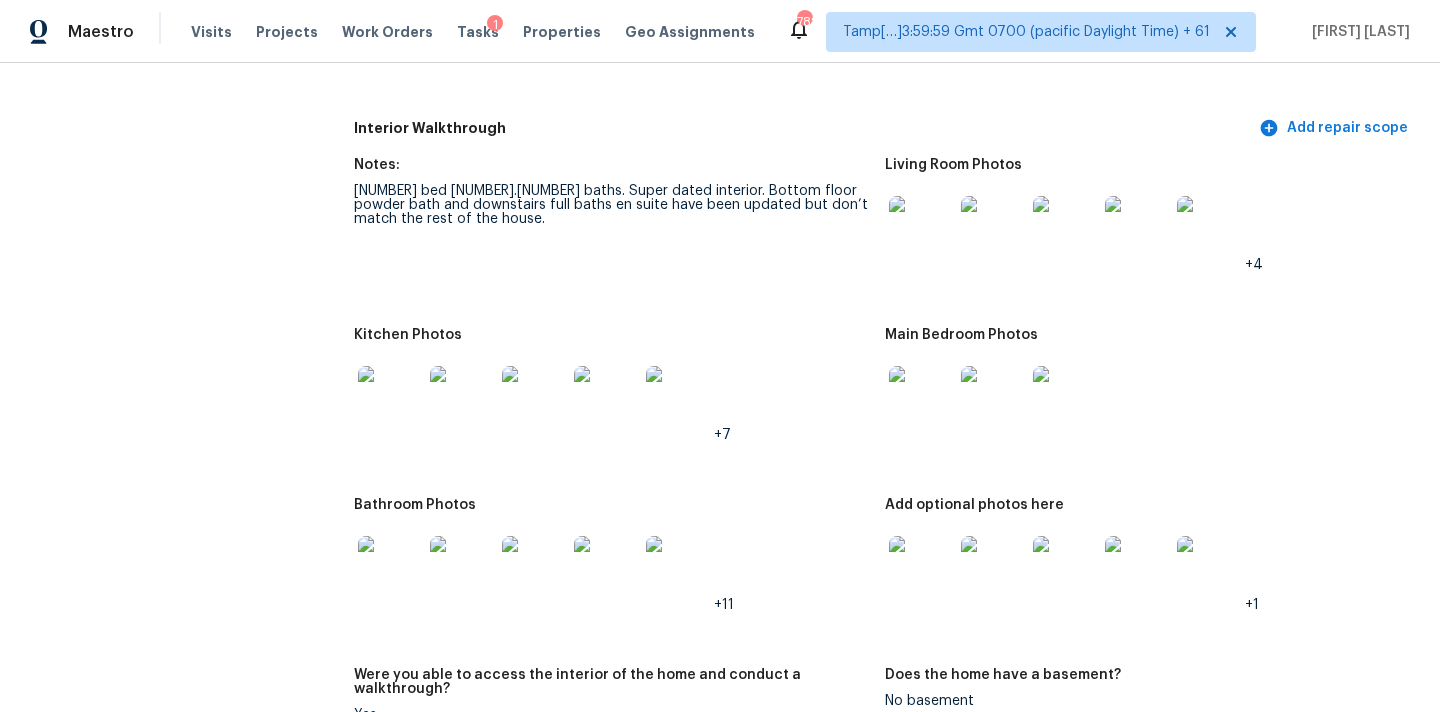 click at bounding box center (921, 228) 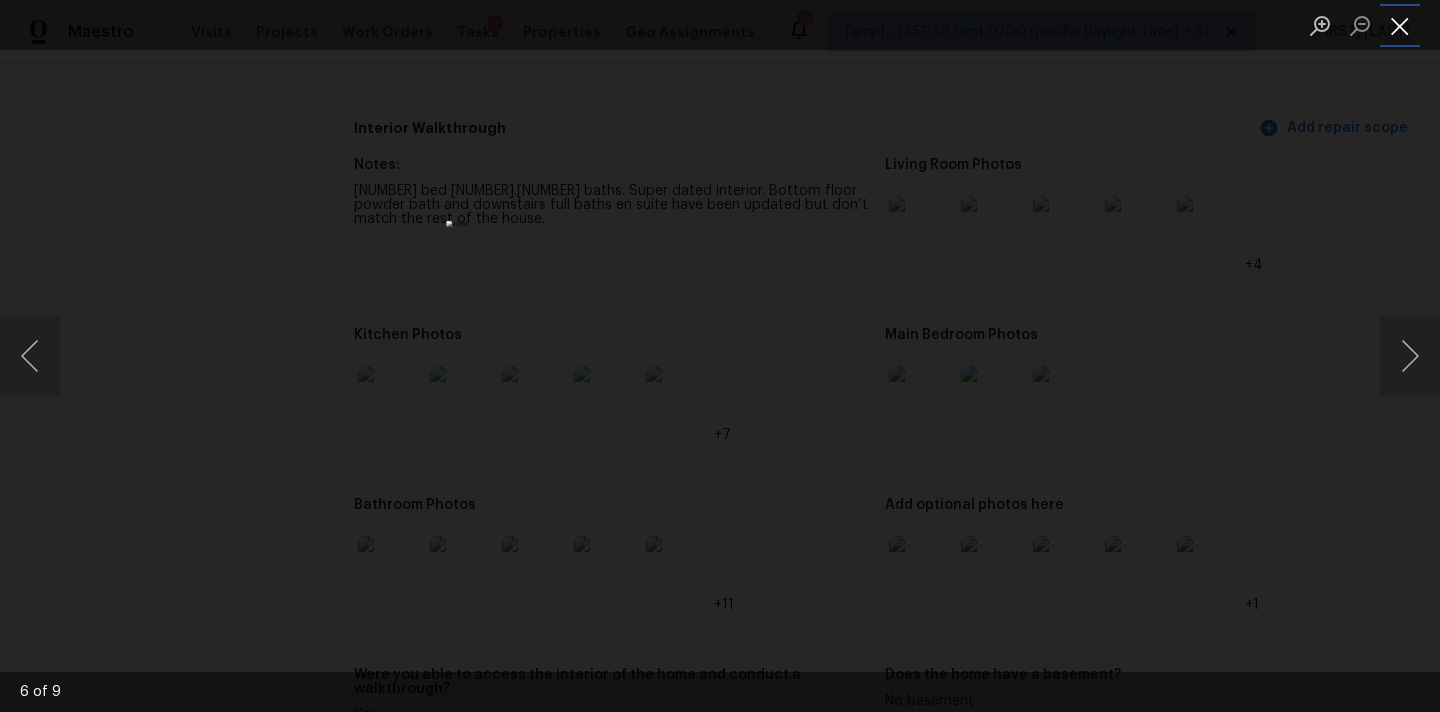 click at bounding box center (1400, 25) 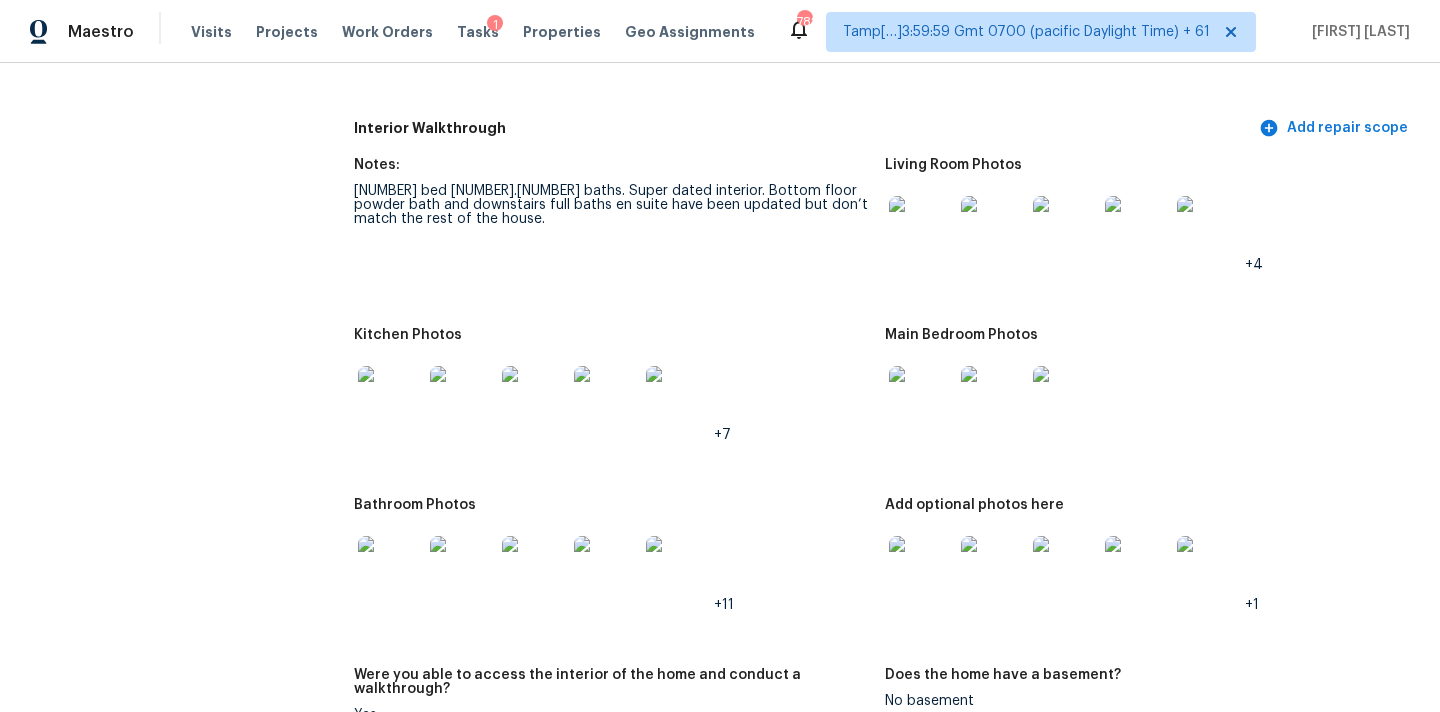 click at bounding box center (921, 398) 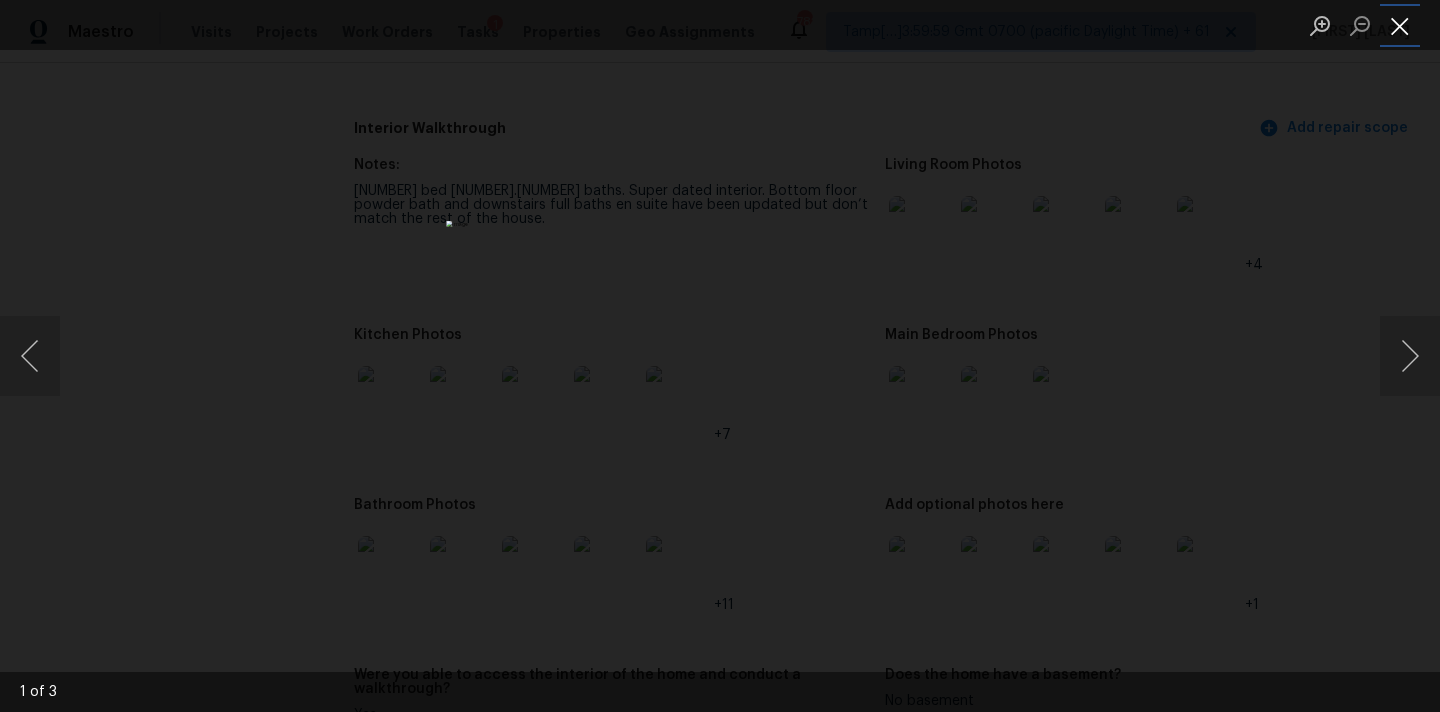 click at bounding box center [1400, 25] 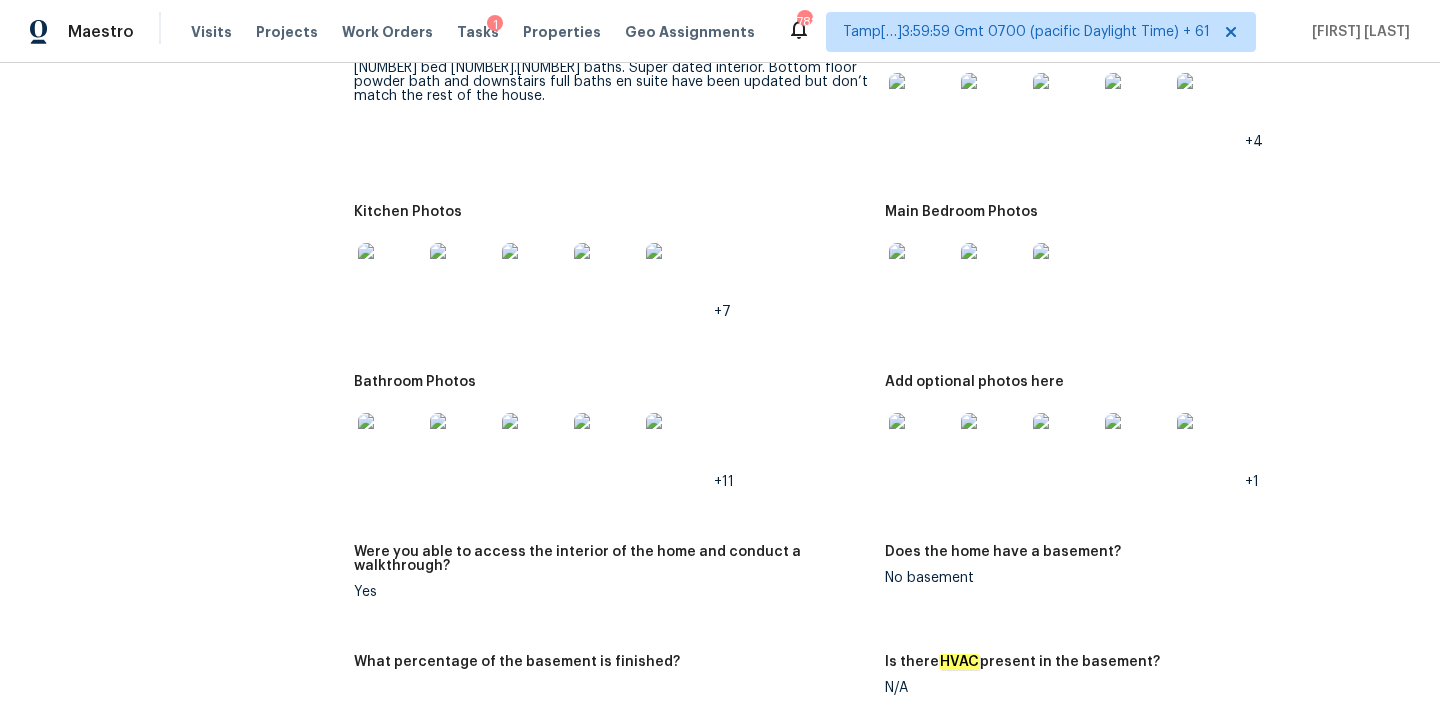 scroll, scrollTop: 3100, scrollLeft: 0, axis: vertical 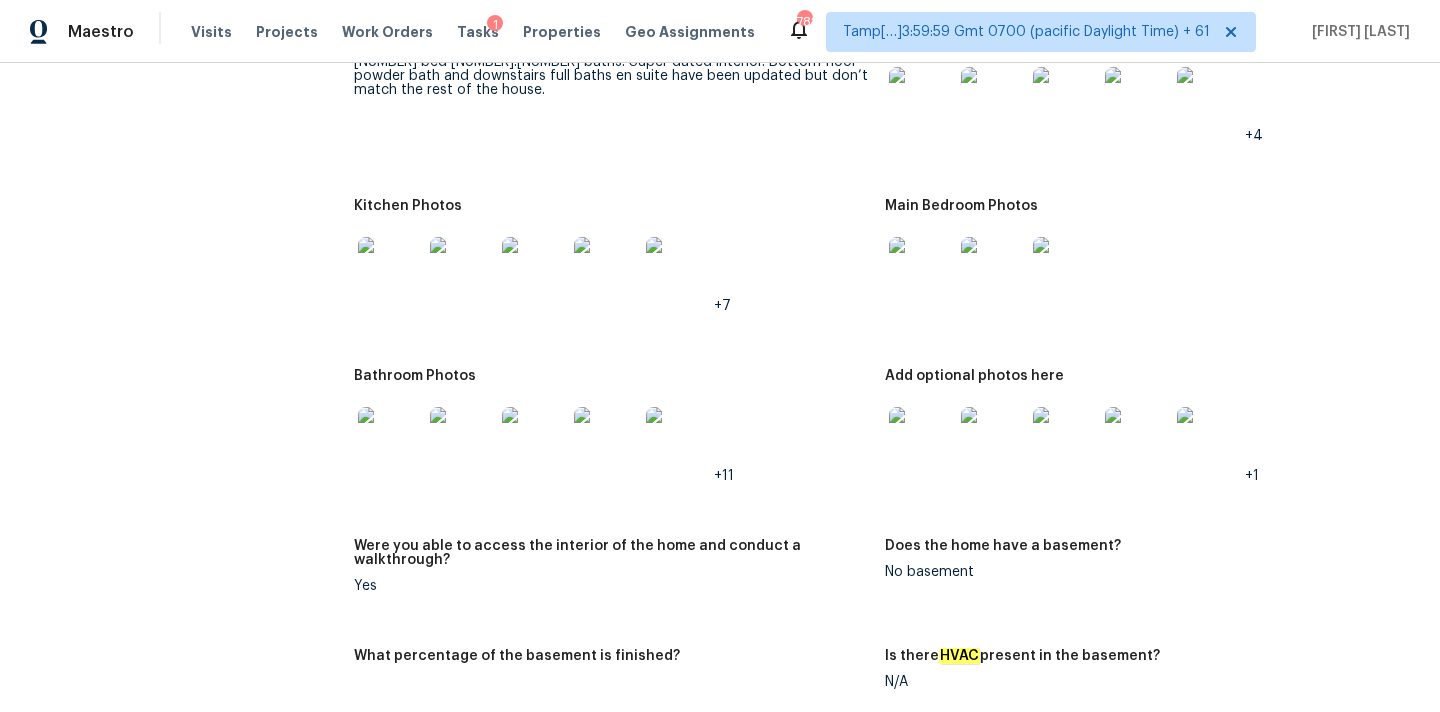 click at bounding box center (390, 269) 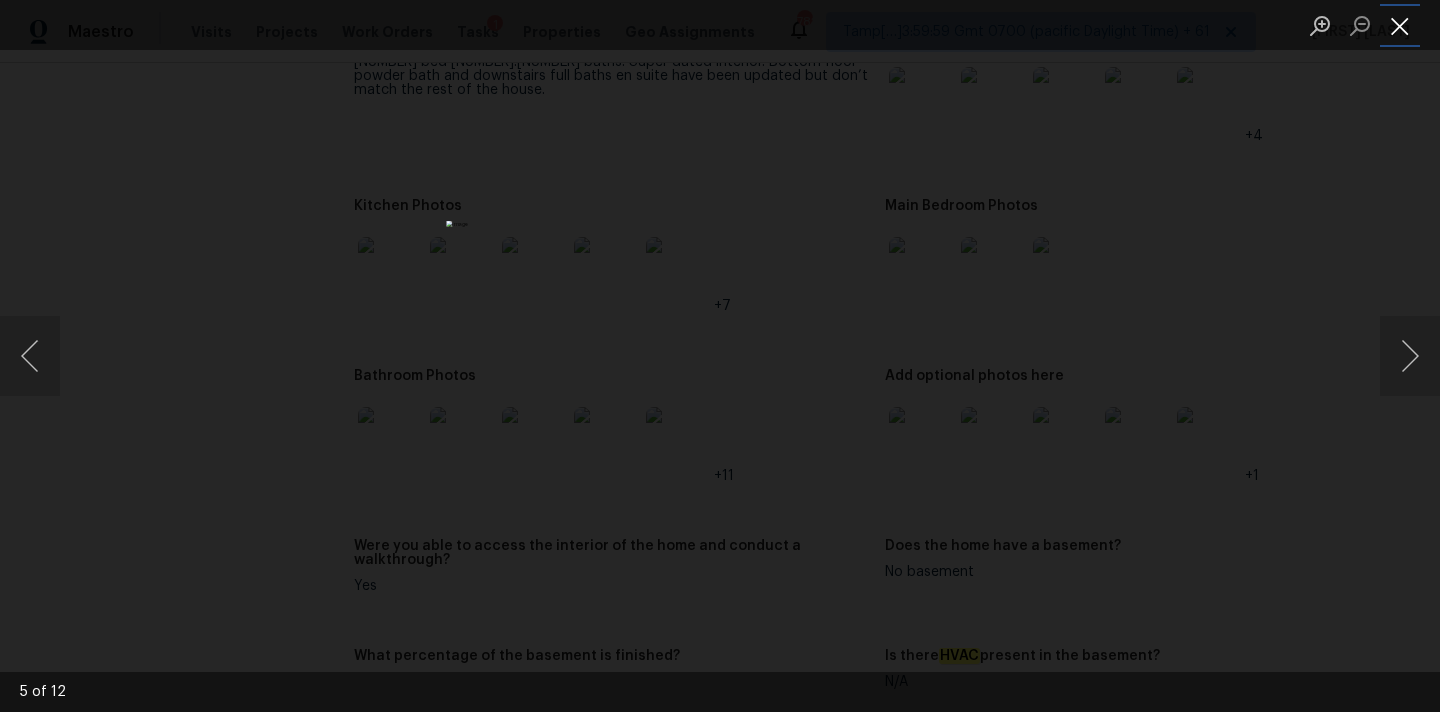 click at bounding box center [1400, 25] 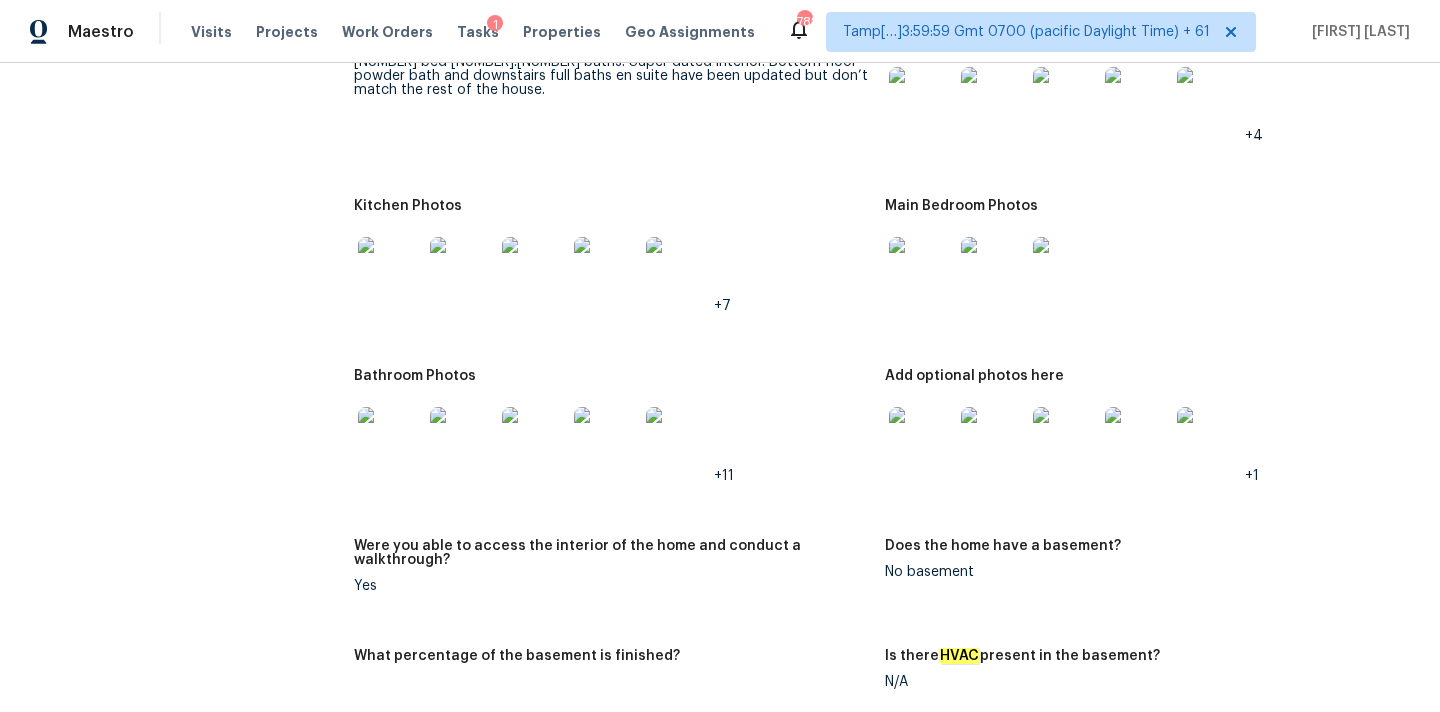 click at bounding box center [390, 439] 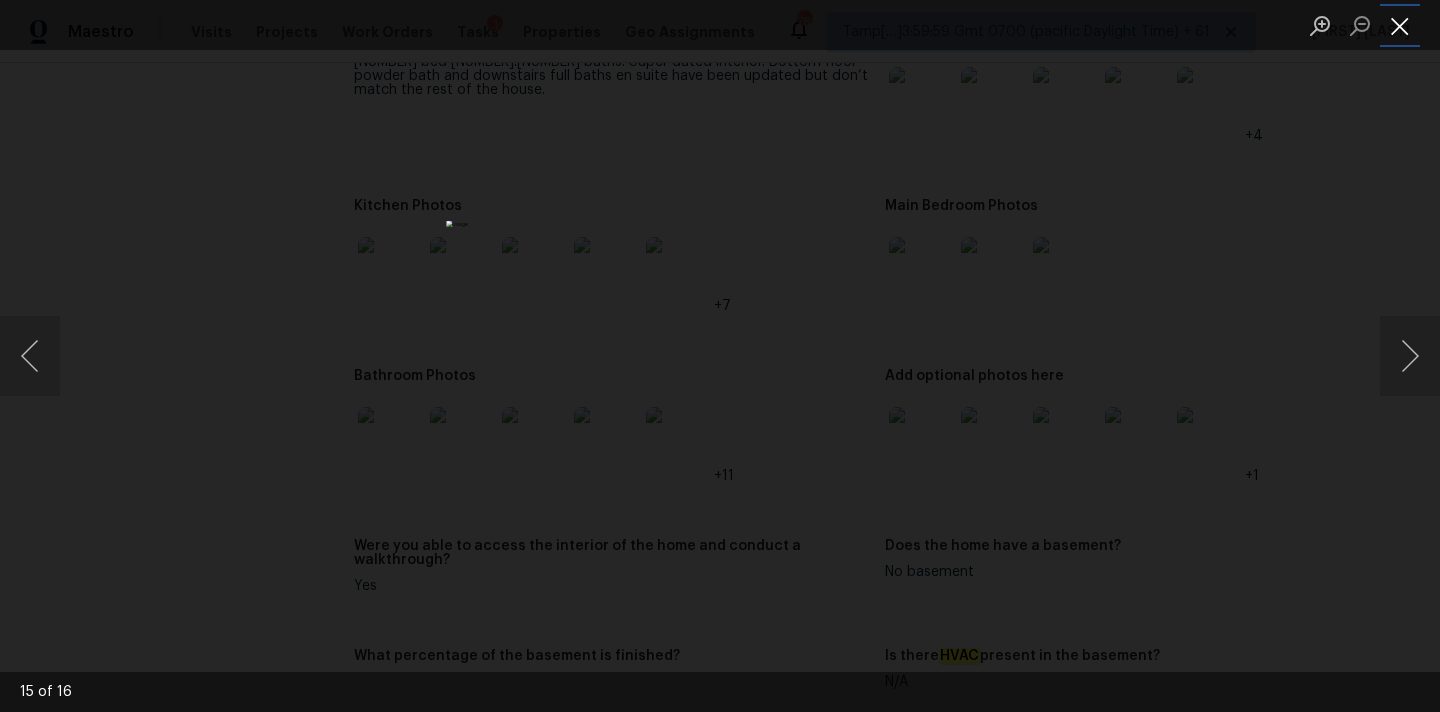 click at bounding box center (1400, 25) 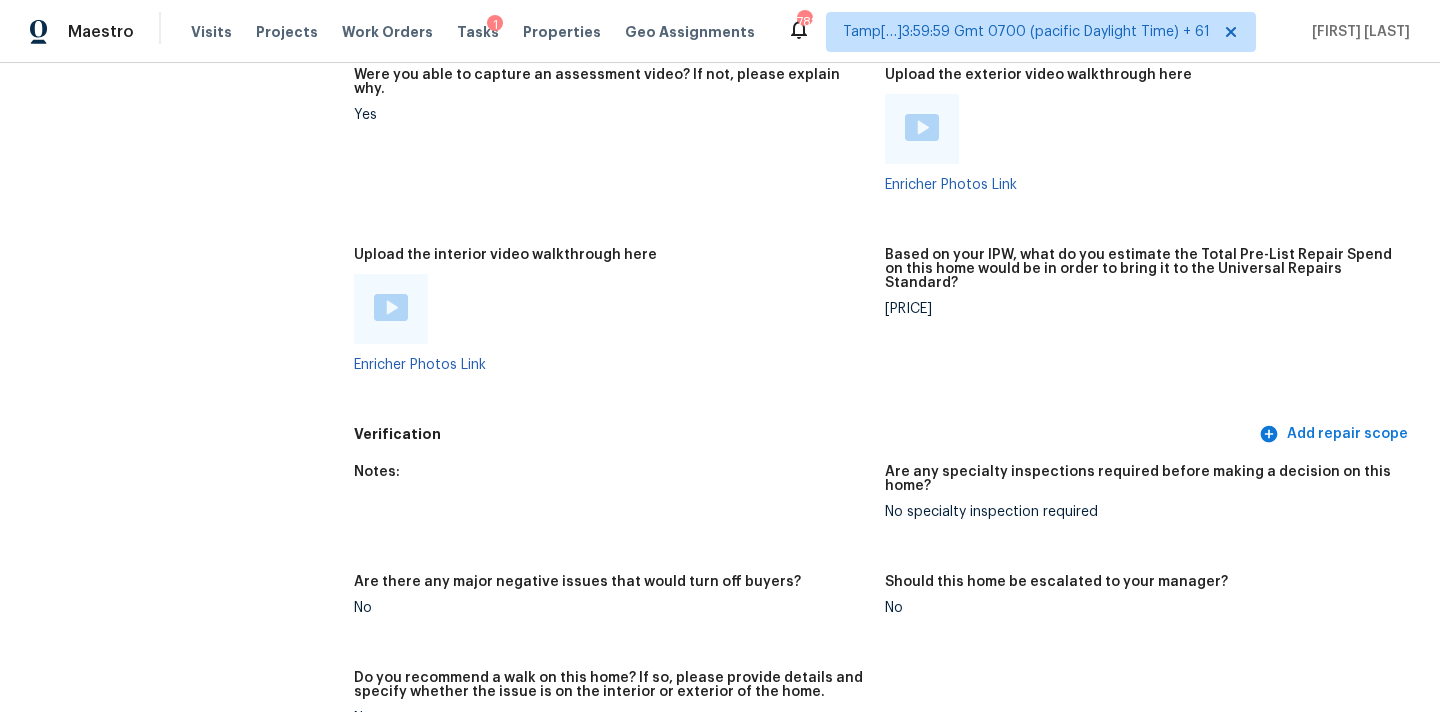 scroll, scrollTop: 4583, scrollLeft: 0, axis: vertical 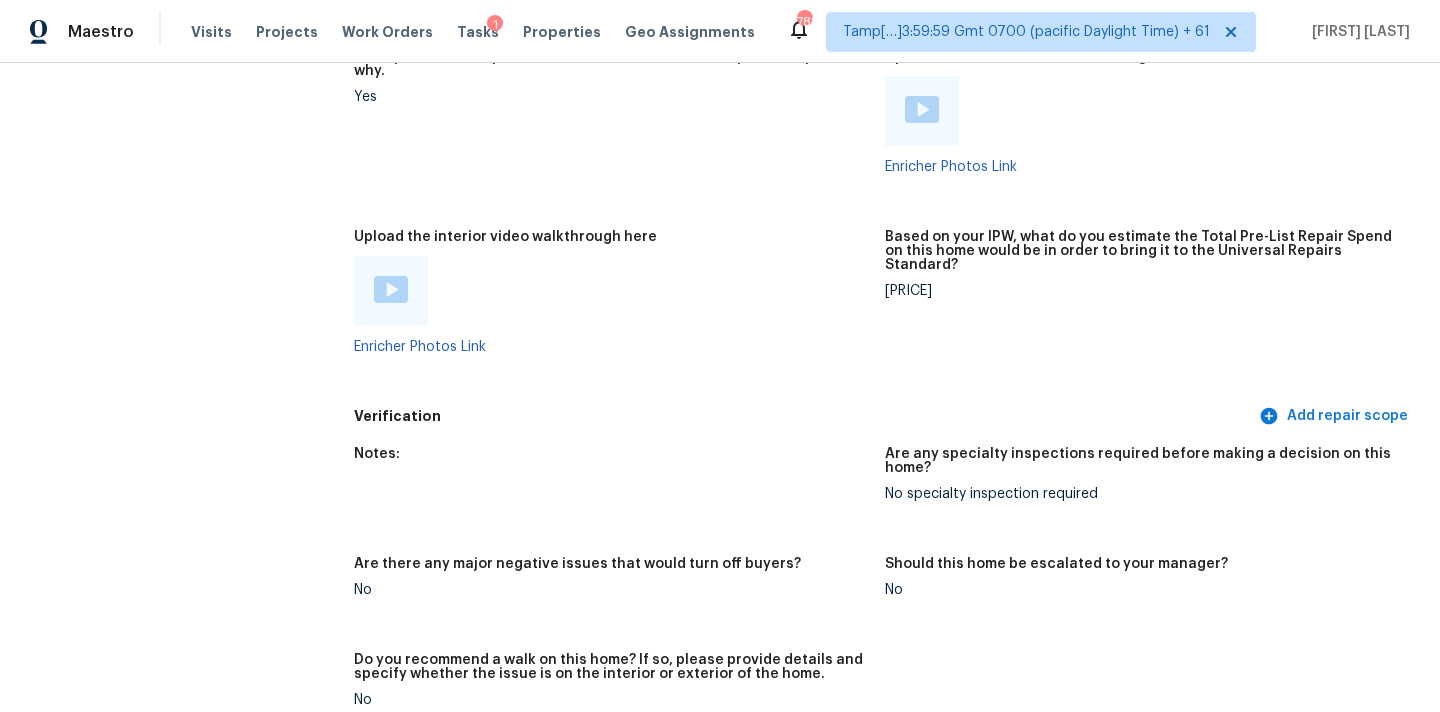 click on "$25,300" at bounding box center [1142, 291] 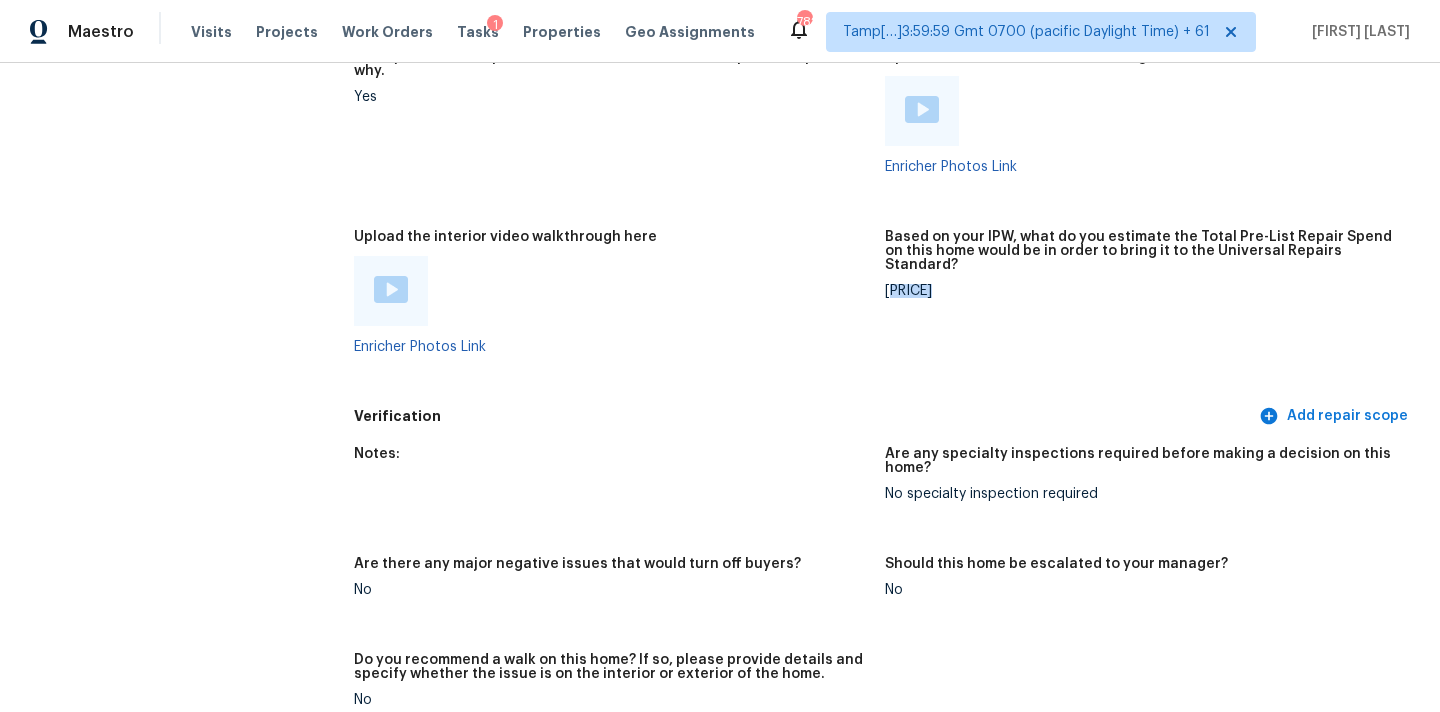 click on "$25,300" at bounding box center [1142, 291] 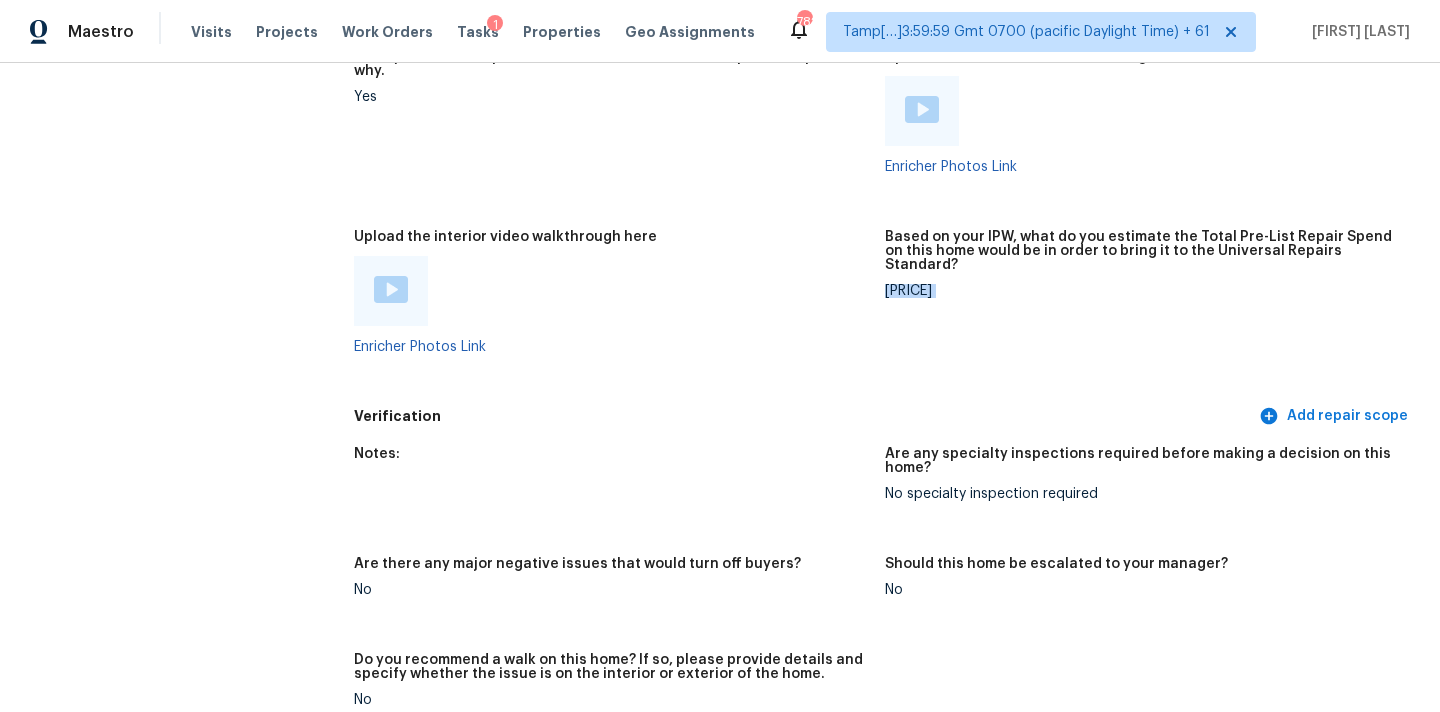 click on "$25,300" at bounding box center [1142, 291] 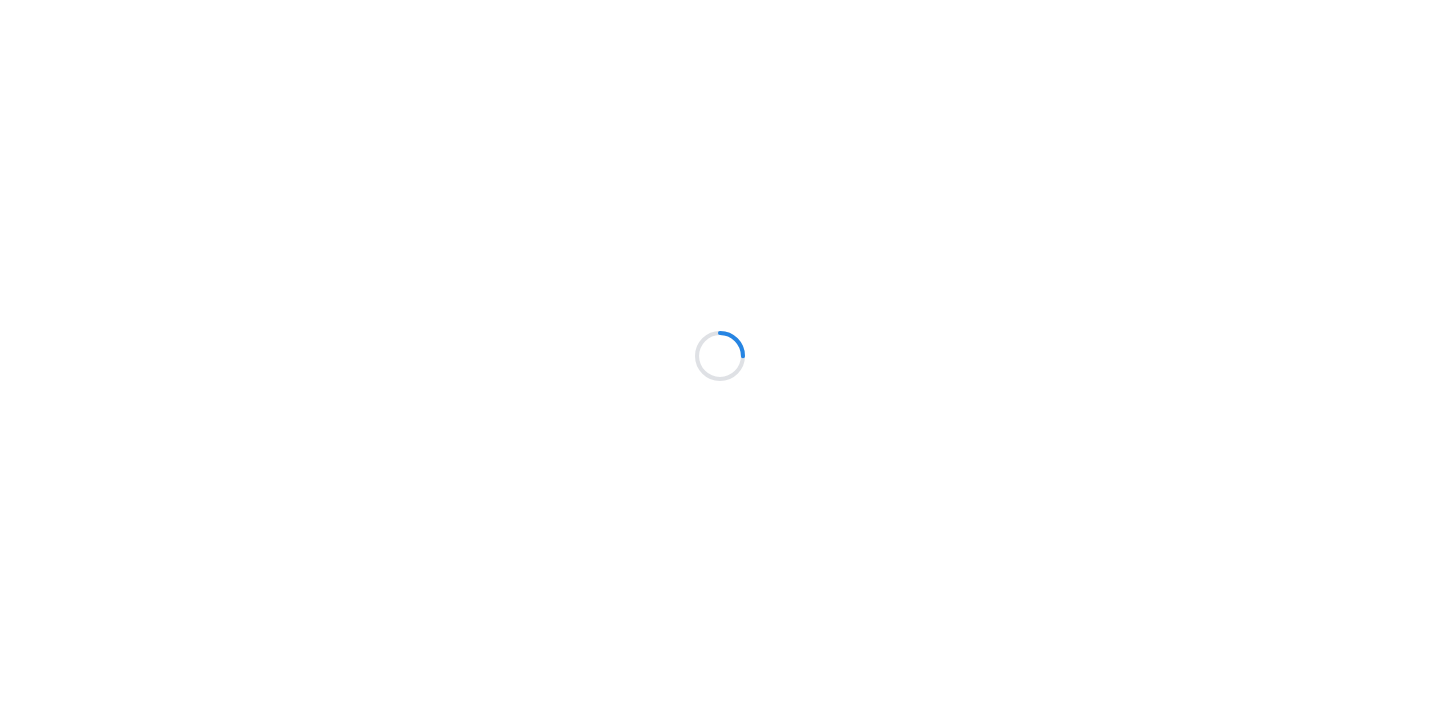 scroll, scrollTop: 0, scrollLeft: 0, axis: both 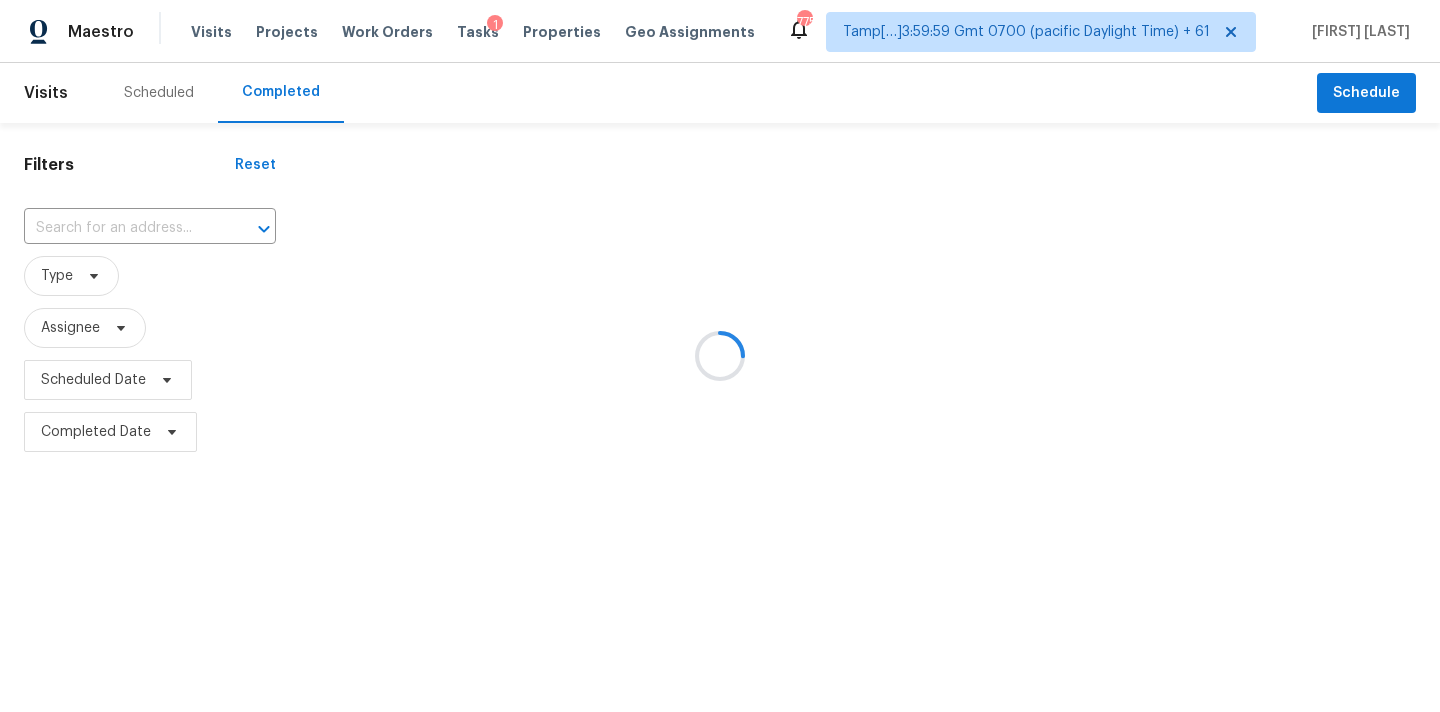 click at bounding box center [720, 356] 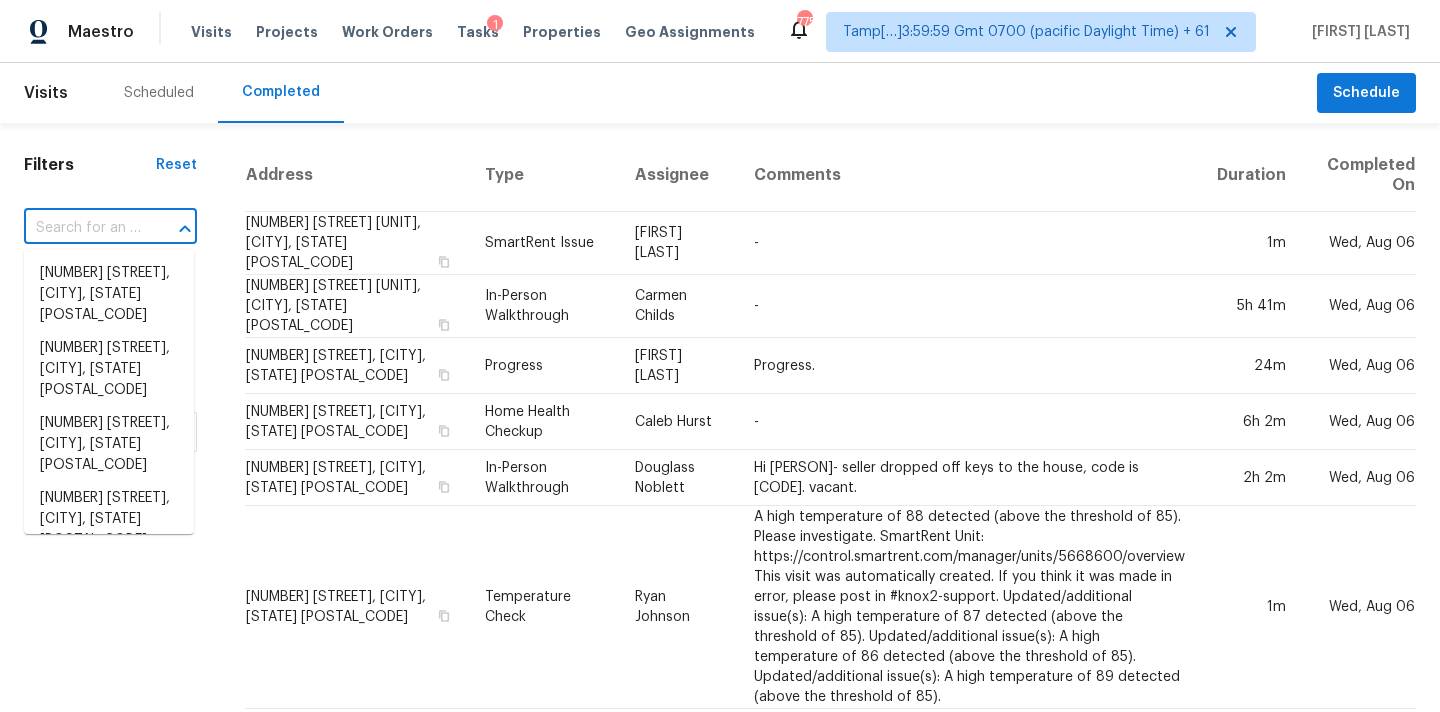 click at bounding box center (82, 228) 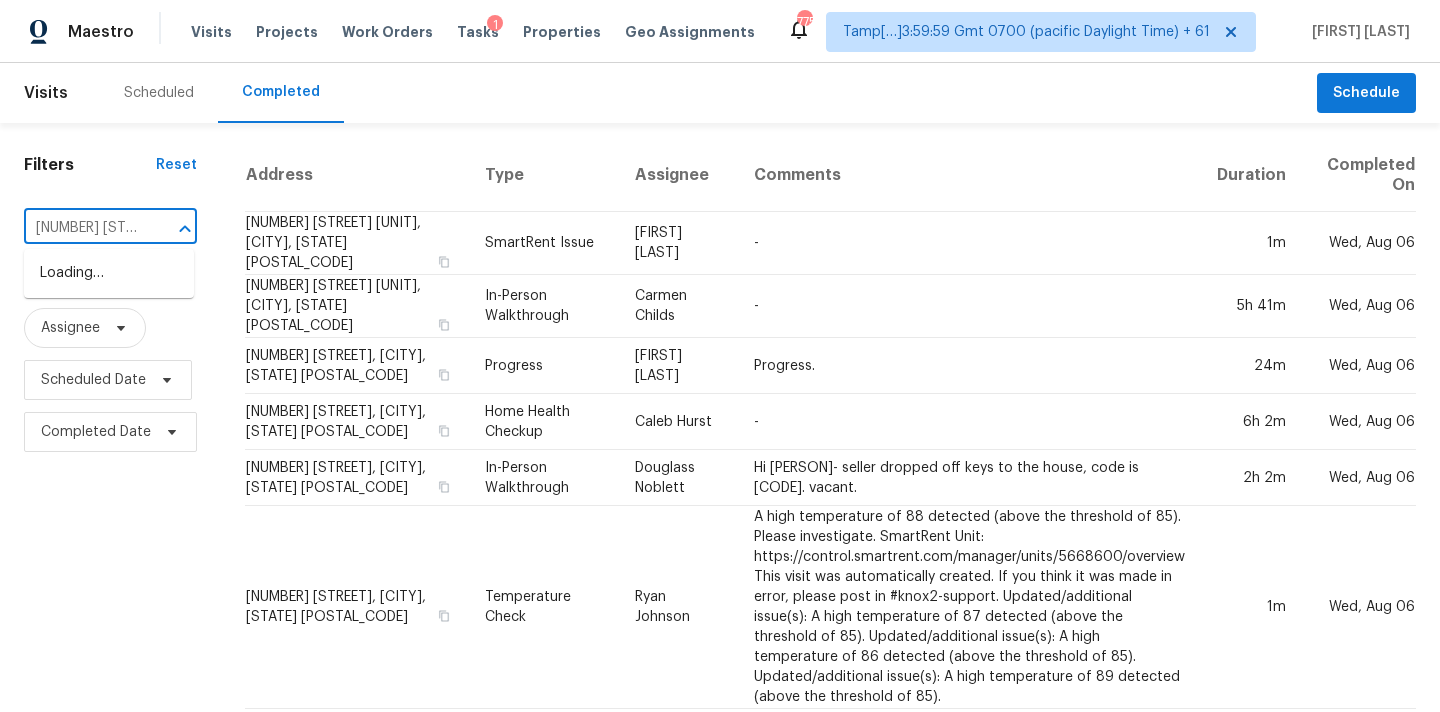 scroll, scrollTop: 0, scrollLeft: 146, axis: horizontal 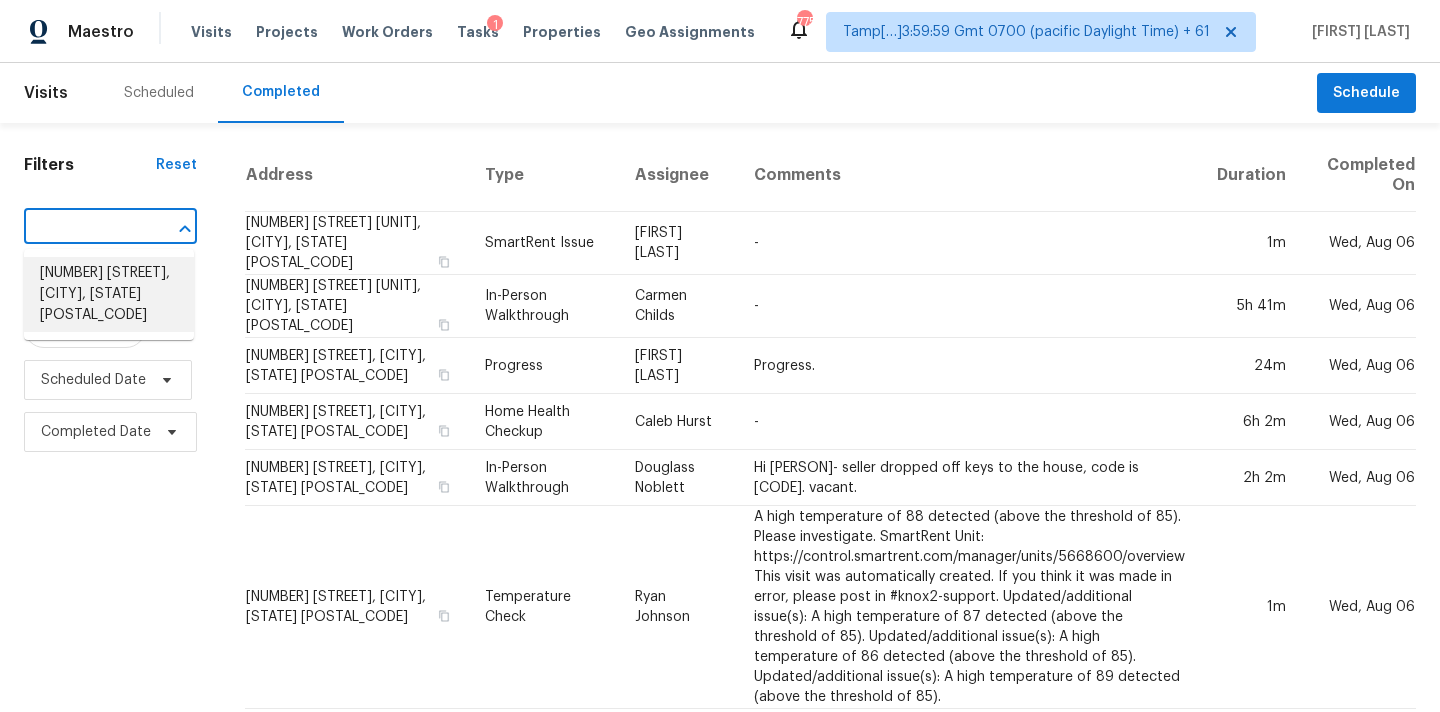 click on "[NUMBER] [STREET], [CITY], [STATE] [POSTAL_CODE]" at bounding box center (109, 294) 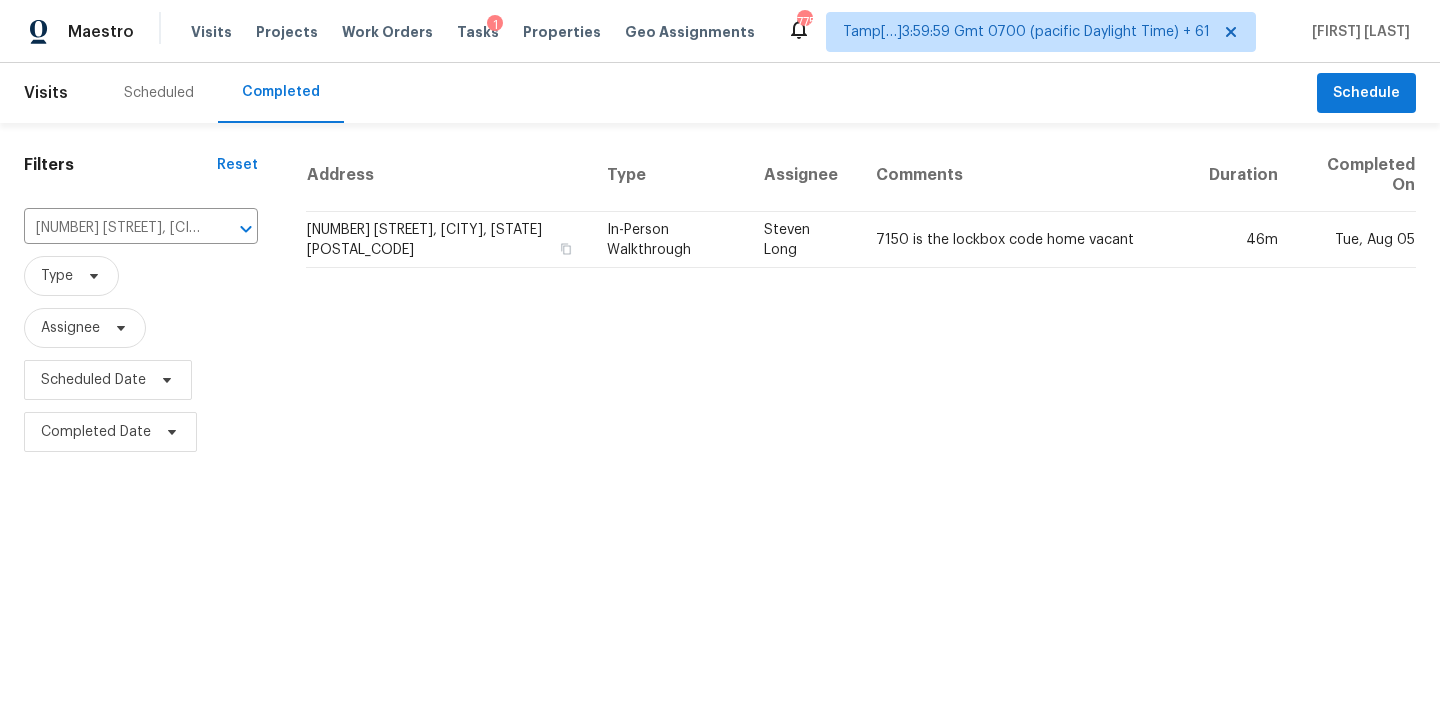 click on "Steven Long" at bounding box center [804, 240] 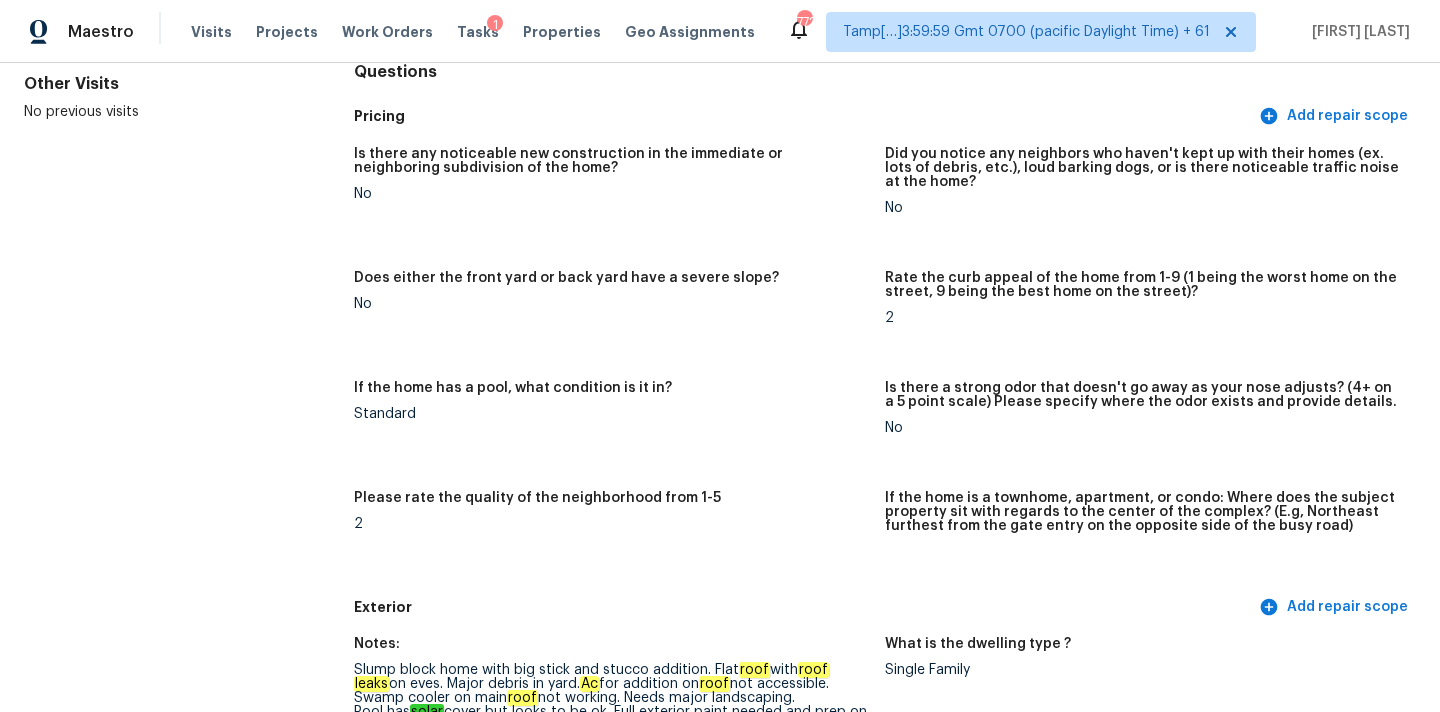 scroll, scrollTop: 1843, scrollLeft: 0, axis: vertical 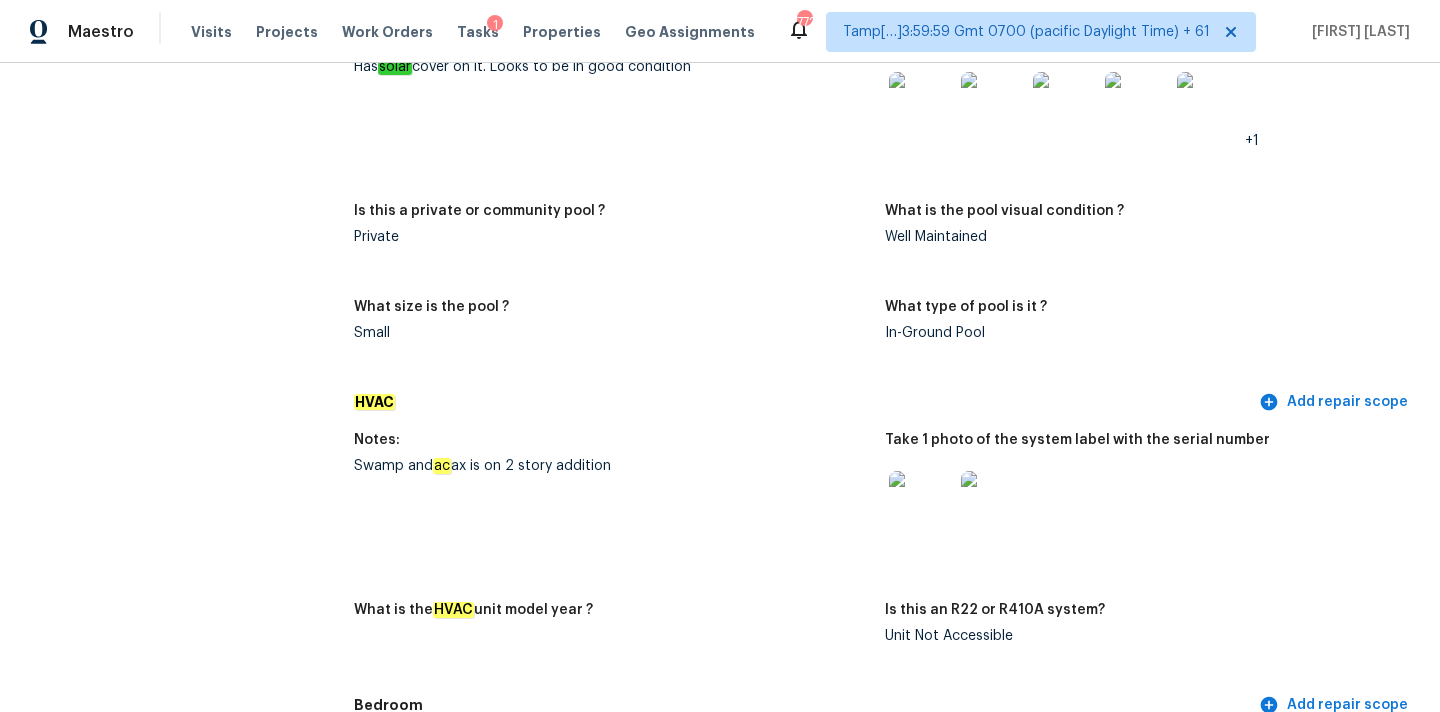 click at bounding box center (921, 503) 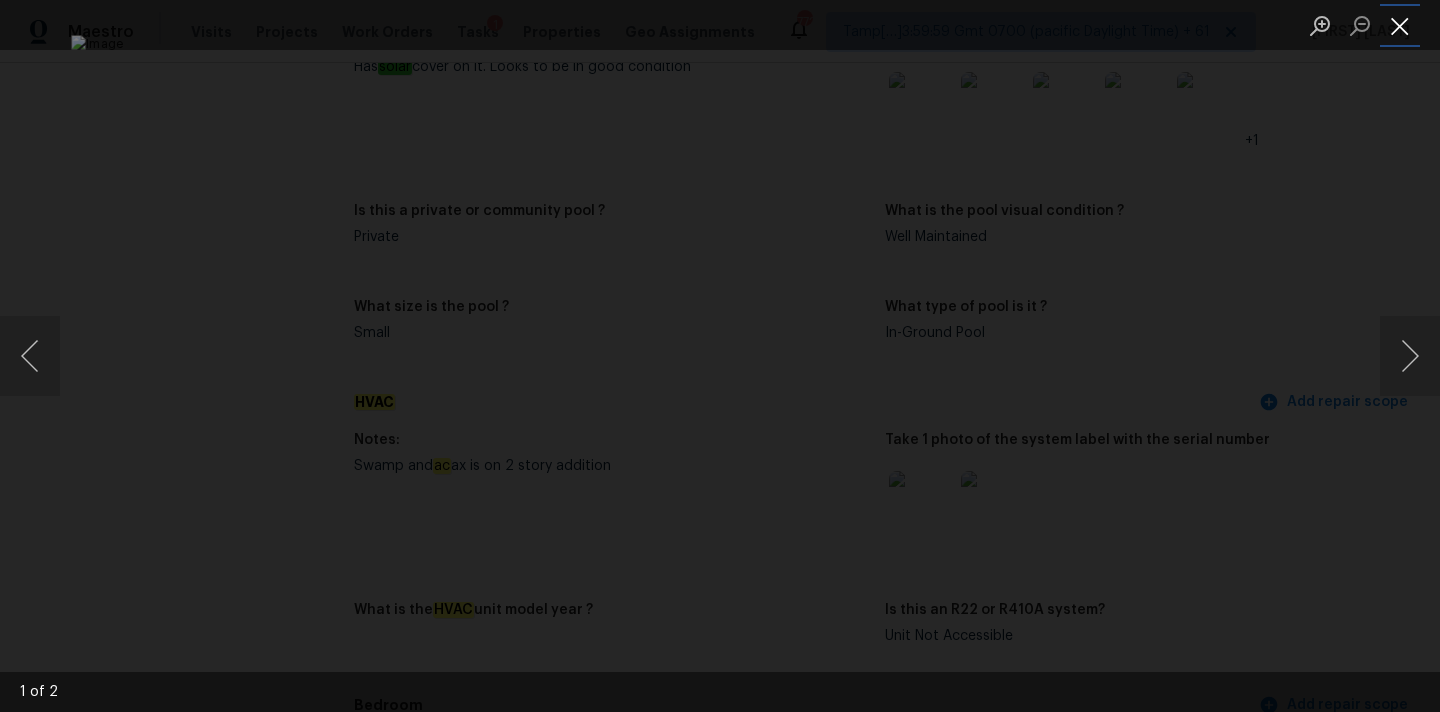 click at bounding box center [1400, 25] 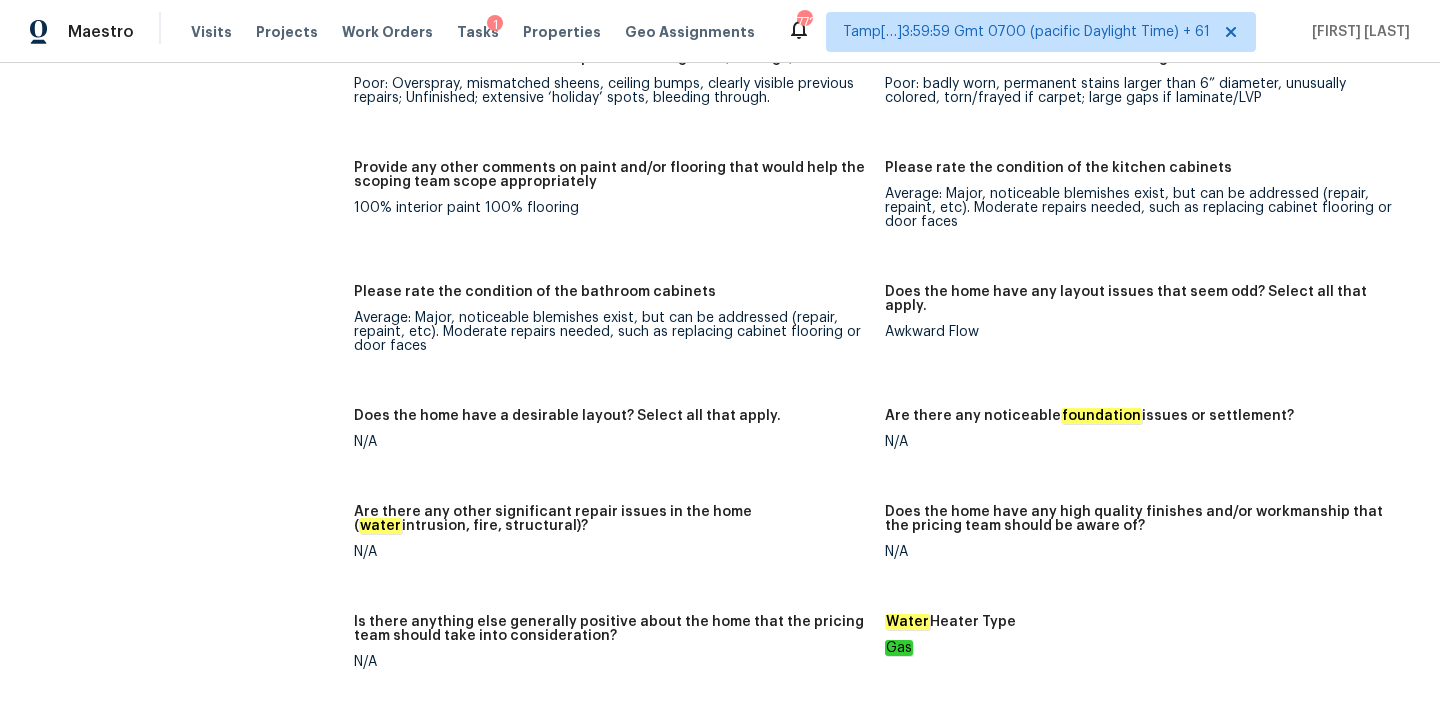 scroll, scrollTop: 4804, scrollLeft: 0, axis: vertical 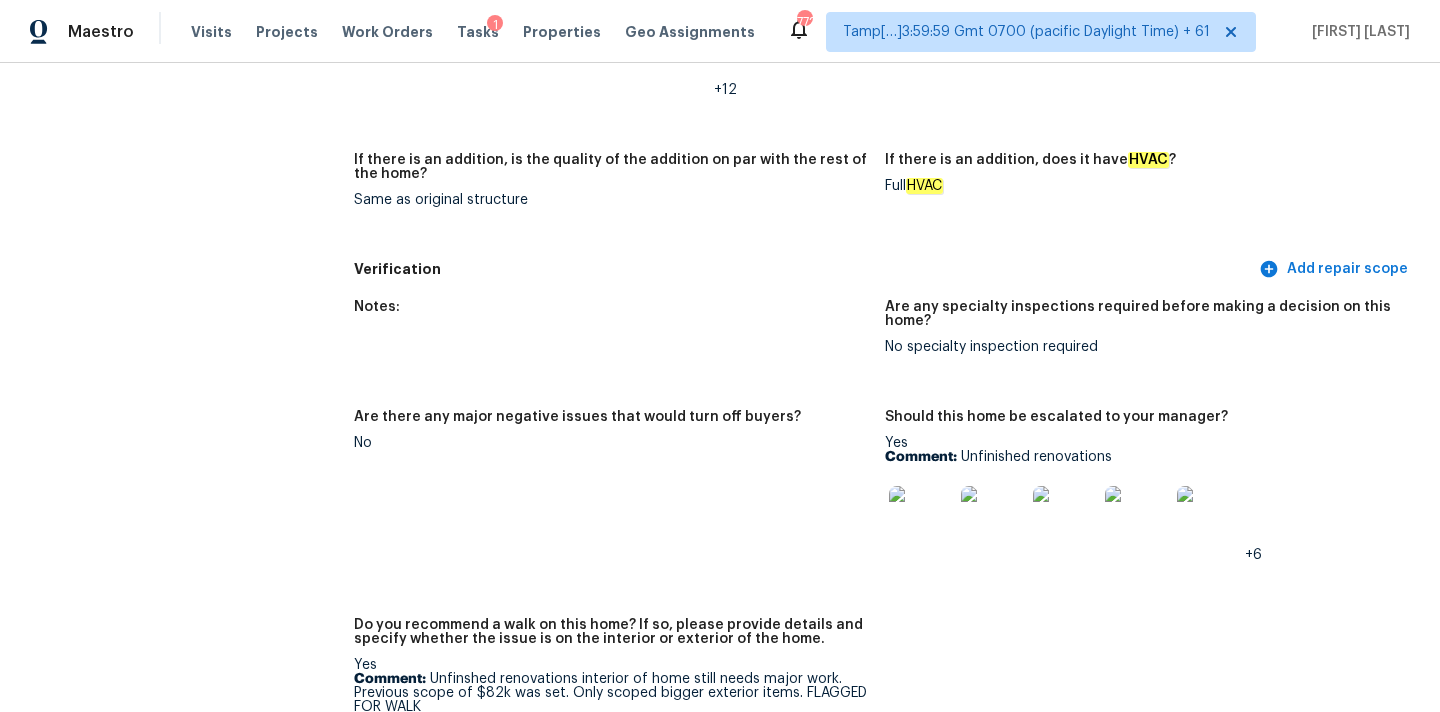 click at bounding box center (921, 518) 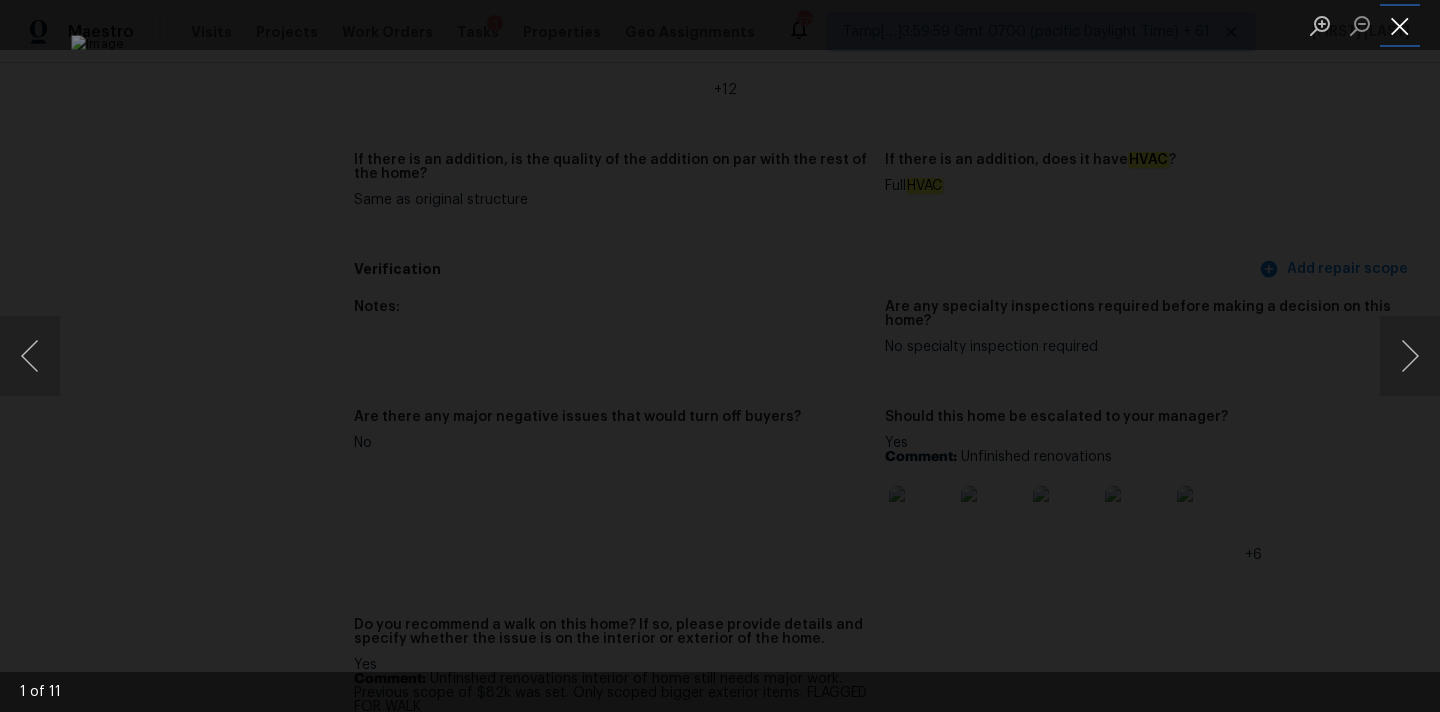 click at bounding box center (1400, 25) 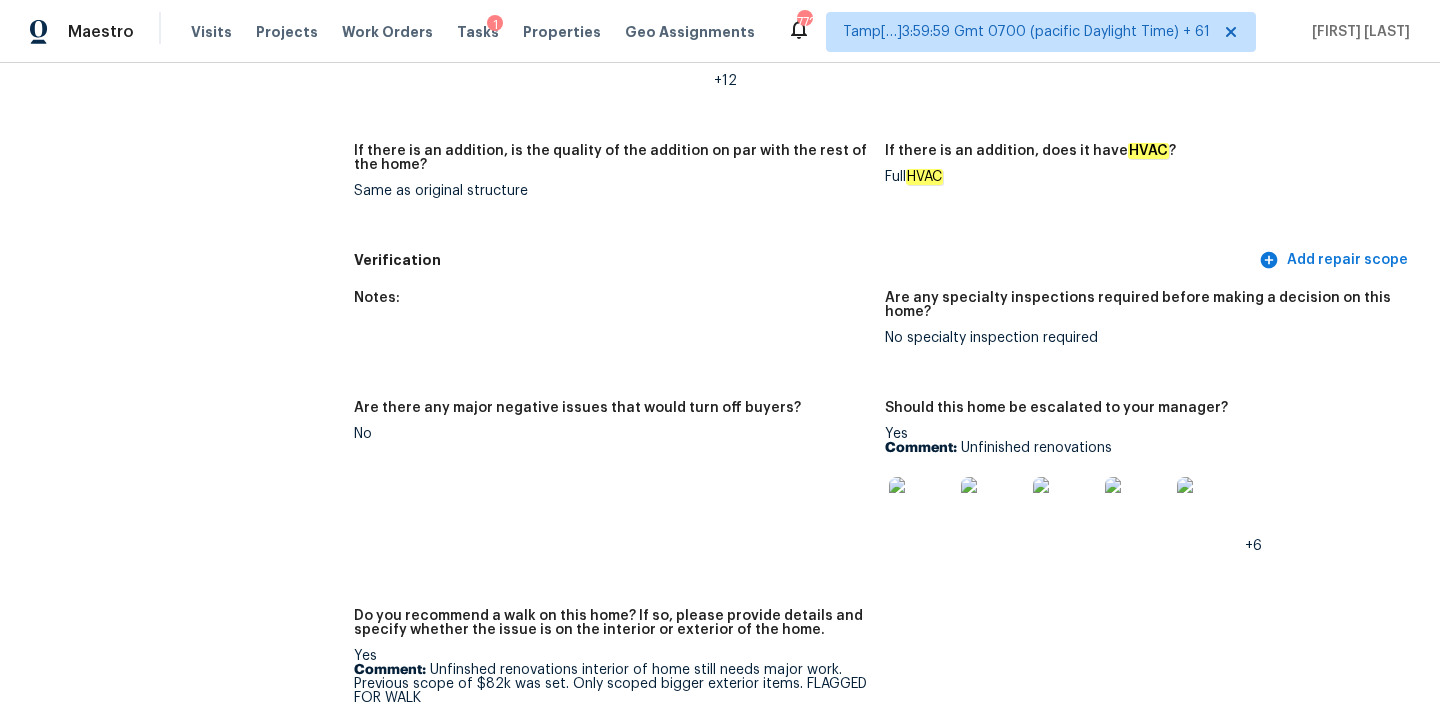 scroll, scrollTop: 4858, scrollLeft: 0, axis: vertical 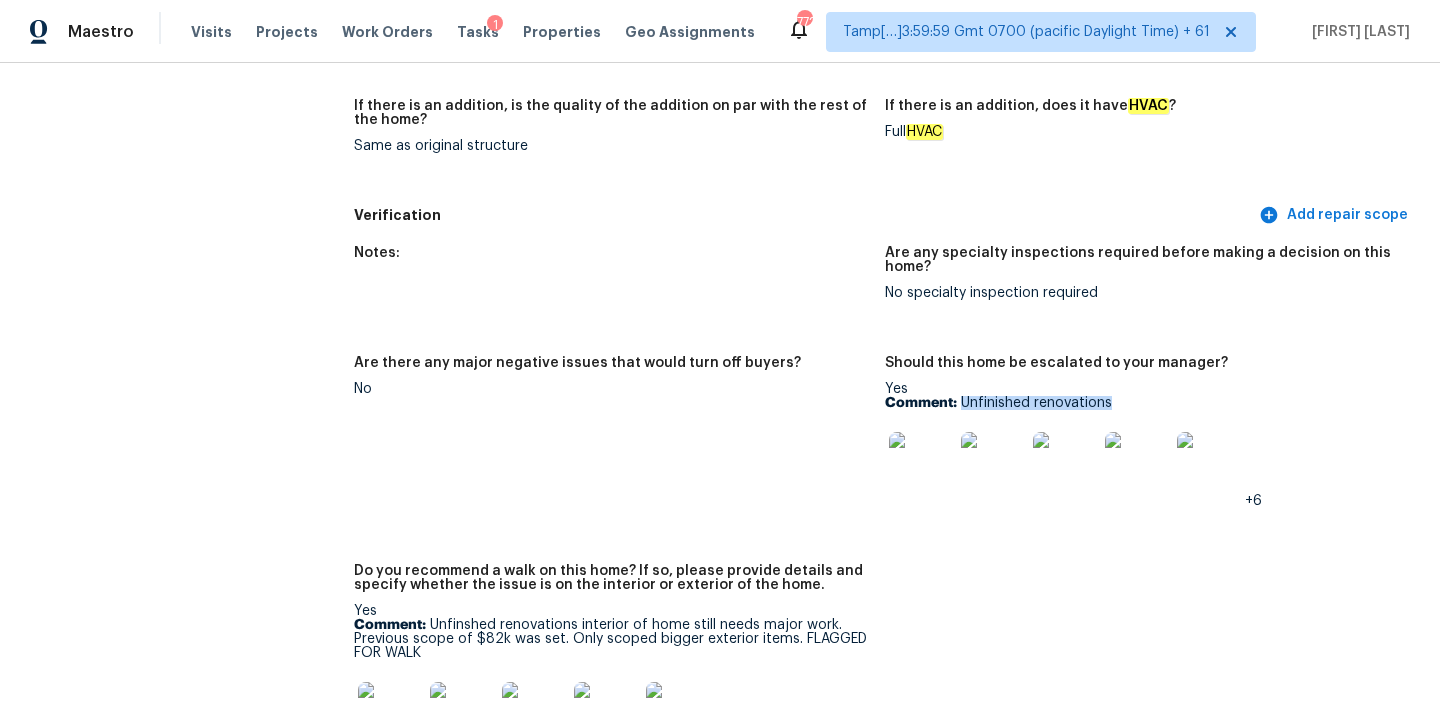 drag, startPoint x: 962, startPoint y: 373, endPoint x: 1162, endPoint y: 370, distance: 200.02249 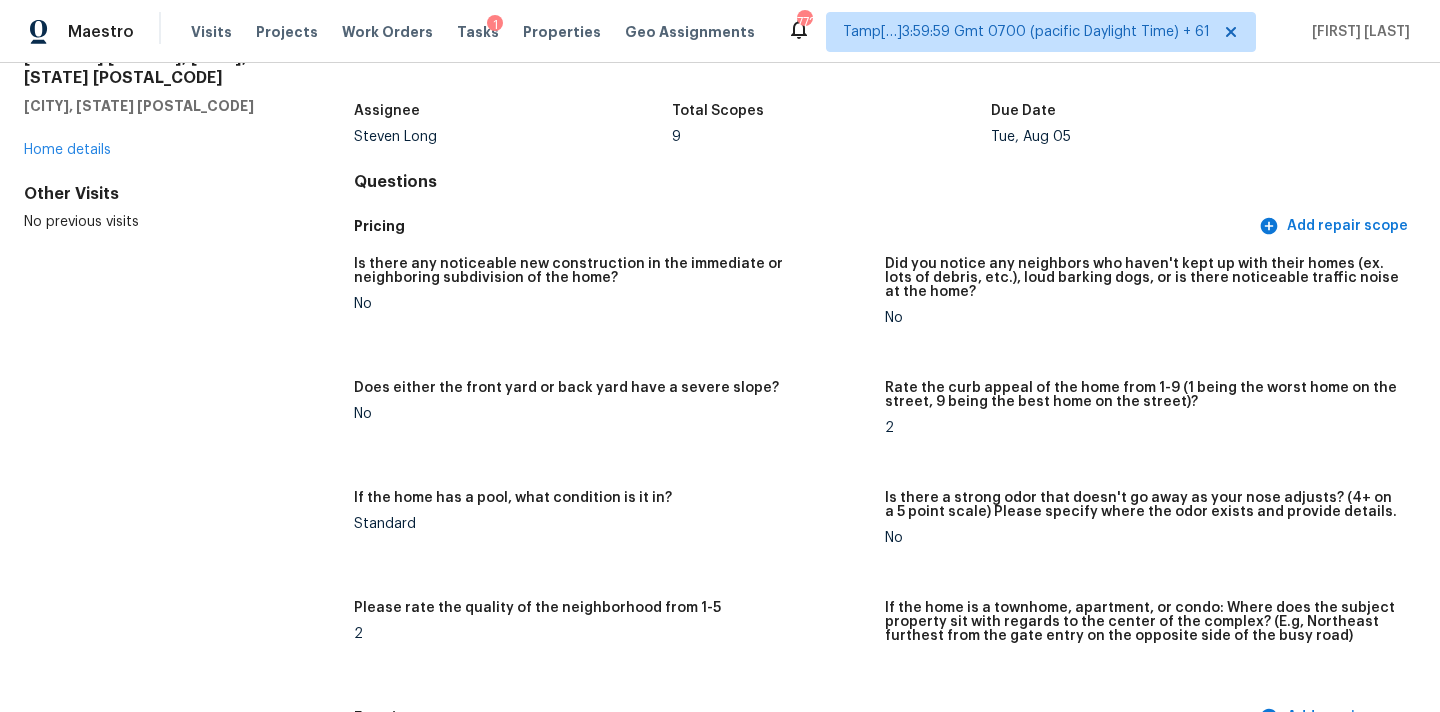 scroll, scrollTop: 4804, scrollLeft: 0, axis: vertical 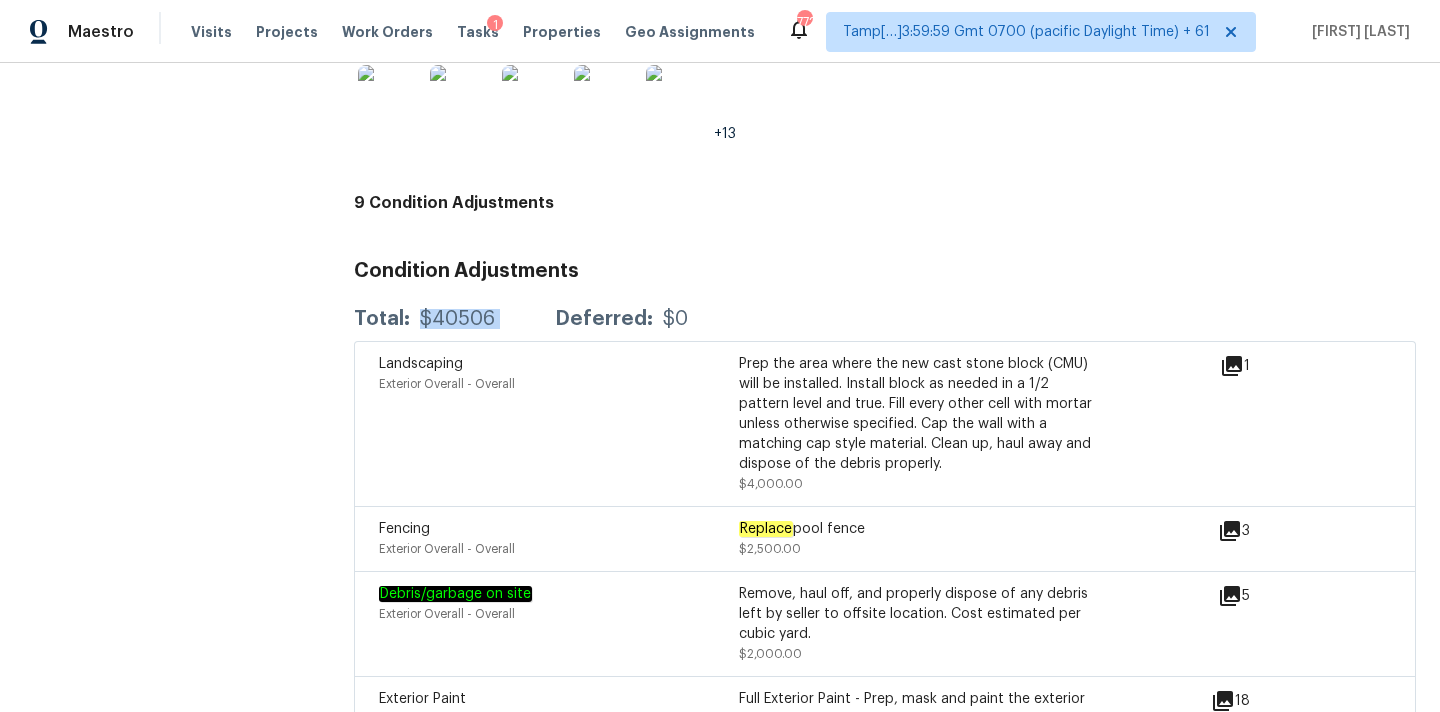 drag, startPoint x: 420, startPoint y: 295, endPoint x: 540, endPoint y: 294, distance: 120.004166 